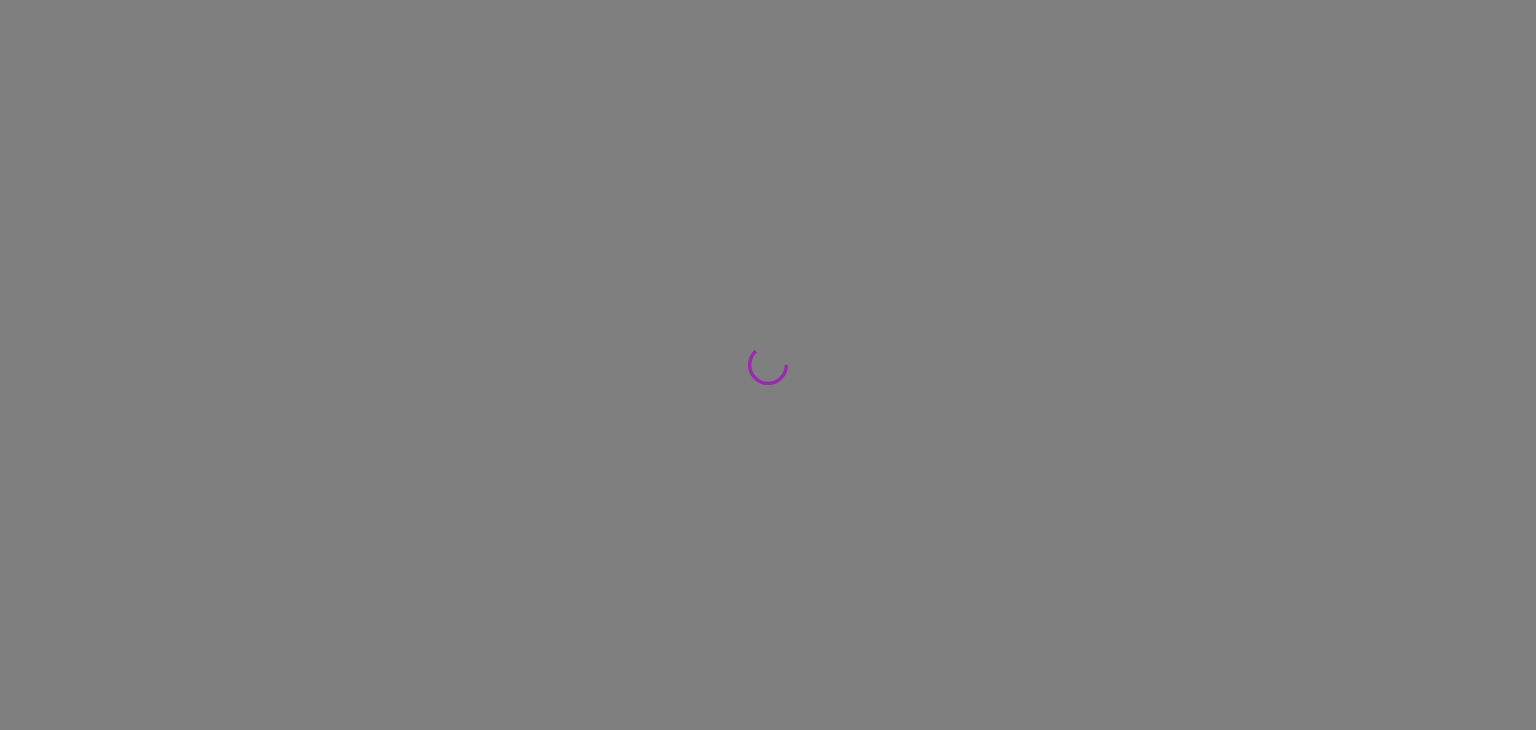 scroll, scrollTop: 0, scrollLeft: 0, axis: both 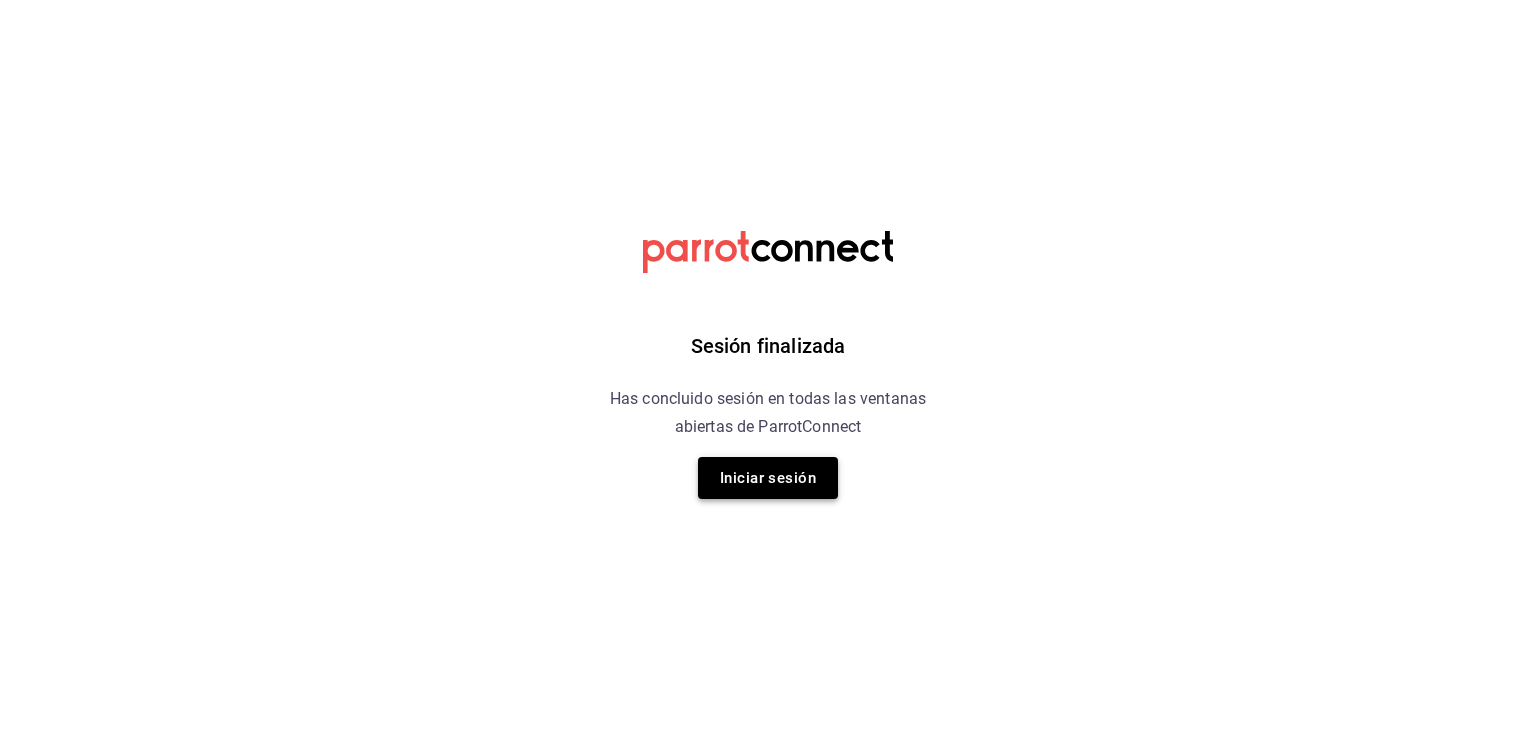 click on "Iniciar sesión" at bounding box center [768, 478] 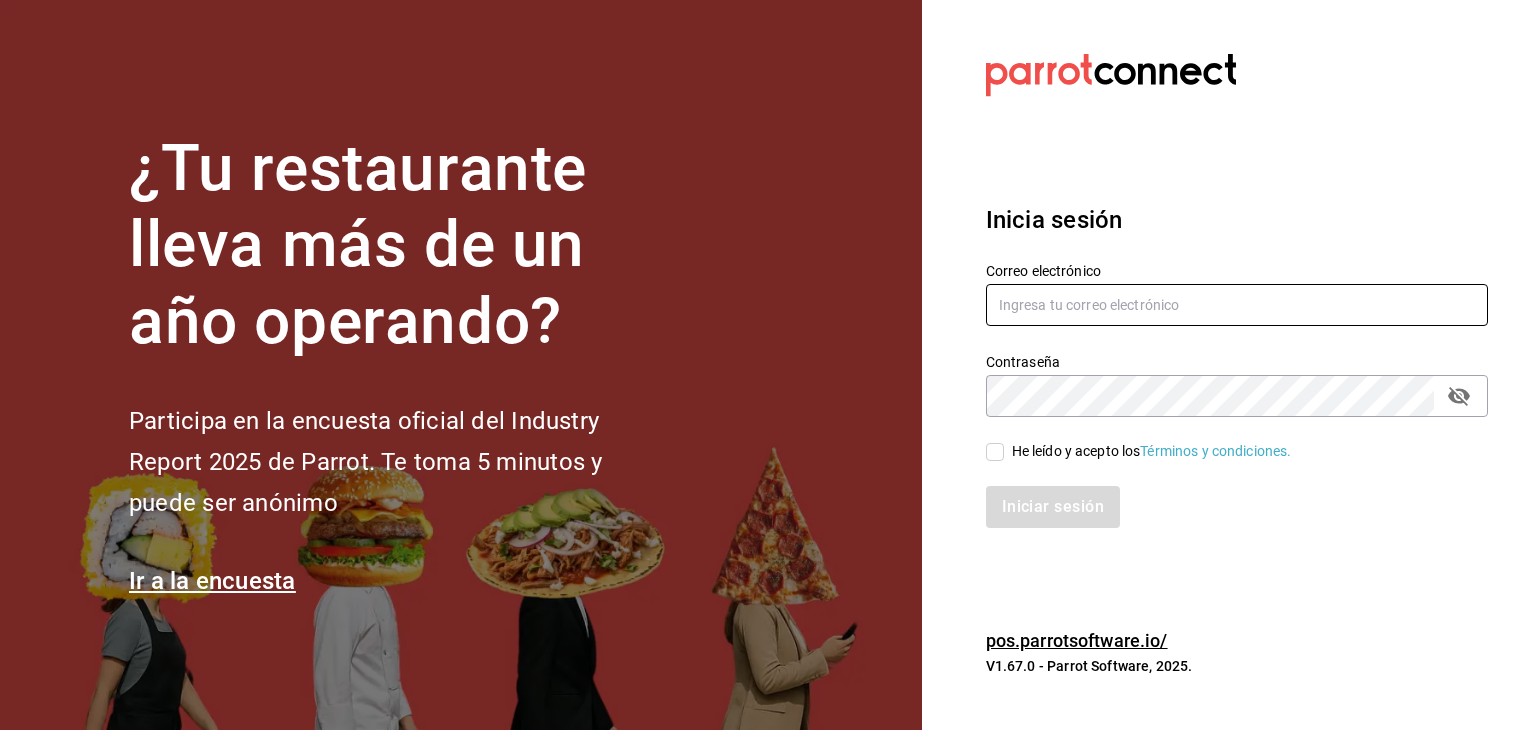 click at bounding box center (1237, 305) 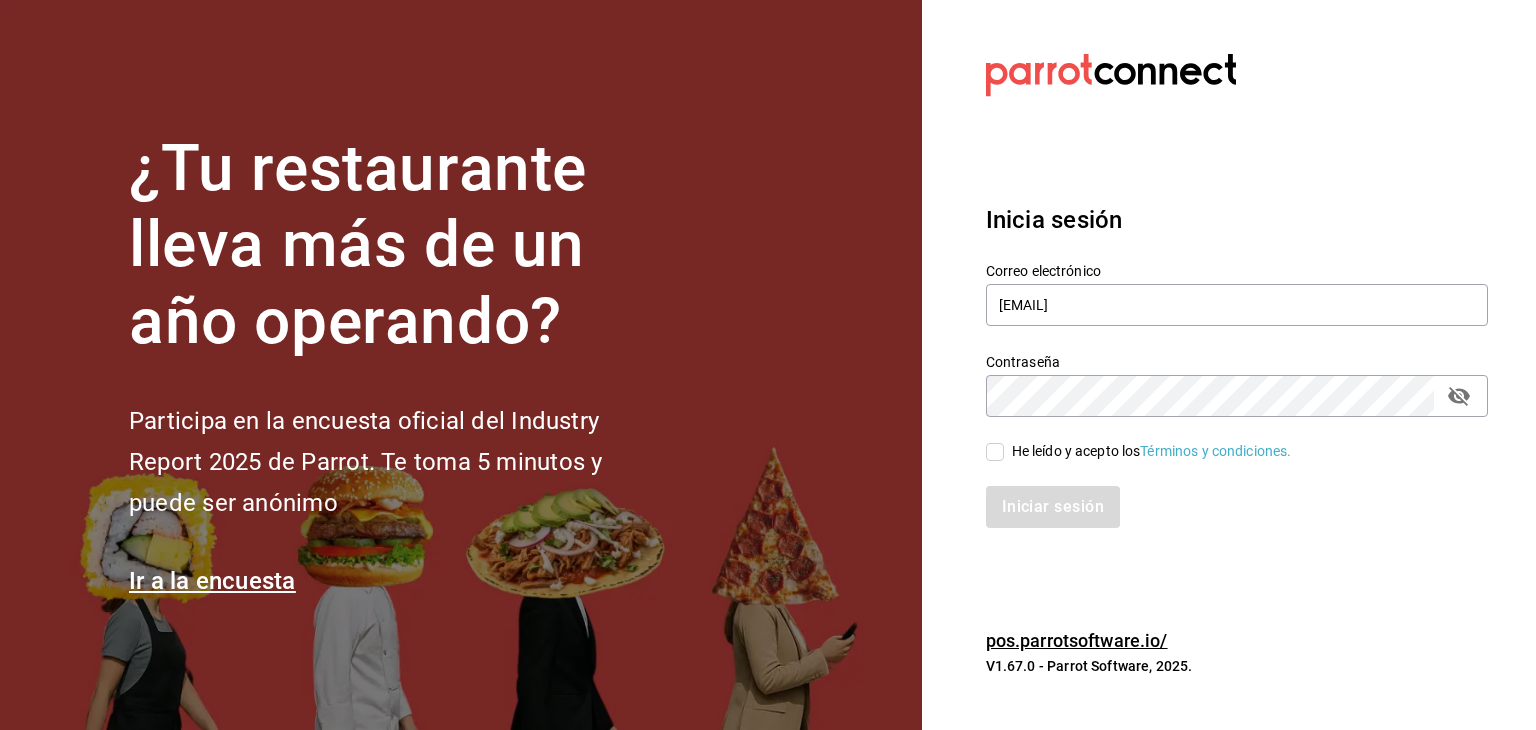 click on "He leído y acepto los  Términos y condiciones." at bounding box center (995, 452) 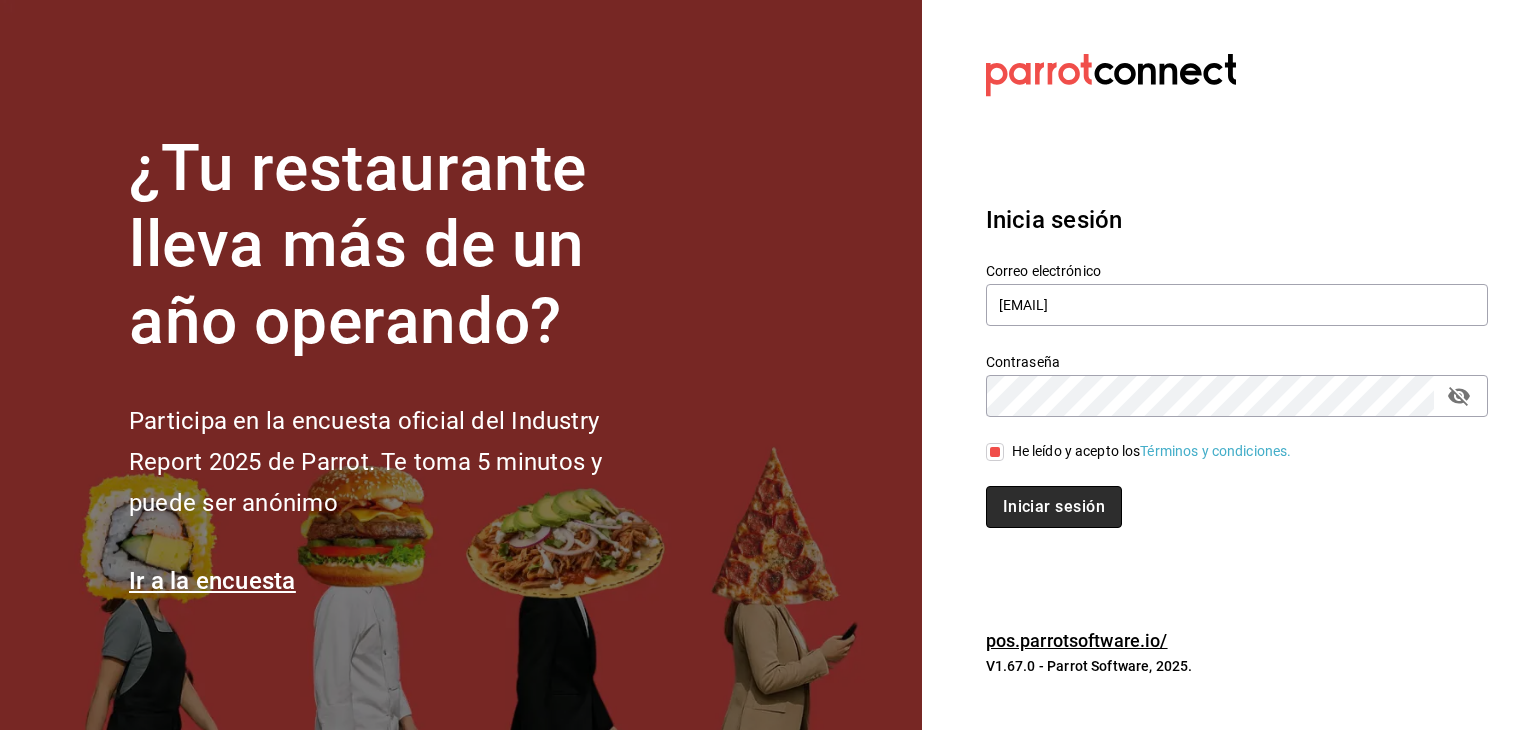 click on "Iniciar sesión" at bounding box center [1054, 507] 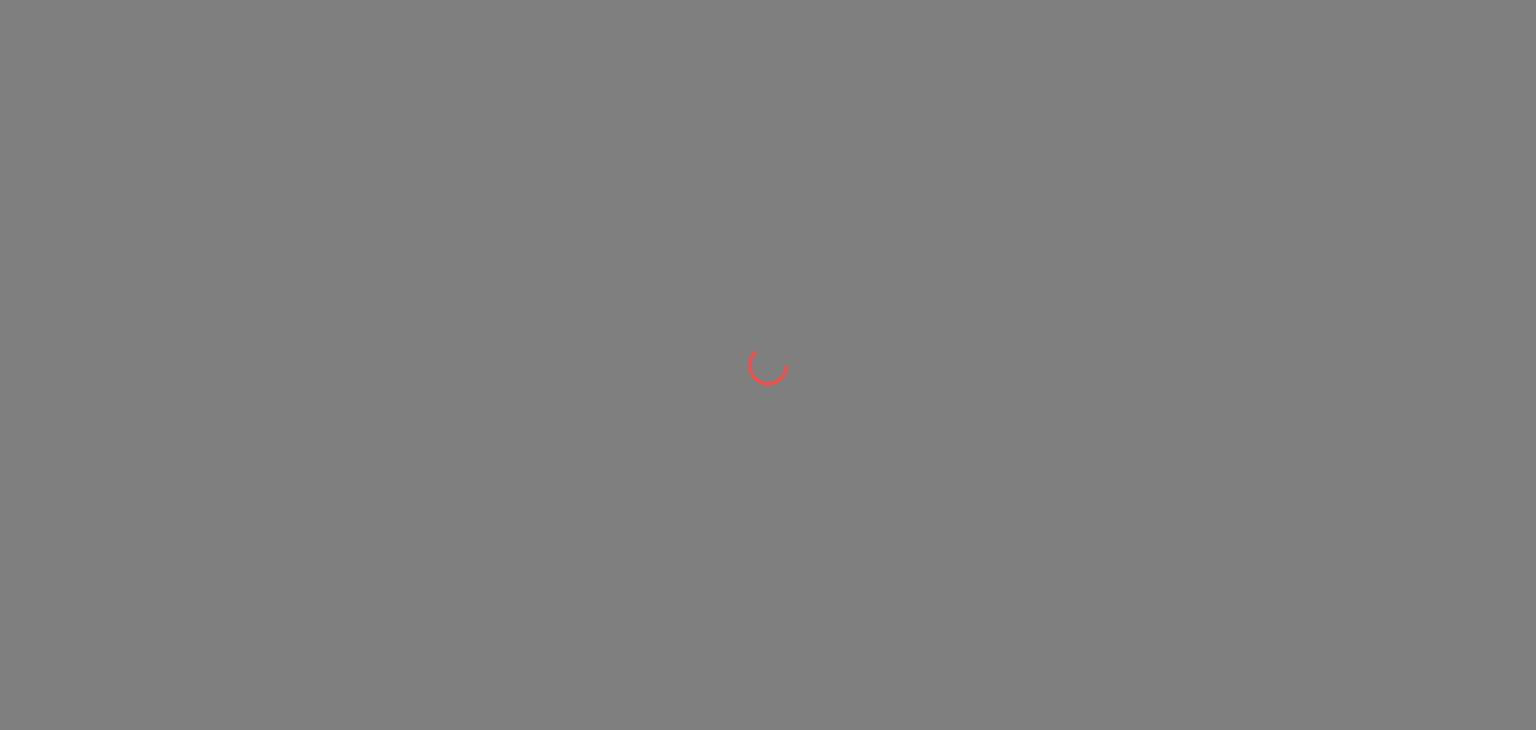 scroll, scrollTop: 0, scrollLeft: 0, axis: both 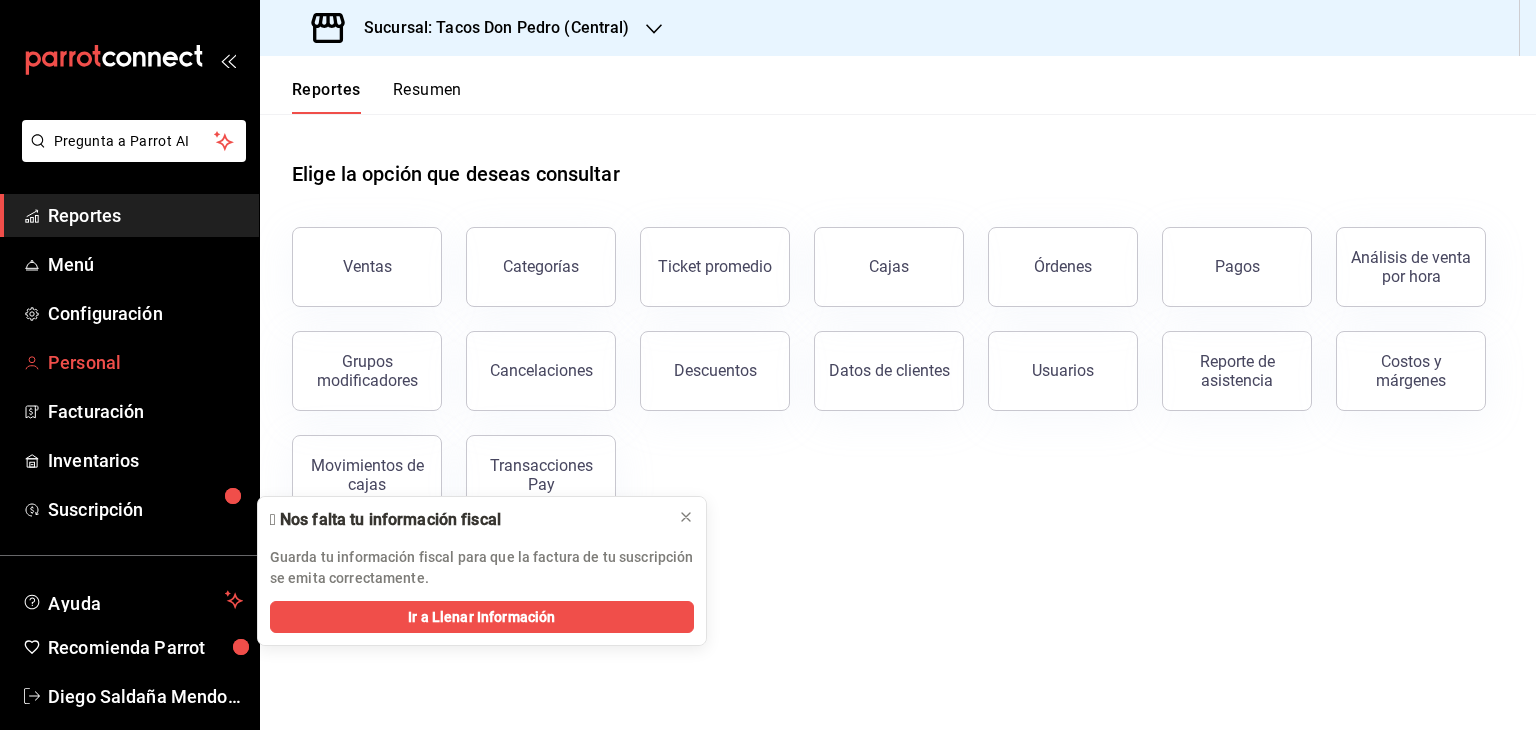 click on "Personal" at bounding box center (145, 362) 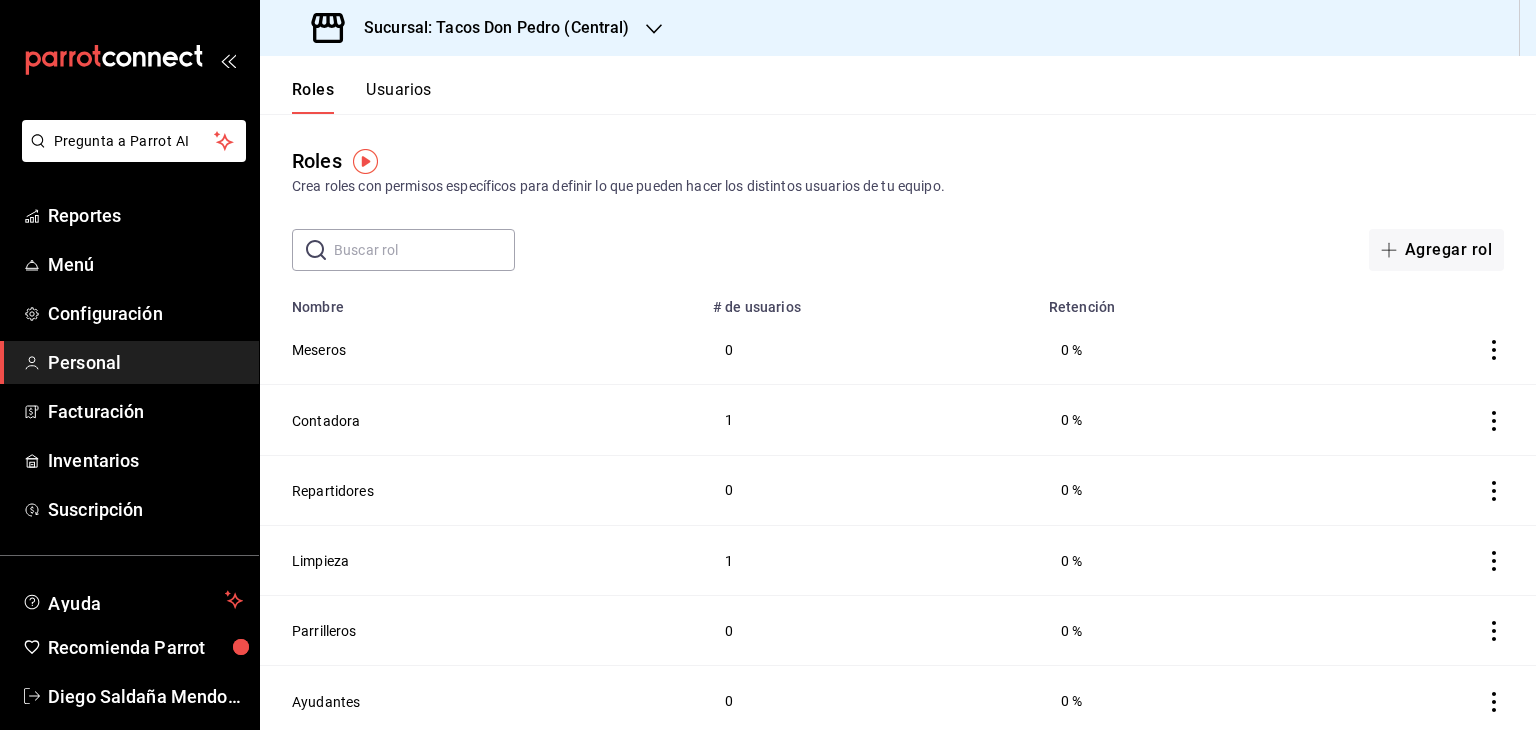 click 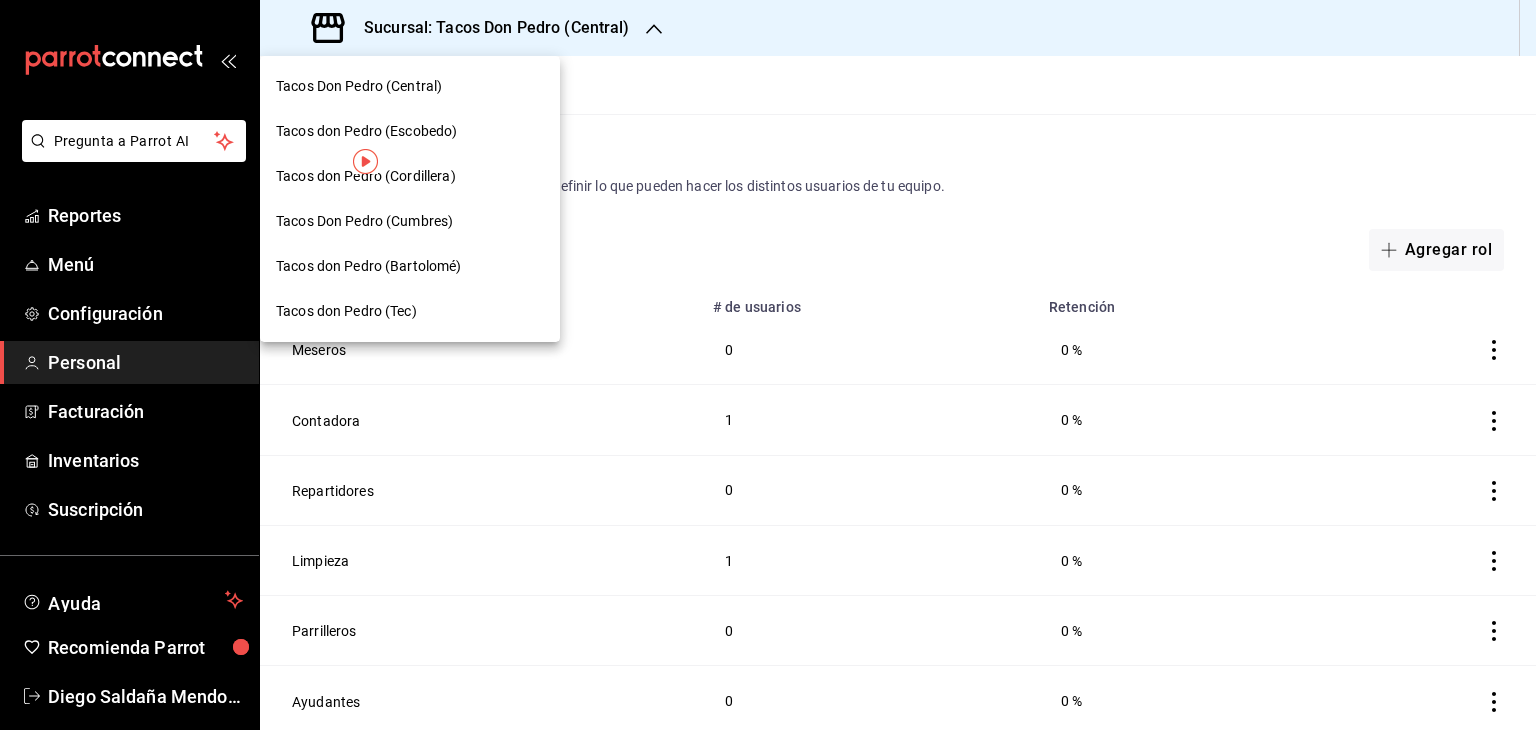 click on "Tacos don Pedro (Escobedo)" at bounding box center [366, 131] 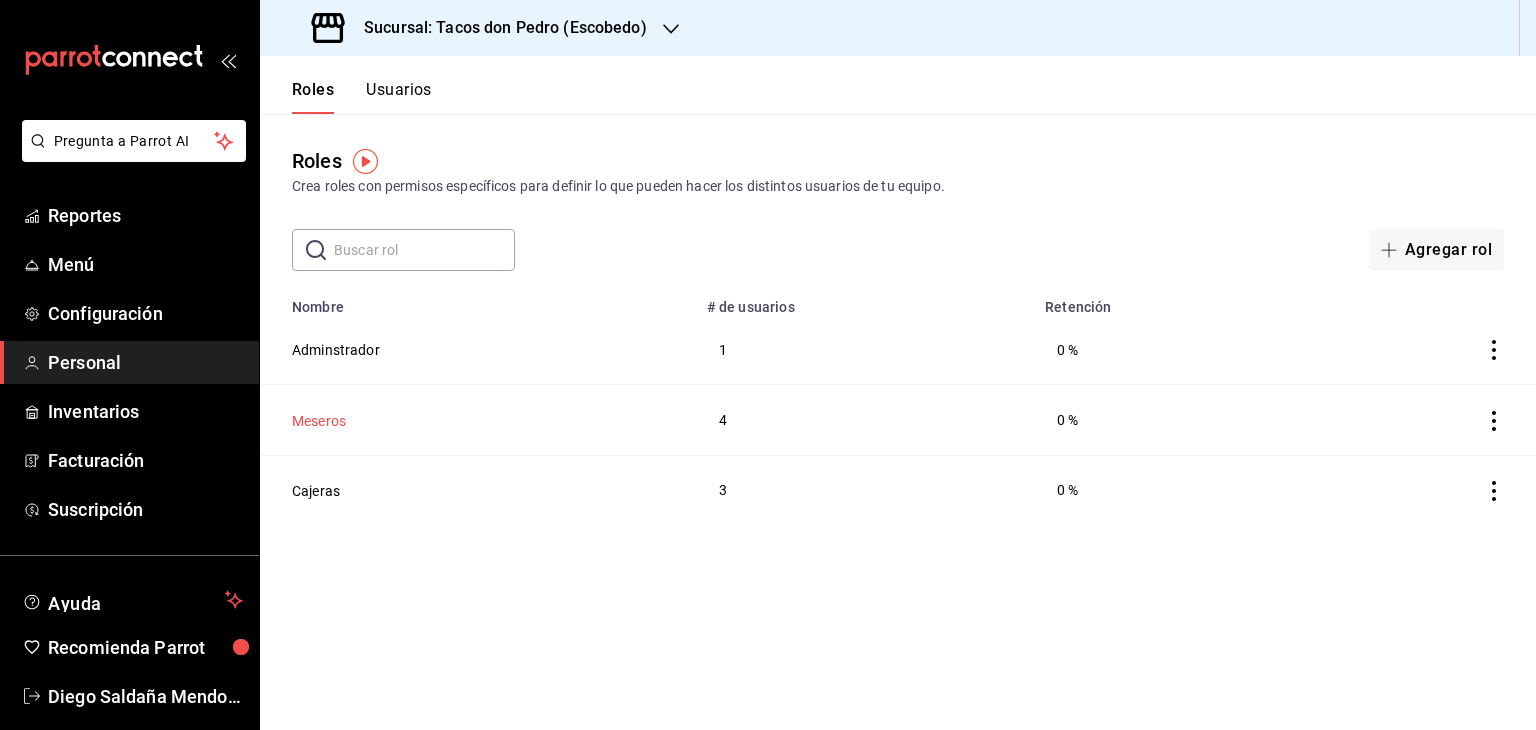click on "Meseros" at bounding box center [319, 421] 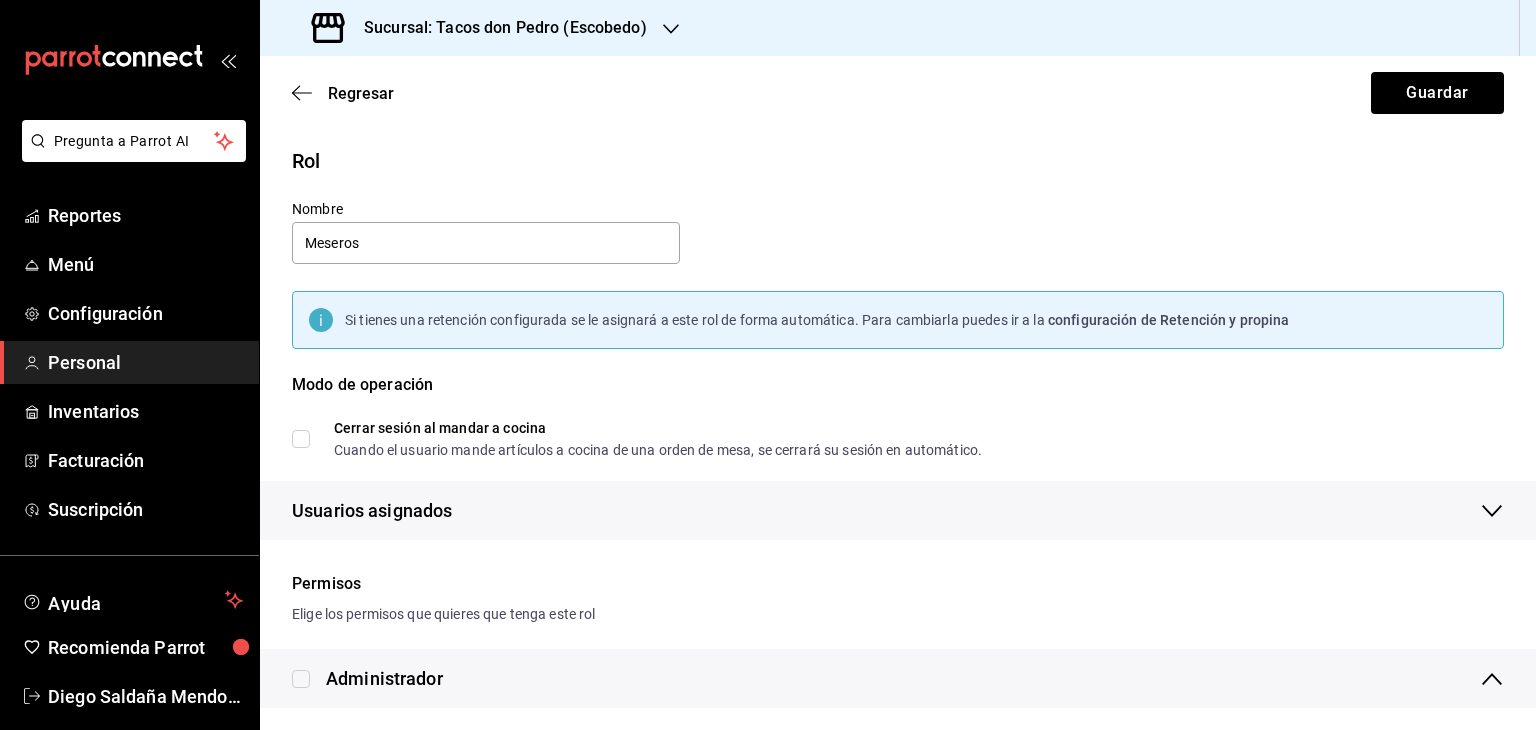 scroll, scrollTop: 73, scrollLeft: 0, axis: vertical 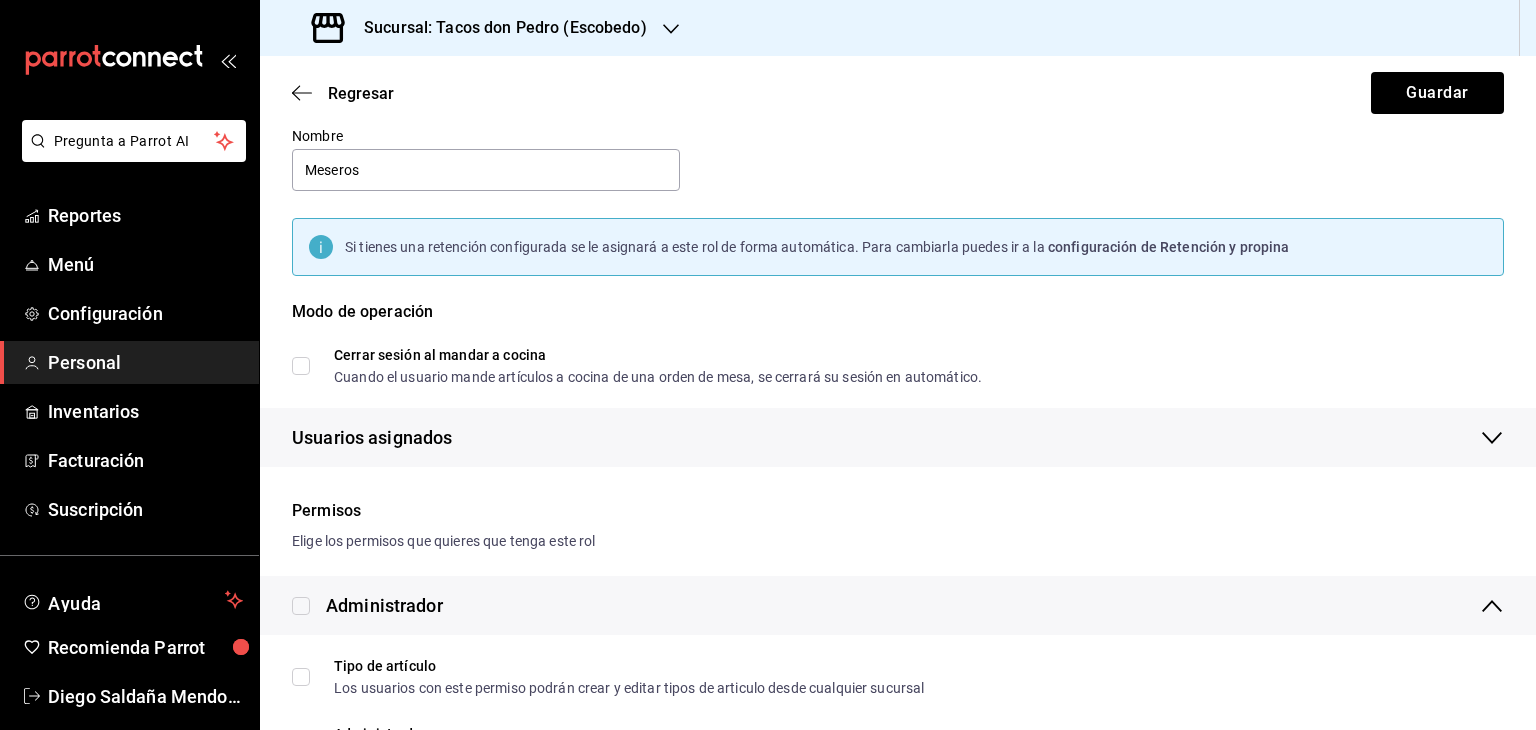 click on "Regresar Guardar" at bounding box center [898, 93] 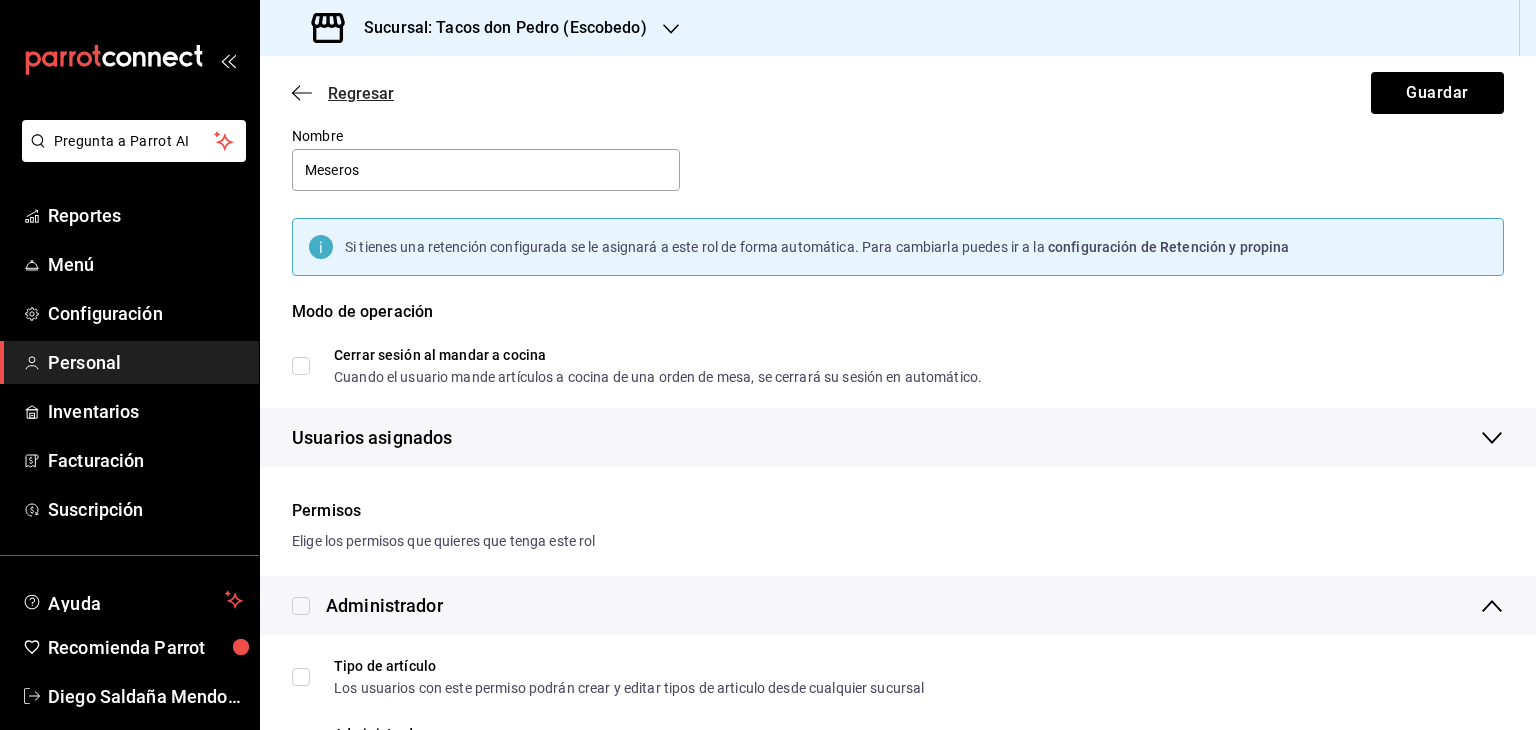 click 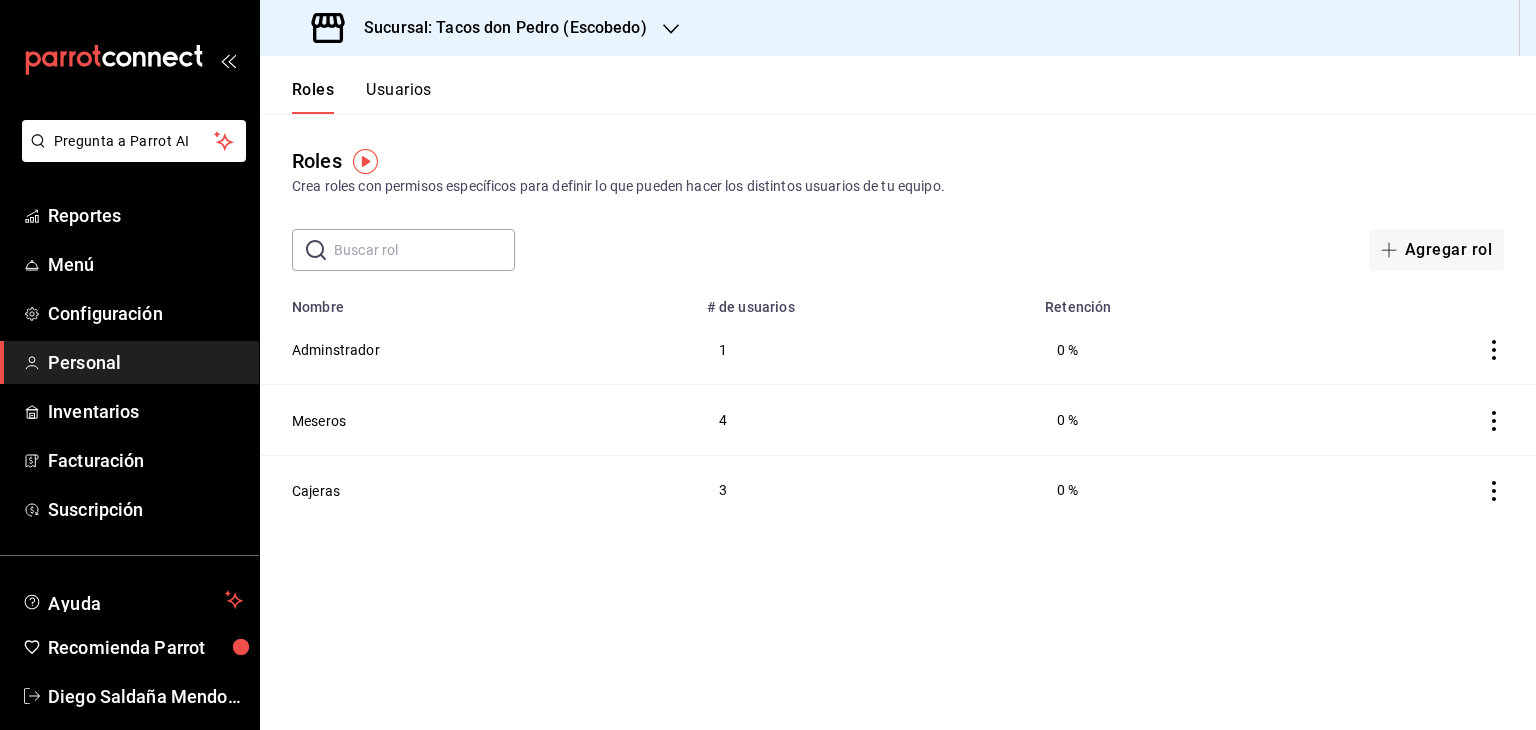 click on "Usuarios" at bounding box center [399, 97] 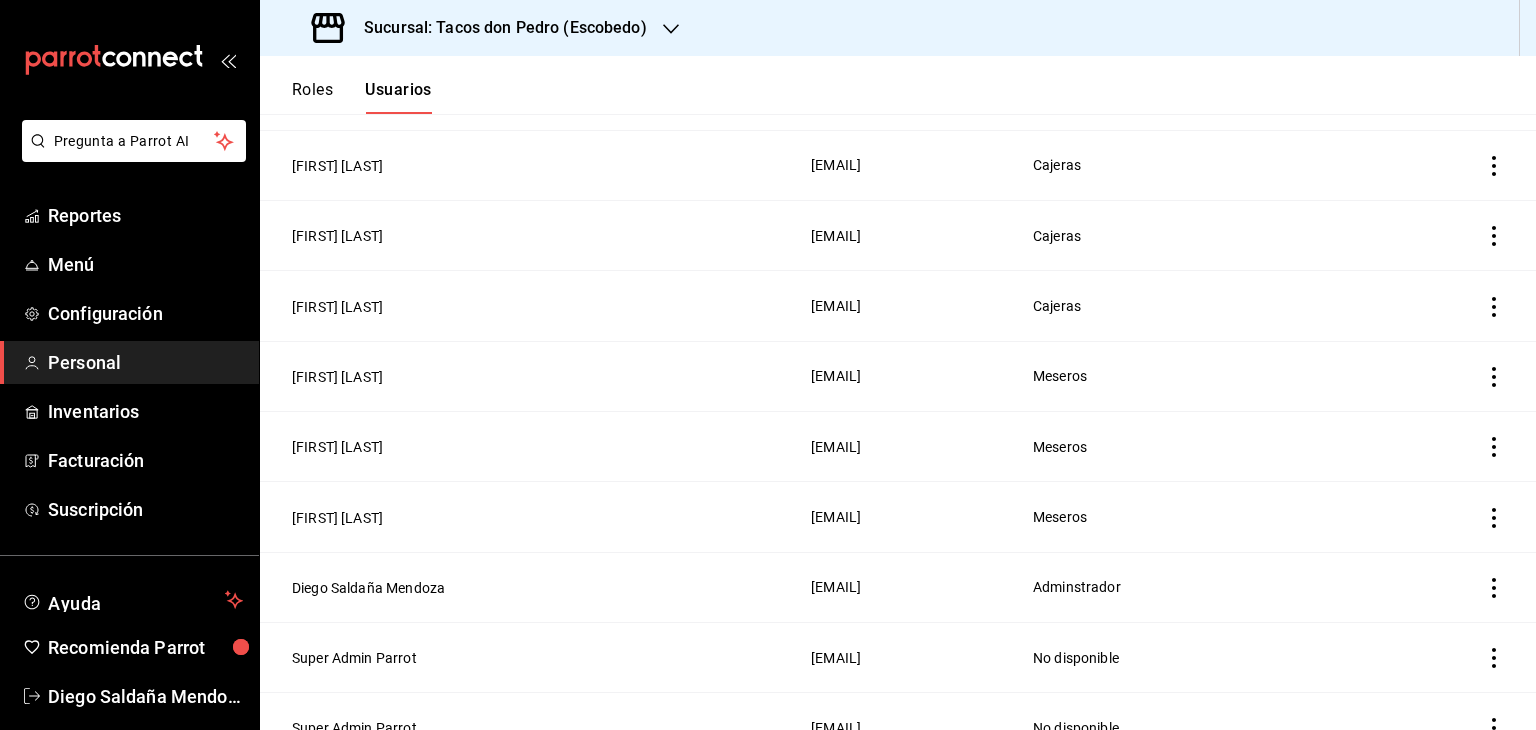 scroll, scrollTop: 593, scrollLeft: 0, axis: vertical 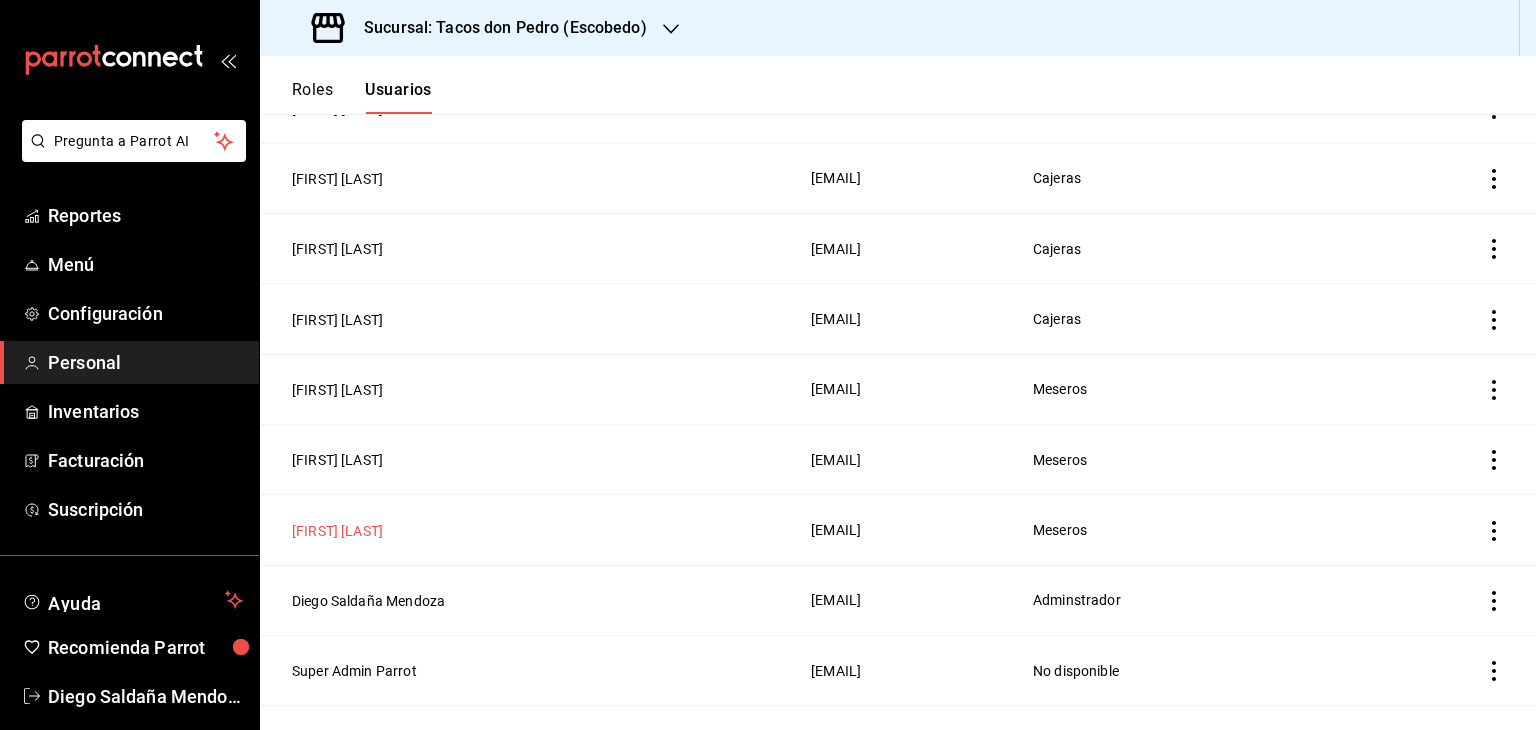 click on "[FIRST] [LAST]" at bounding box center [337, 531] 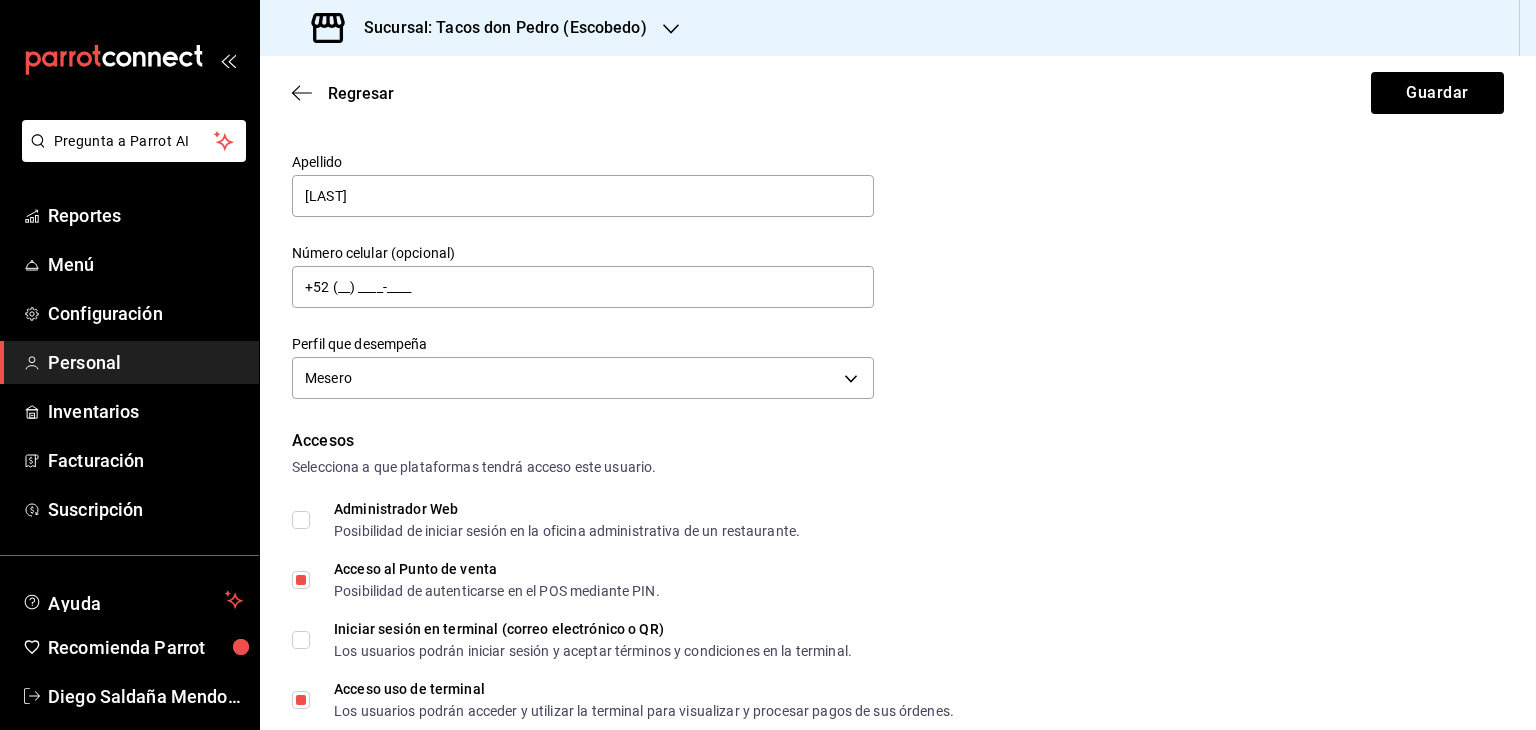 scroll, scrollTop: 118, scrollLeft: 0, axis: vertical 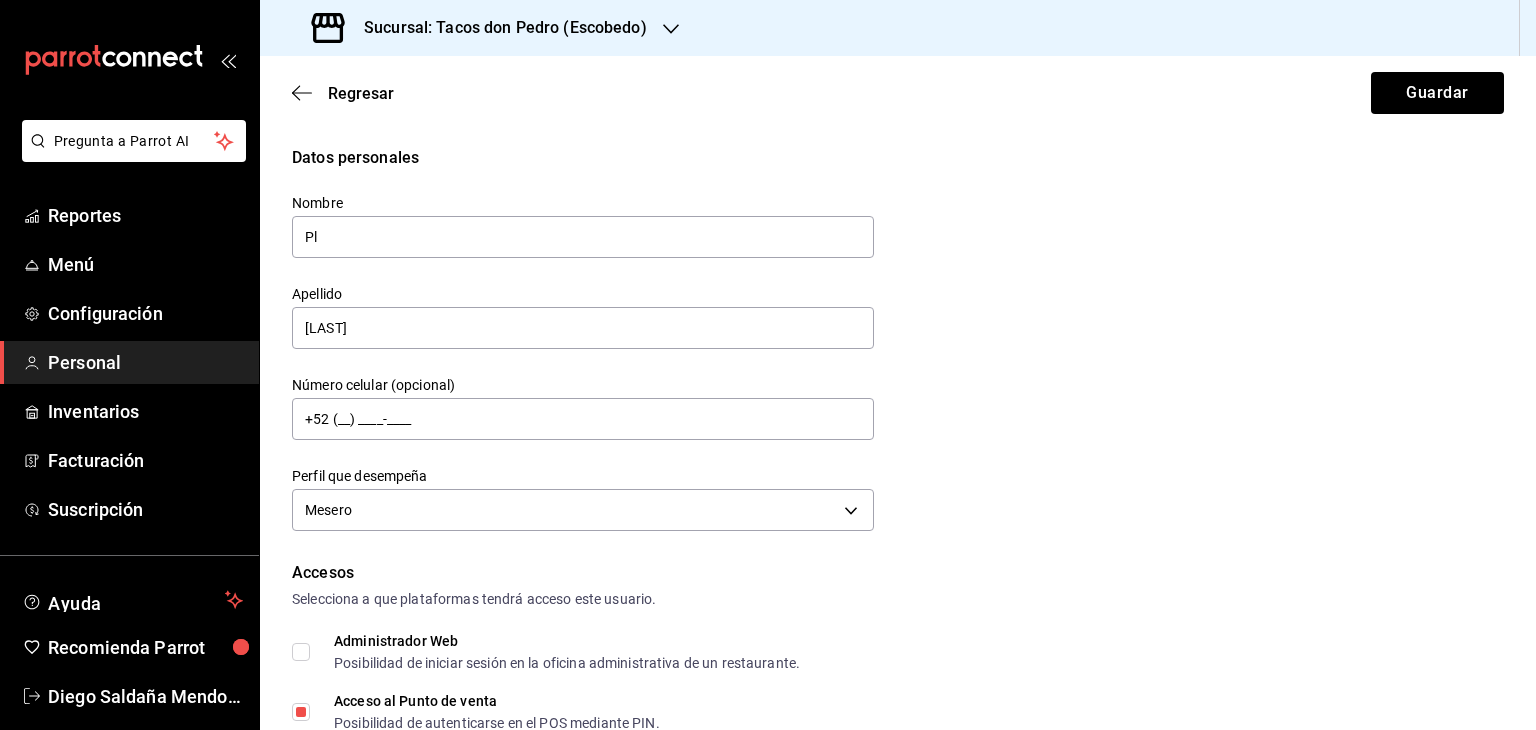 type on "P" 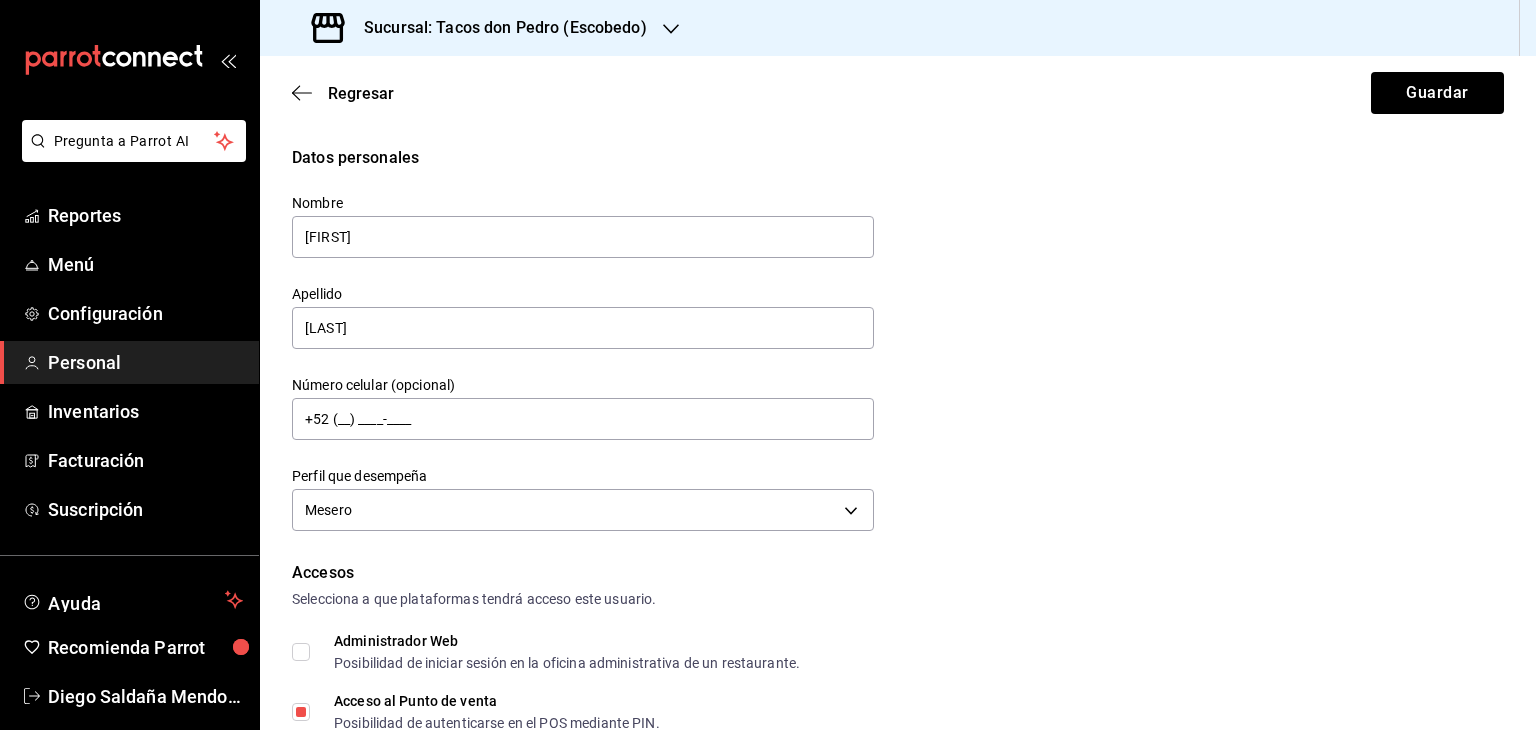 type on "[FIRST]" 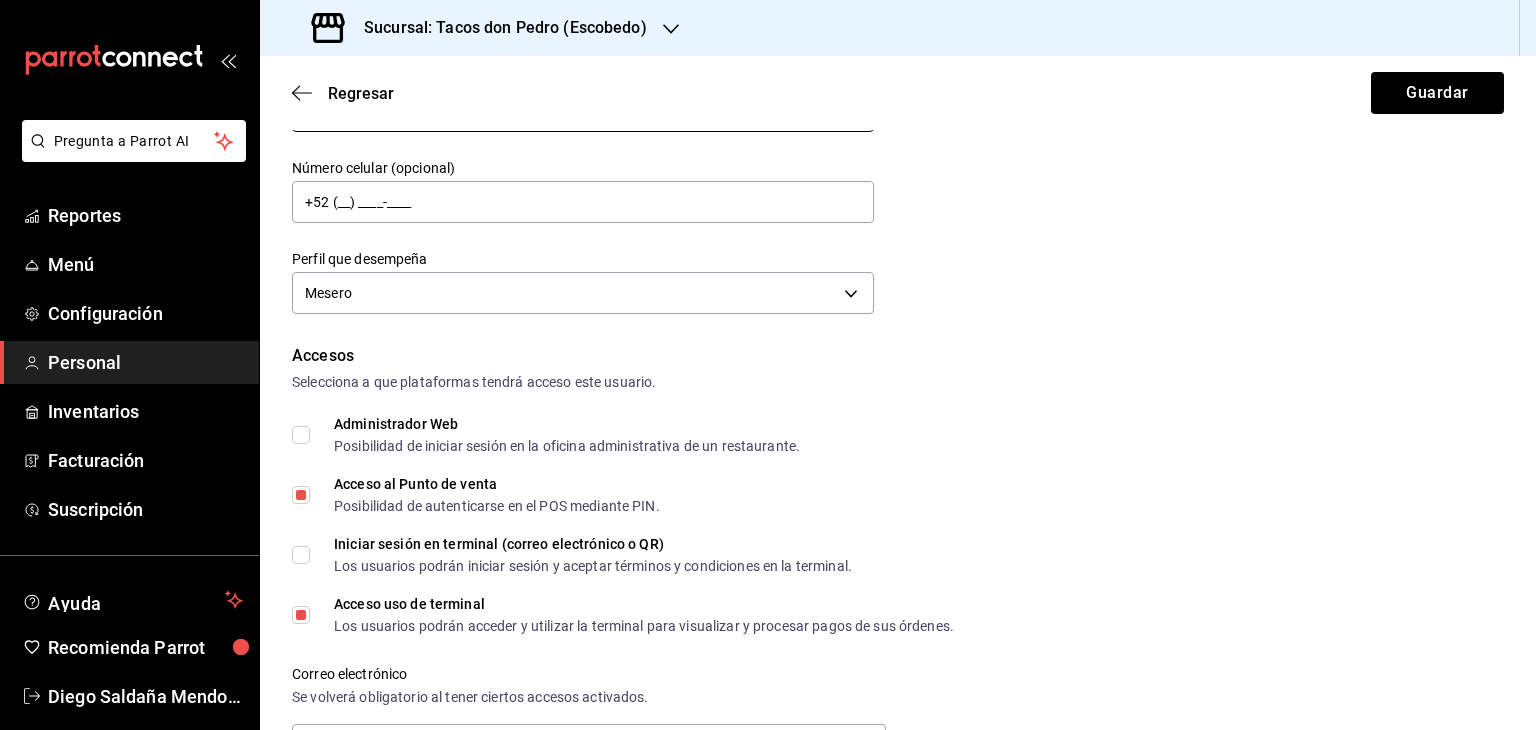 scroll, scrollTop: 233, scrollLeft: 0, axis: vertical 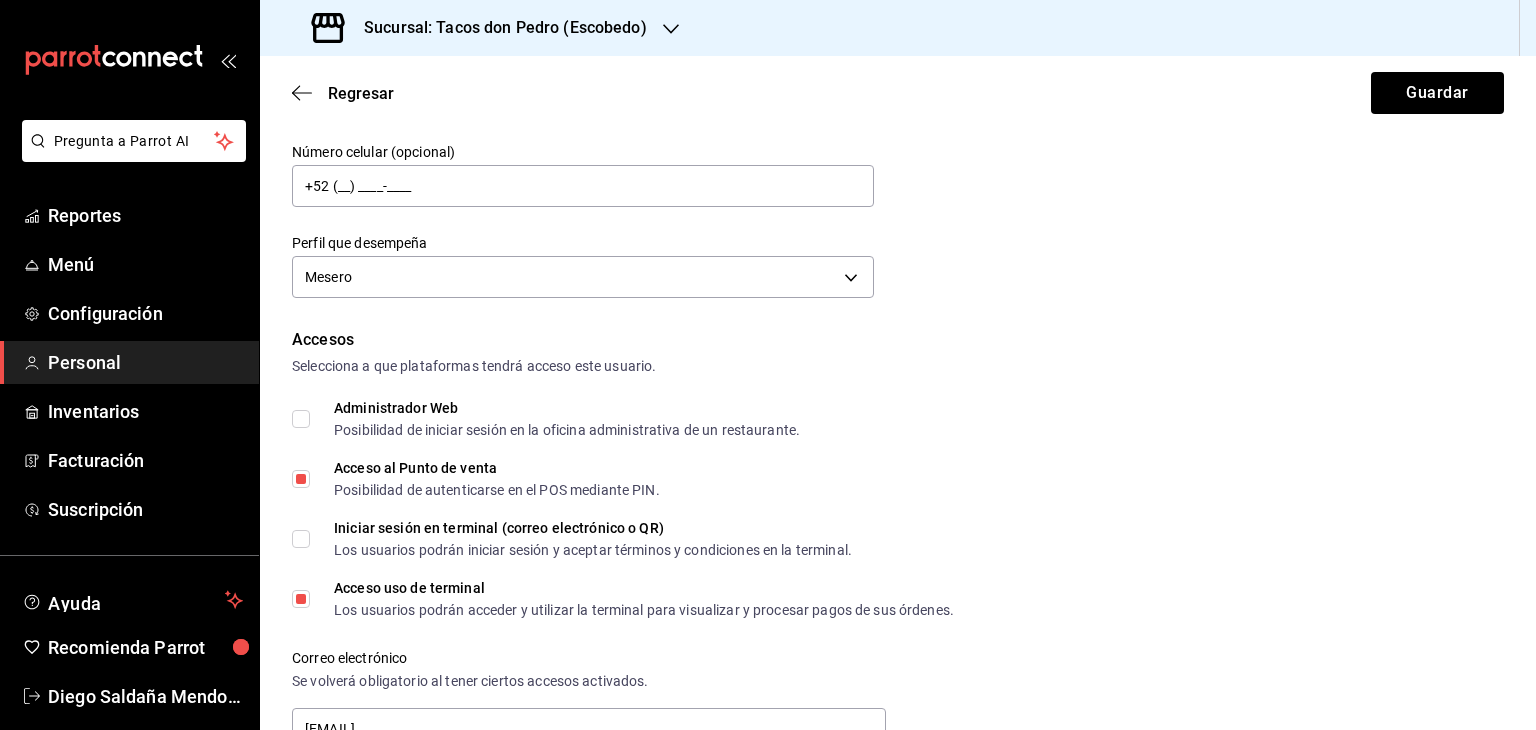 type on "Mesero" 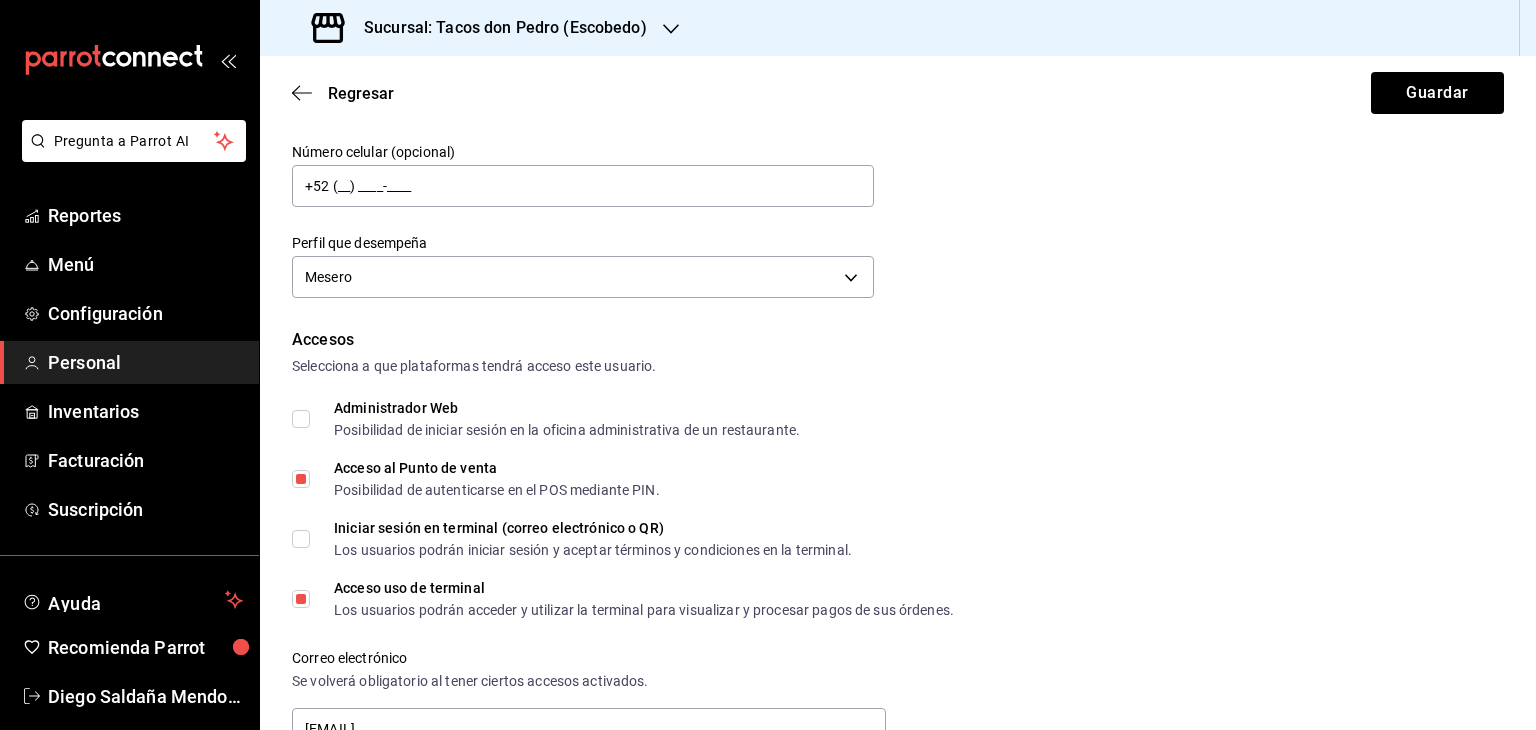 click on "Administrador Web Posibilidad de iniciar sesión en la oficina administrativa de un restaurante." at bounding box center [898, 419] 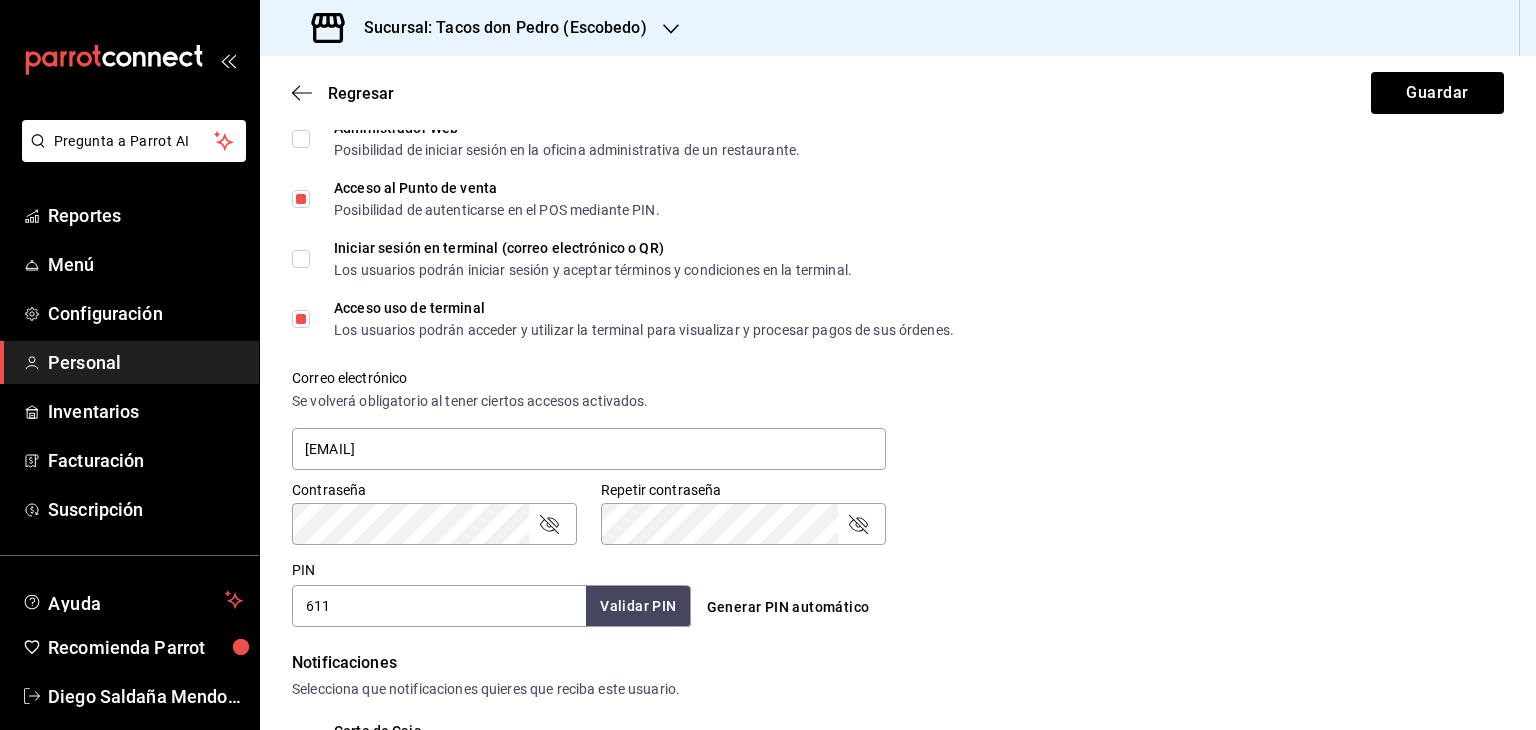 scroll, scrollTop: 753, scrollLeft: 0, axis: vertical 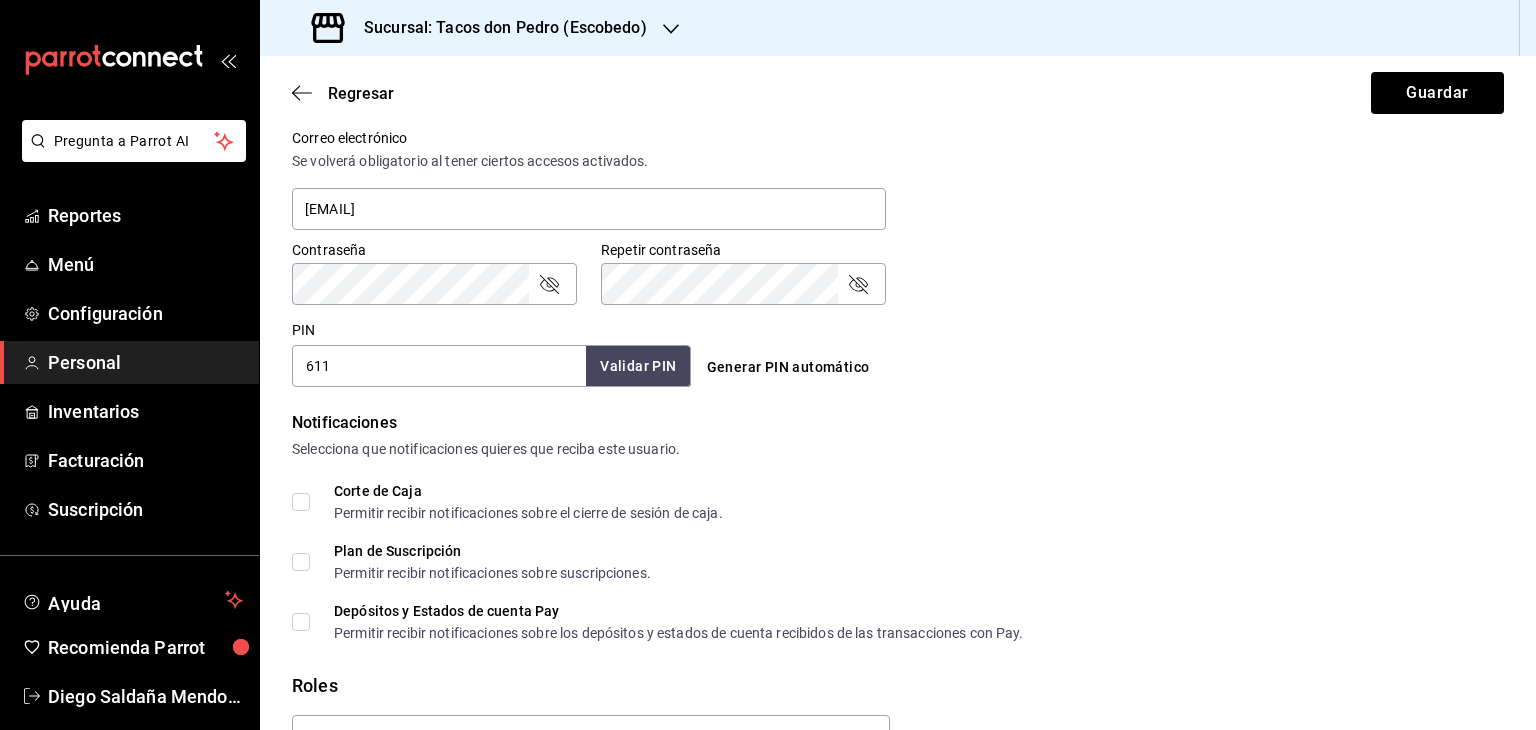 click on "611" at bounding box center (439, 366) 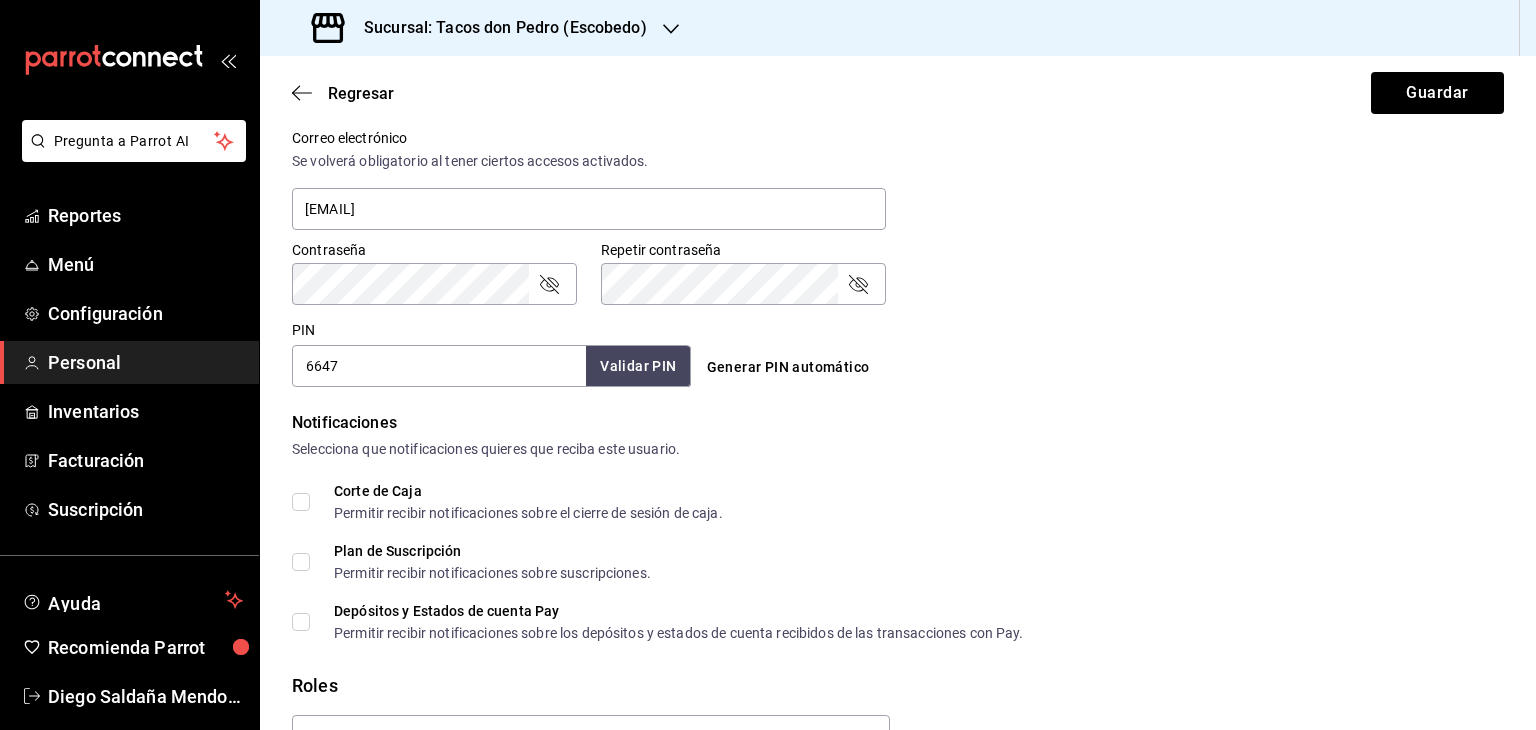 type on "6647" 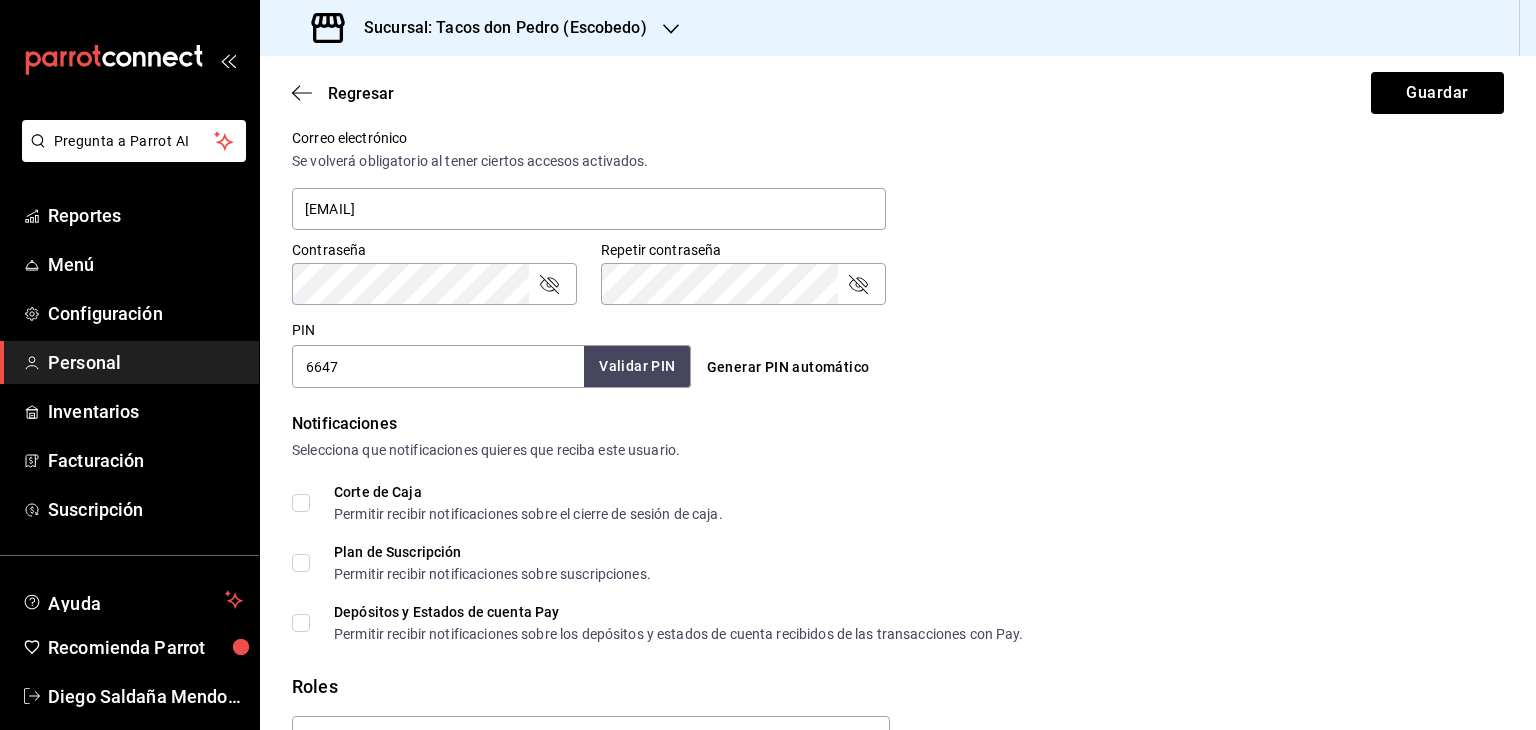 click on "Validar PIN" at bounding box center [637, 366] 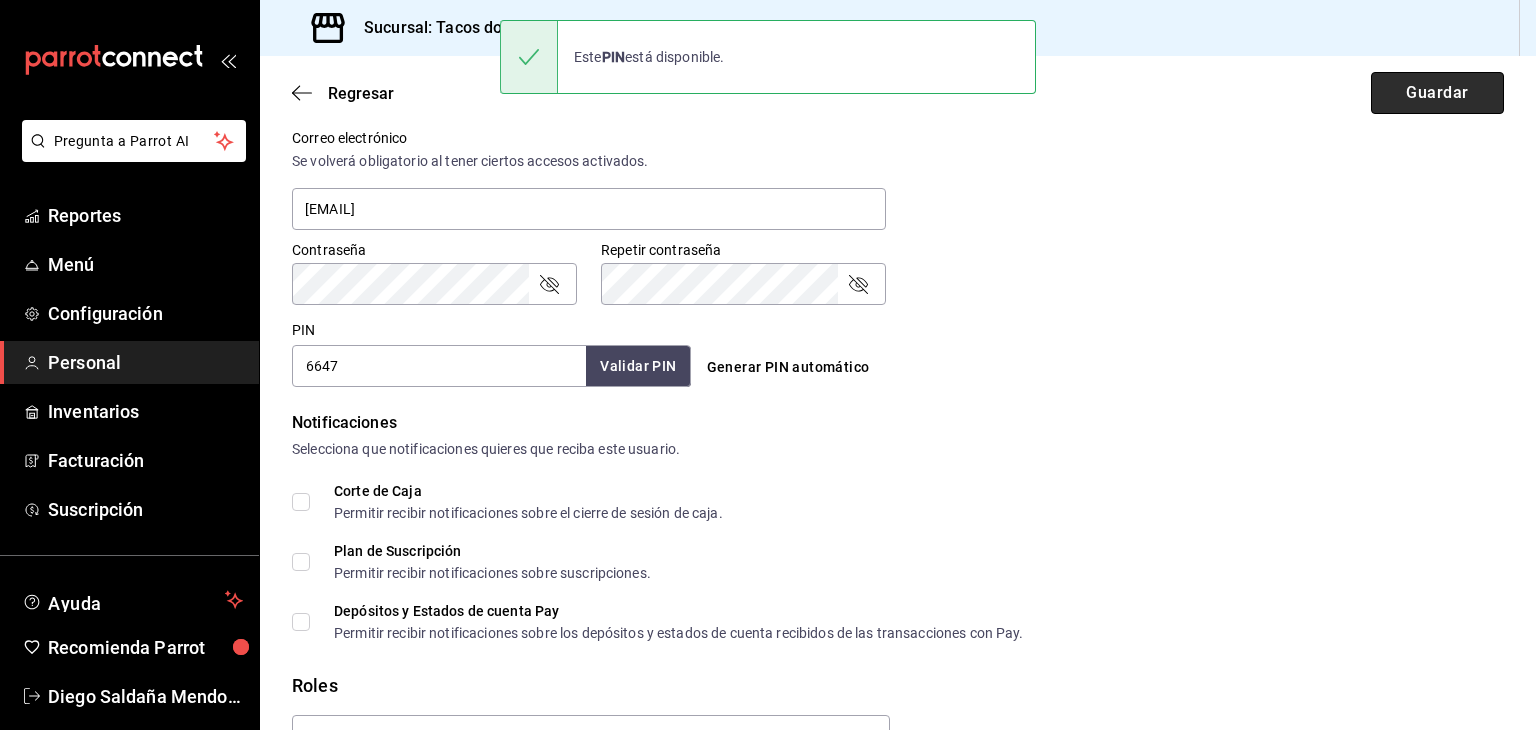 click on "Guardar" at bounding box center [1437, 93] 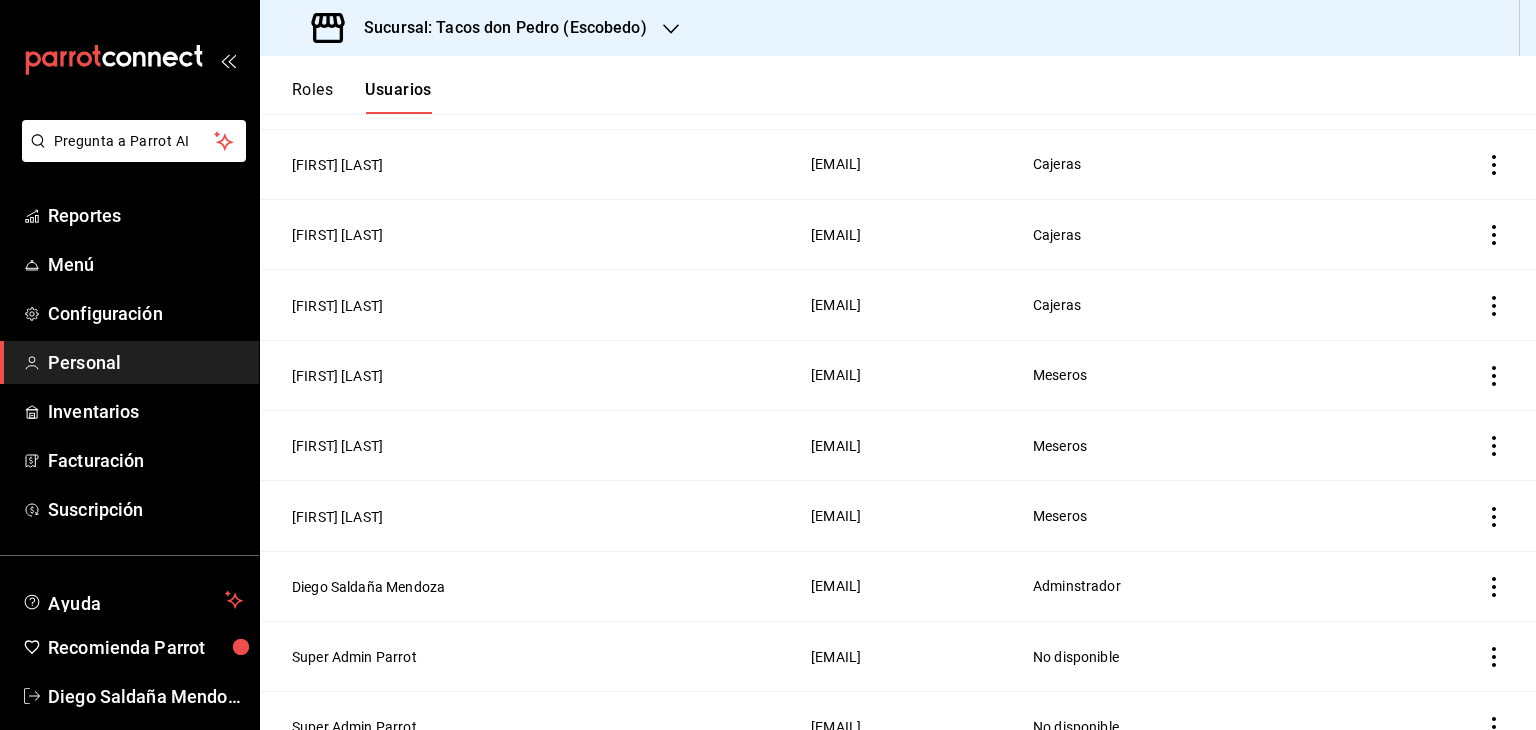scroll, scrollTop: 640, scrollLeft: 0, axis: vertical 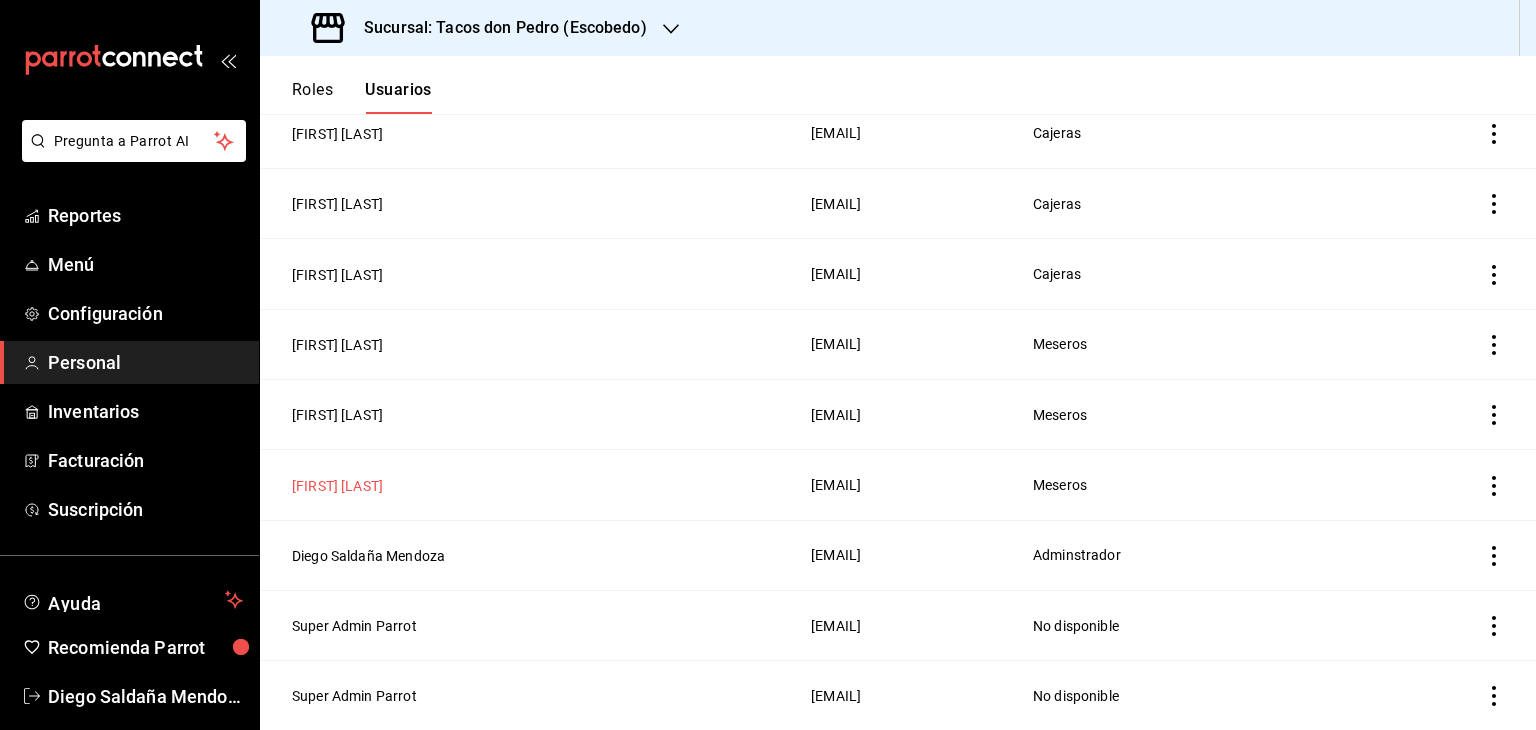 click on "[FIRST] [LAST]" at bounding box center (337, 486) 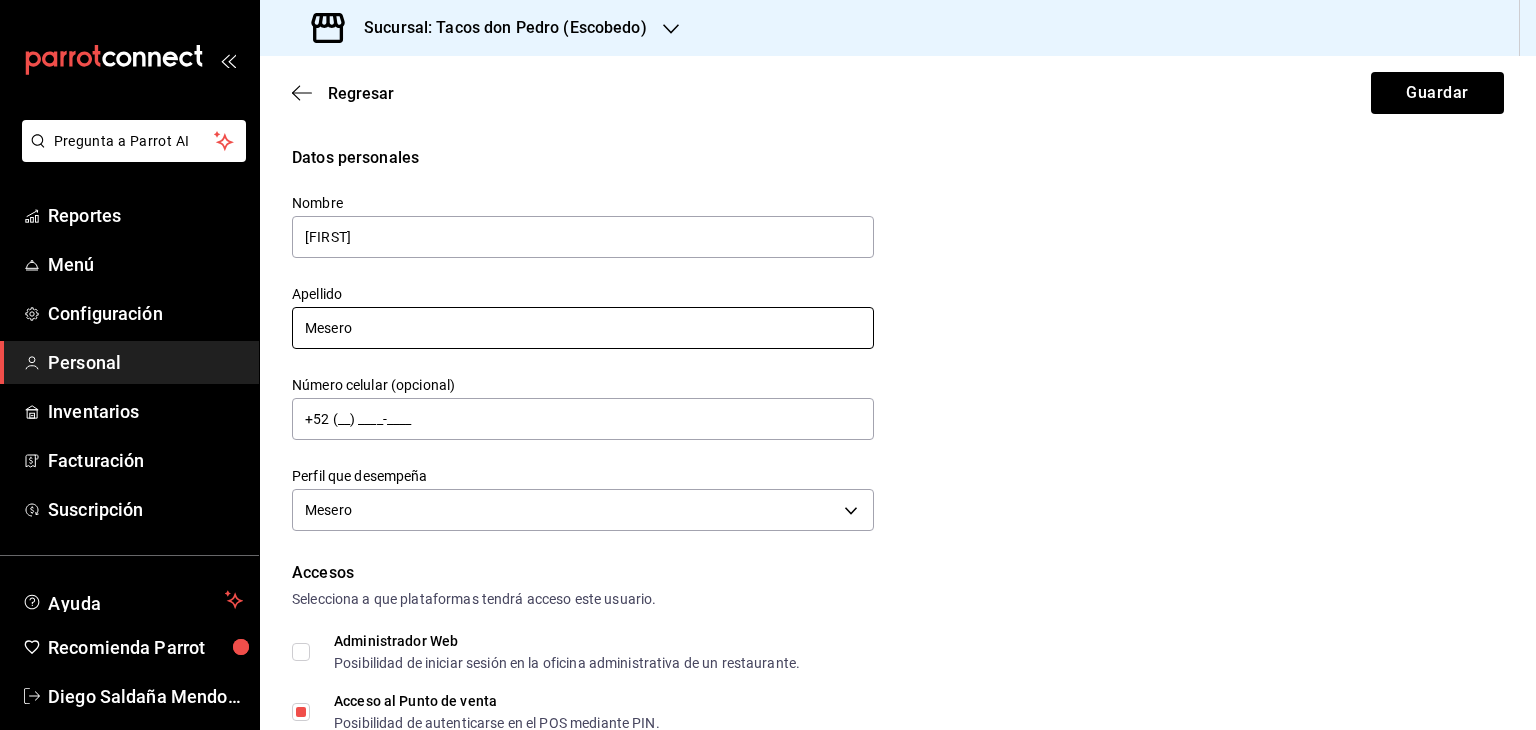 click on "Mesero" at bounding box center [583, 328] 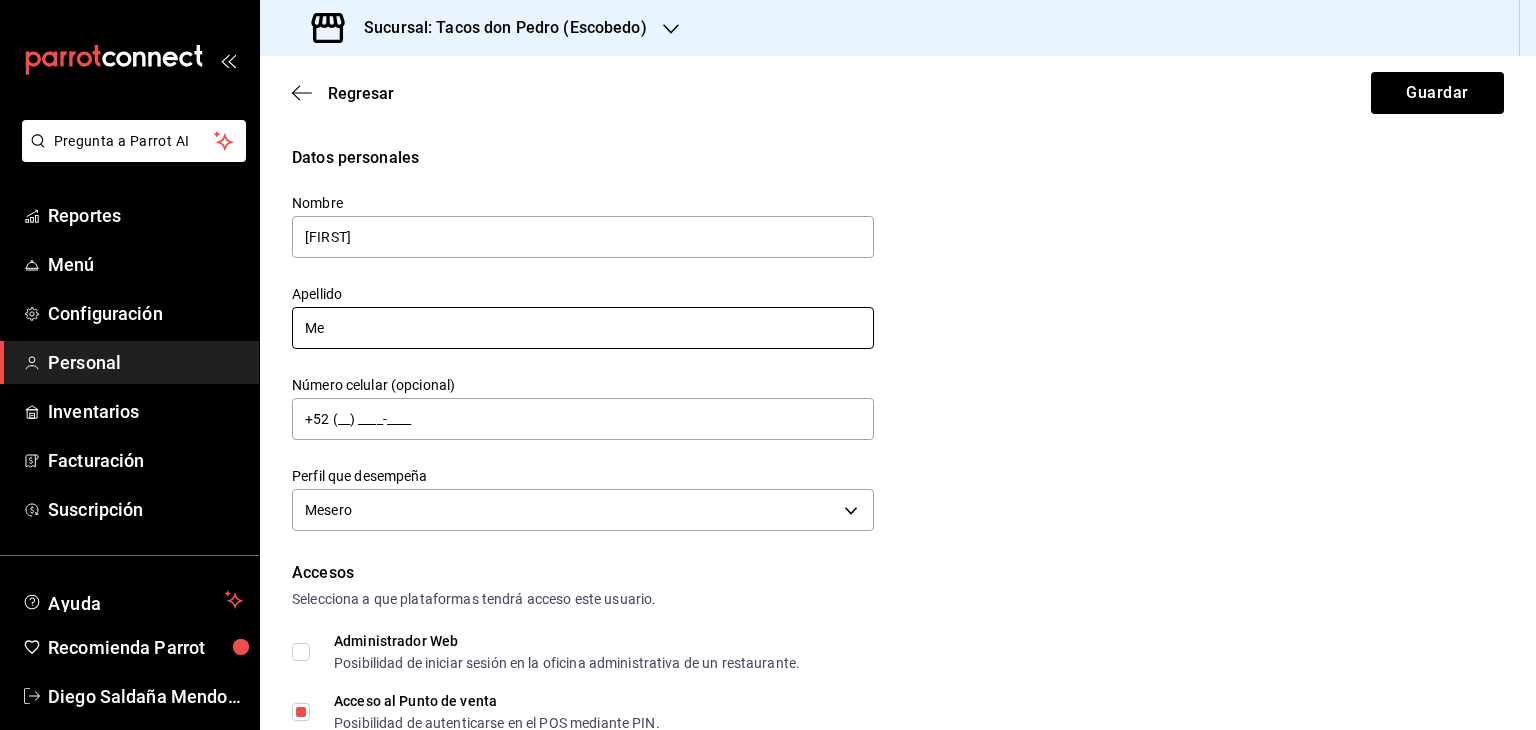 type on "M" 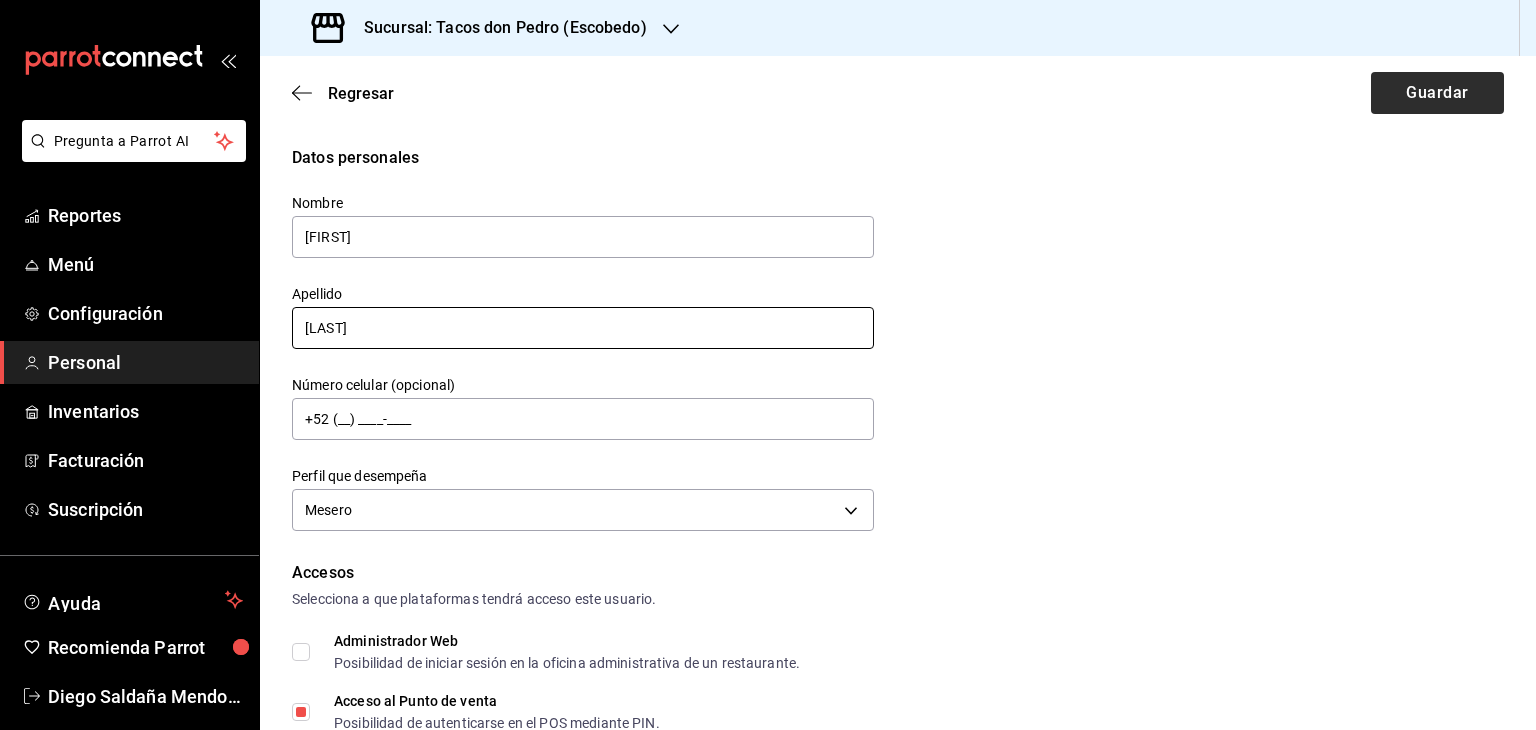 type on "[LAST]" 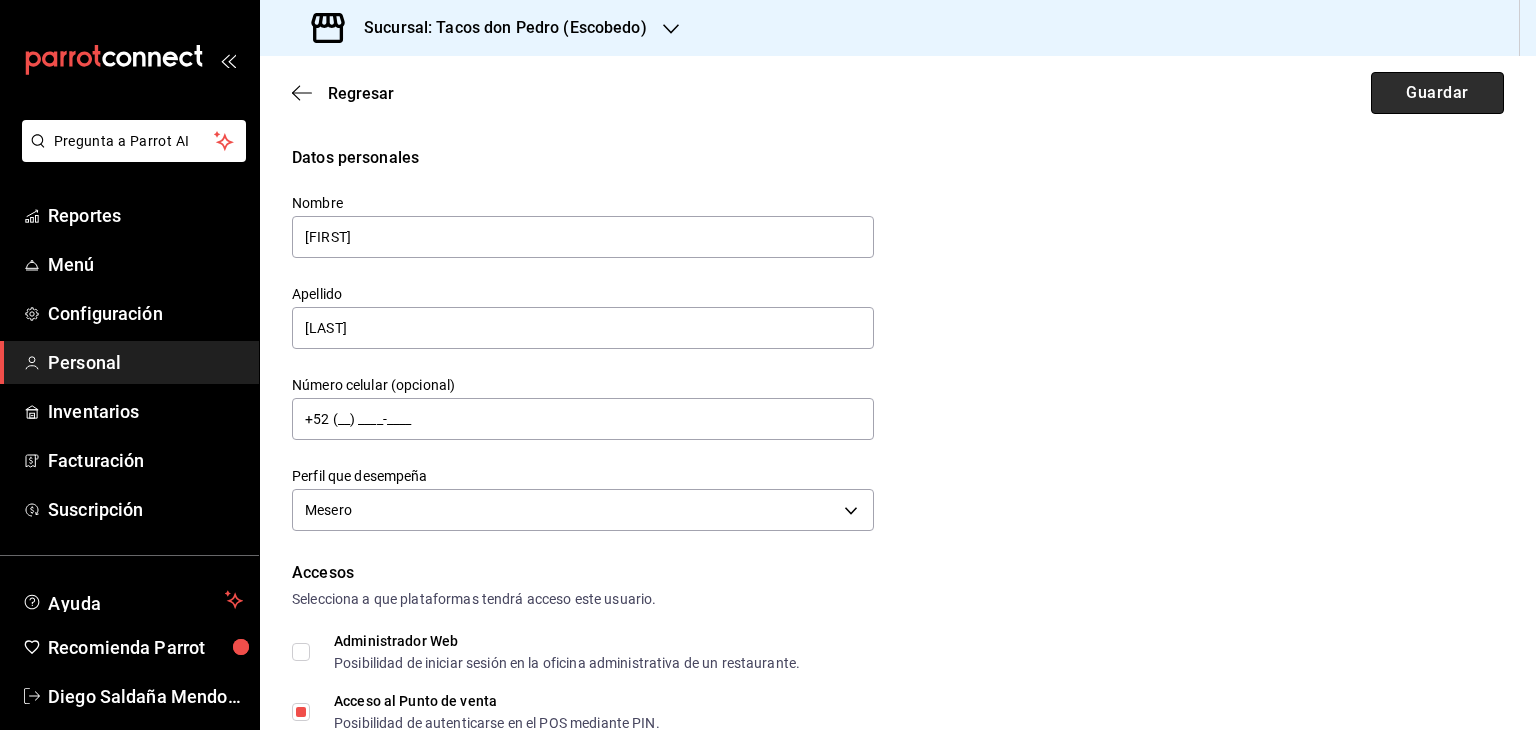 click on "Guardar" at bounding box center [1437, 93] 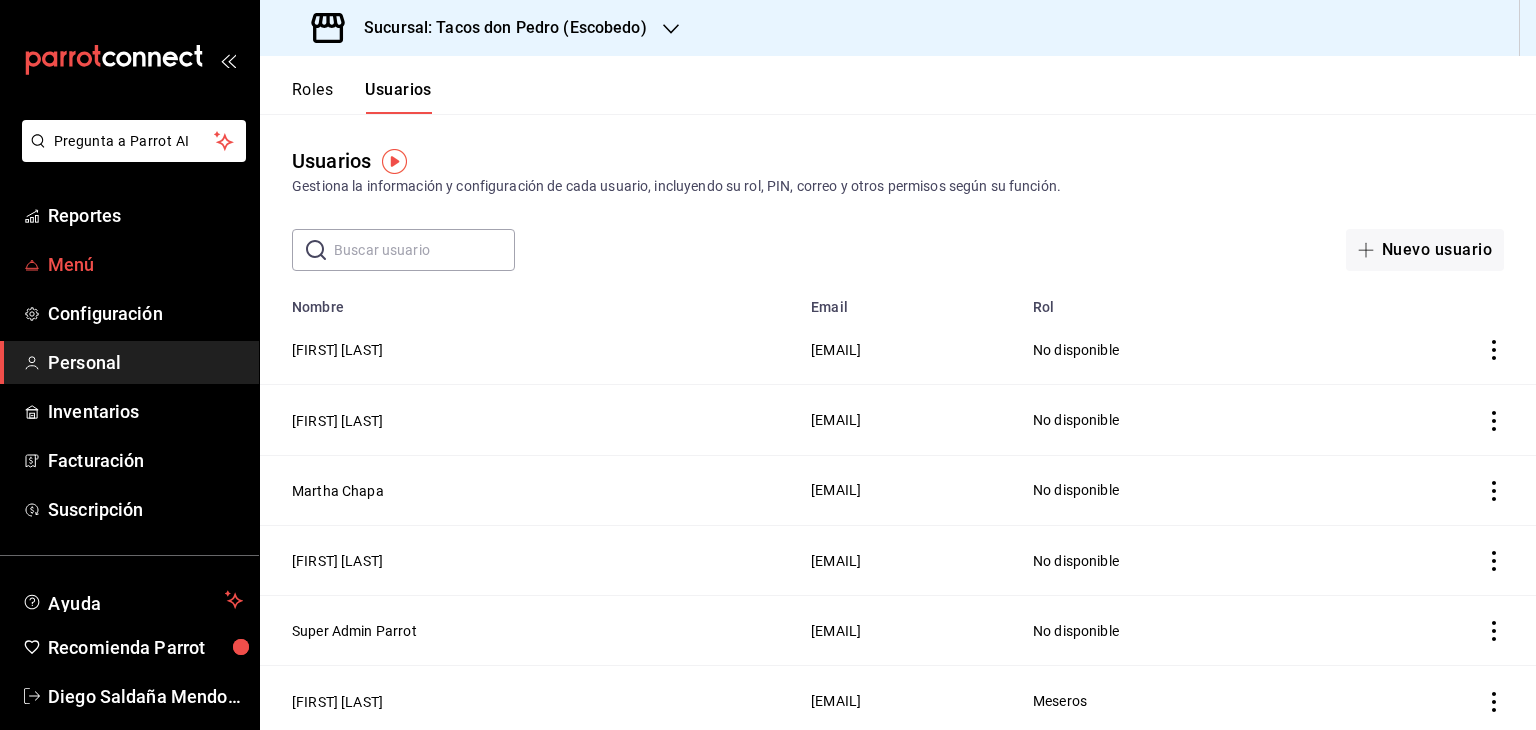 click on "Menú" at bounding box center (145, 264) 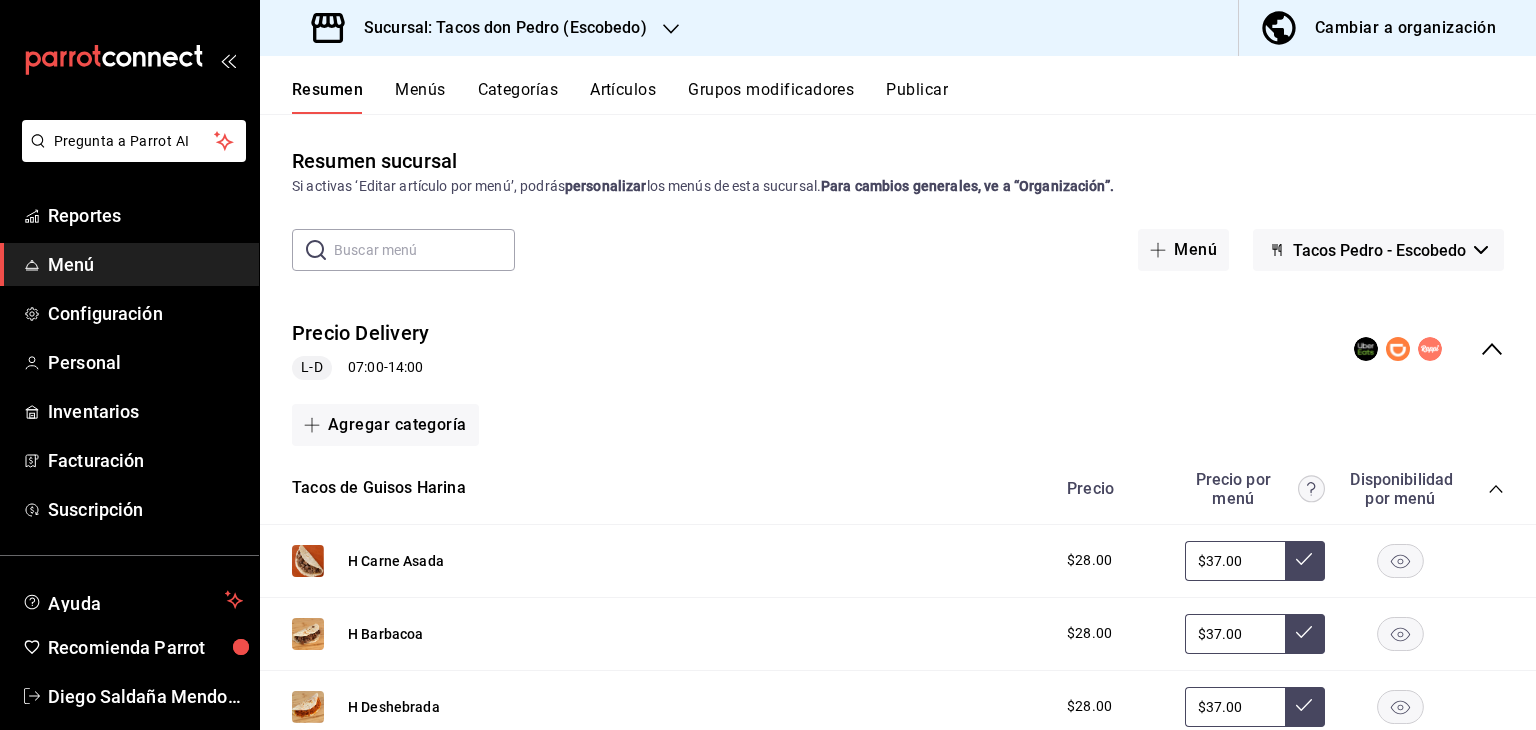 click on "Cambiar a organización" at bounding box center [1405, 28] 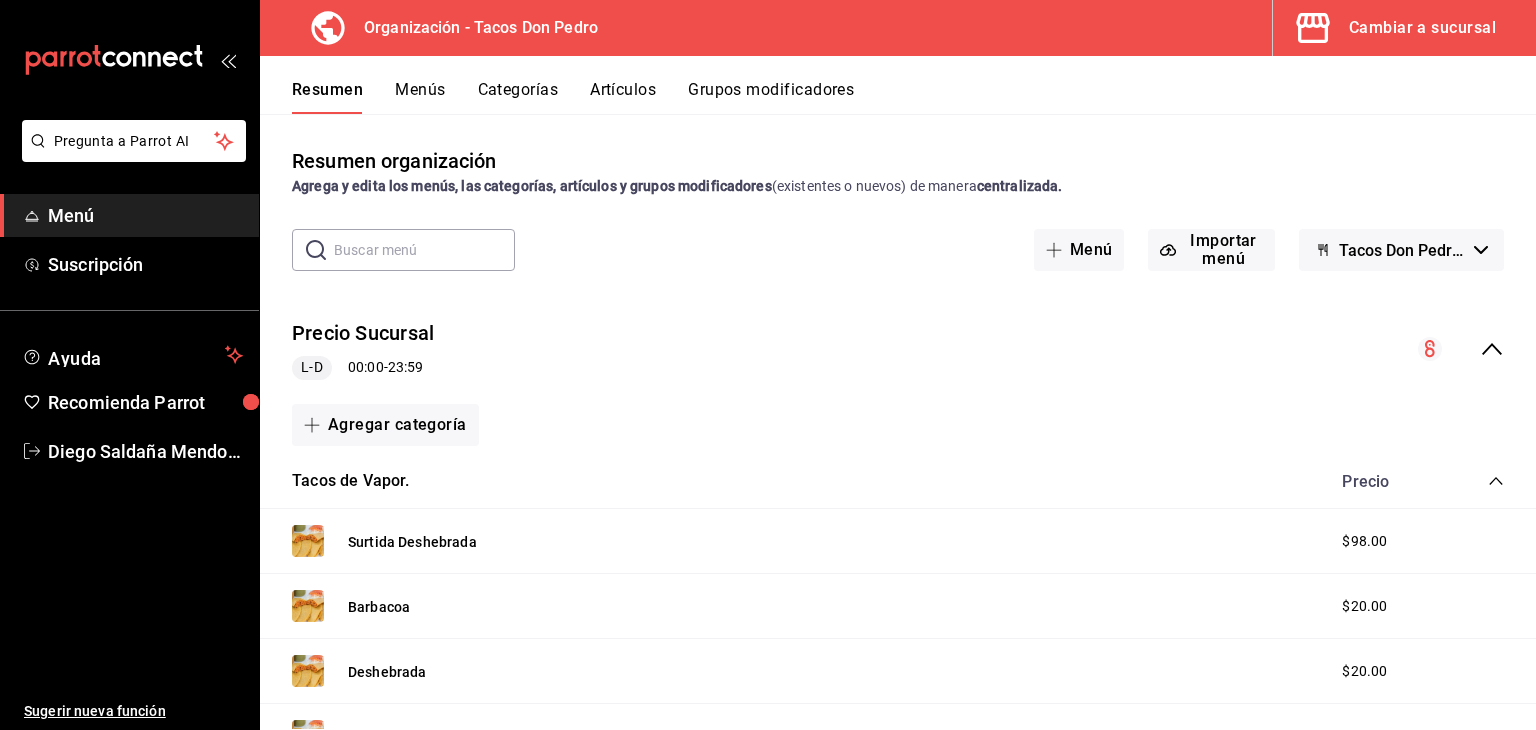 click on "Menús" at bounding box center (420, 97) 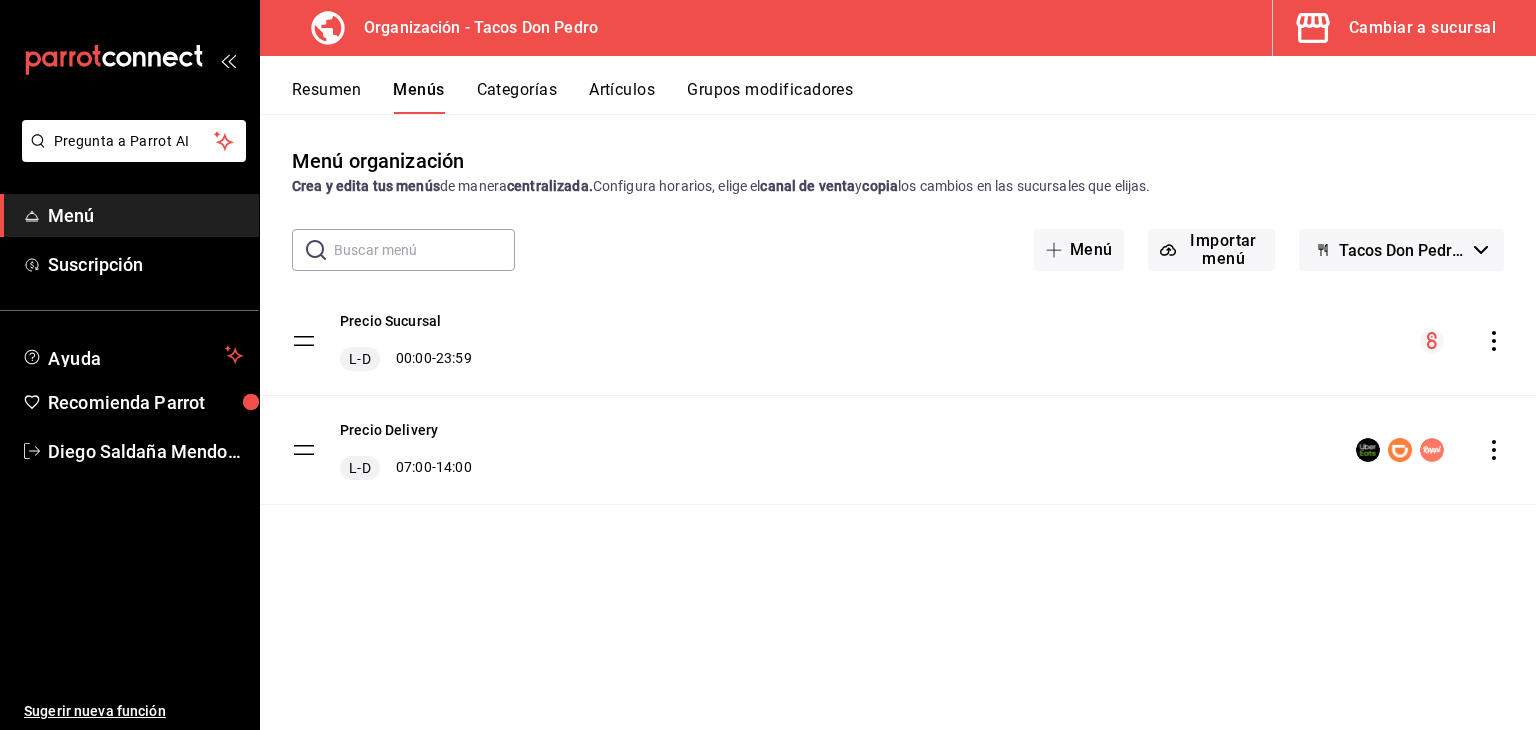 click on "Artículos" at bounding box center (622, 97) 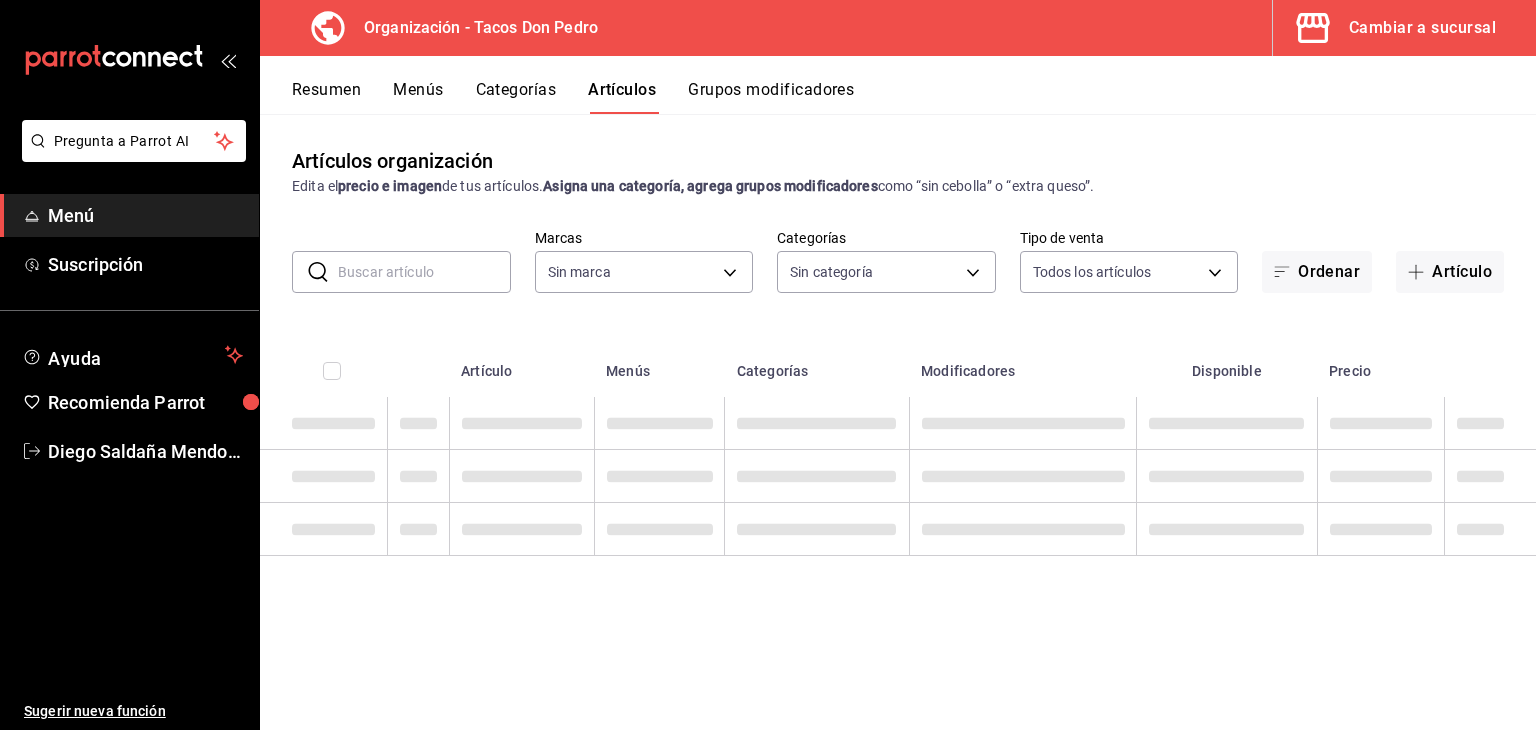 type on "[UUID]" 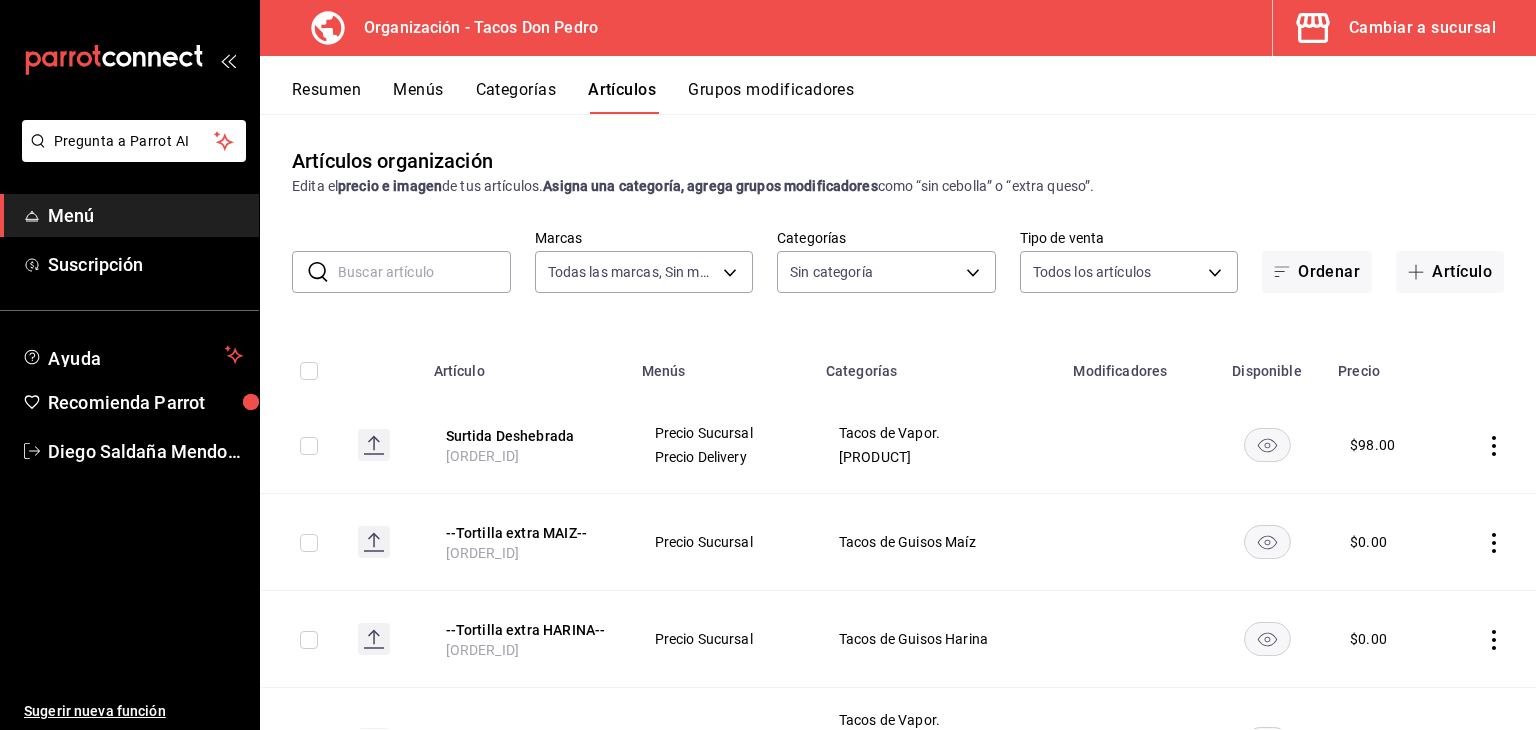 type on "[UUID_LIST]" 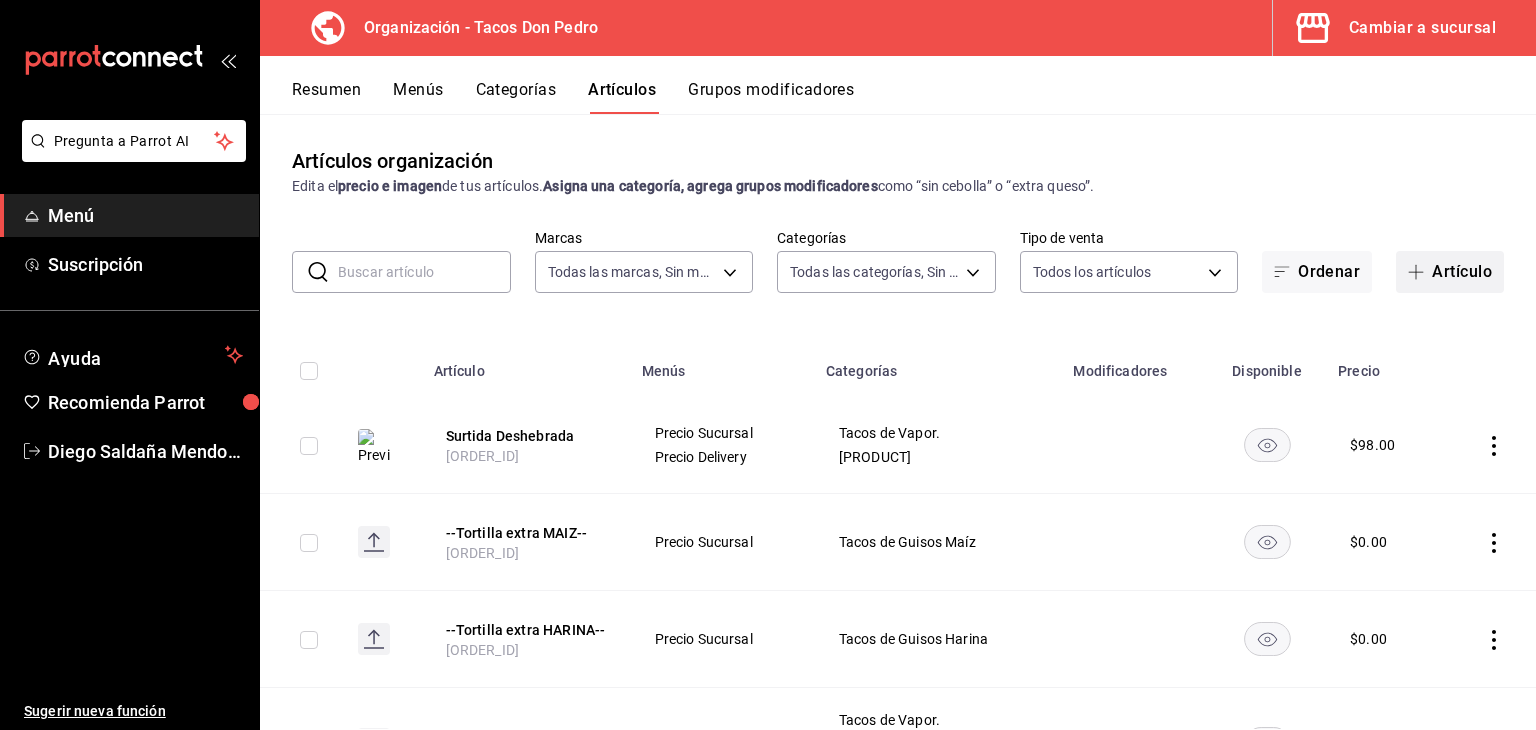 click on "Artículo" at bounding box center [1450, 272] 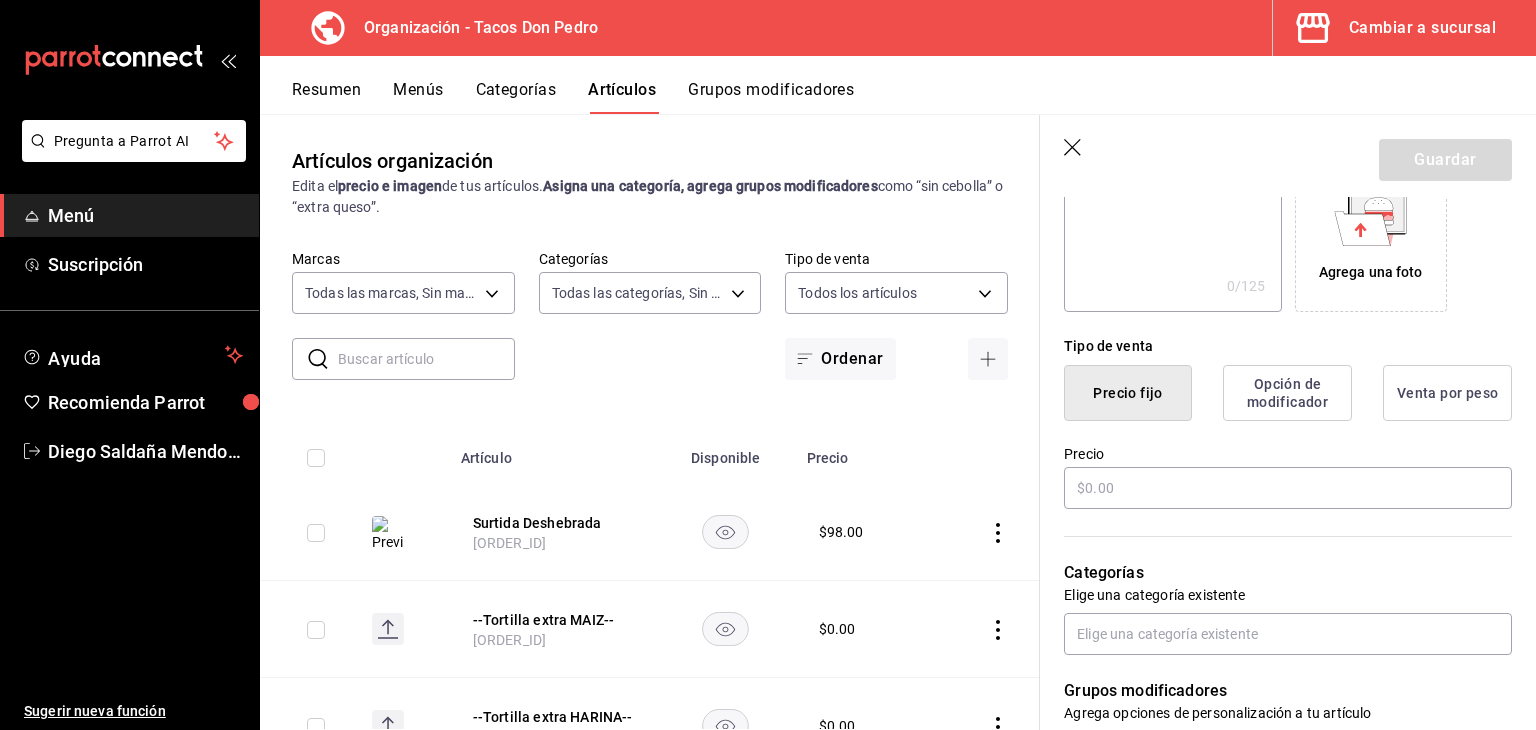 scroll, scrollTop: 363, scrollLeft: 0, axis: vertical 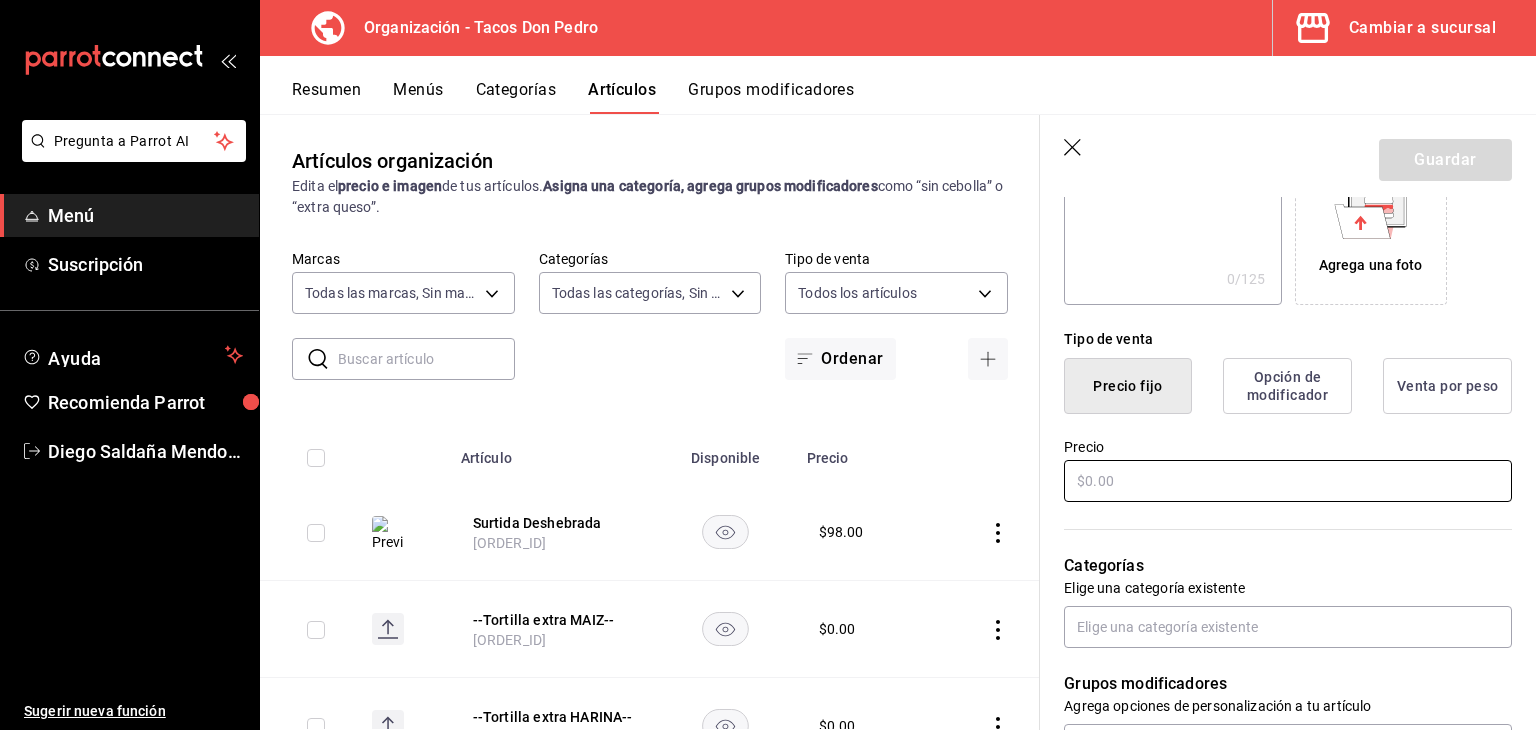 type on "---NO Preparar--" 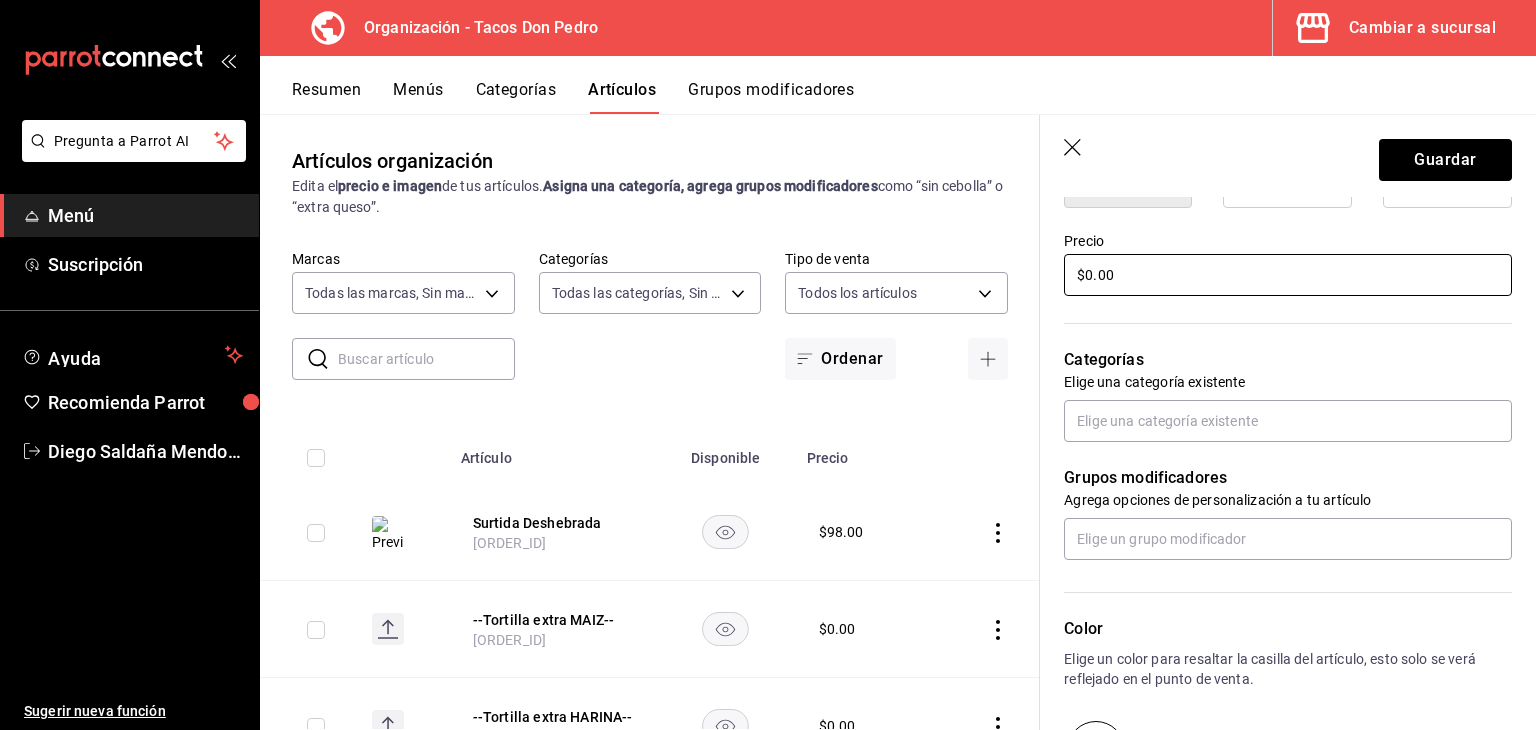 scroll, scrollTop: 603, scrollLeft: 0, axis: vertical 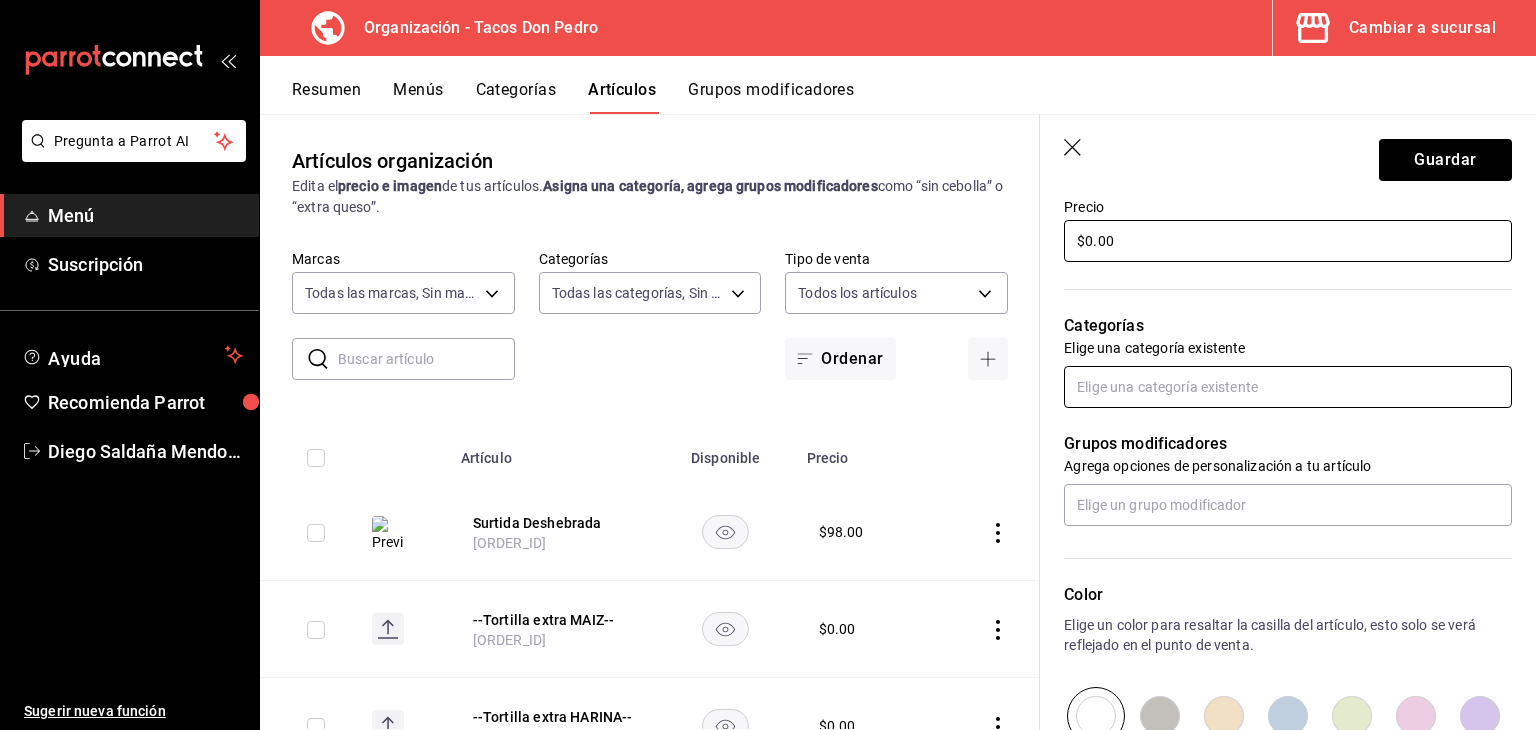 type on "$0.00" 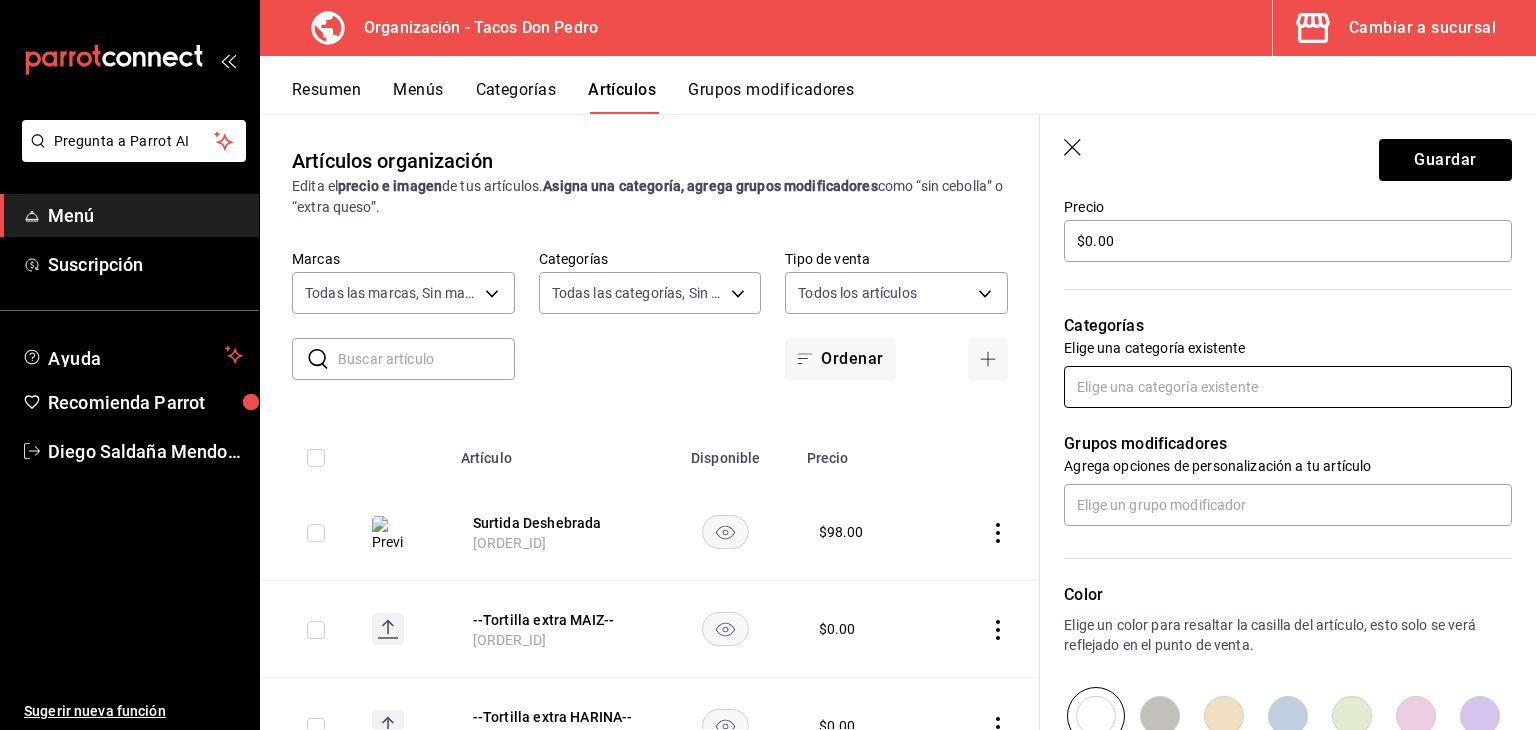 click at bounding box center (1288, 387) 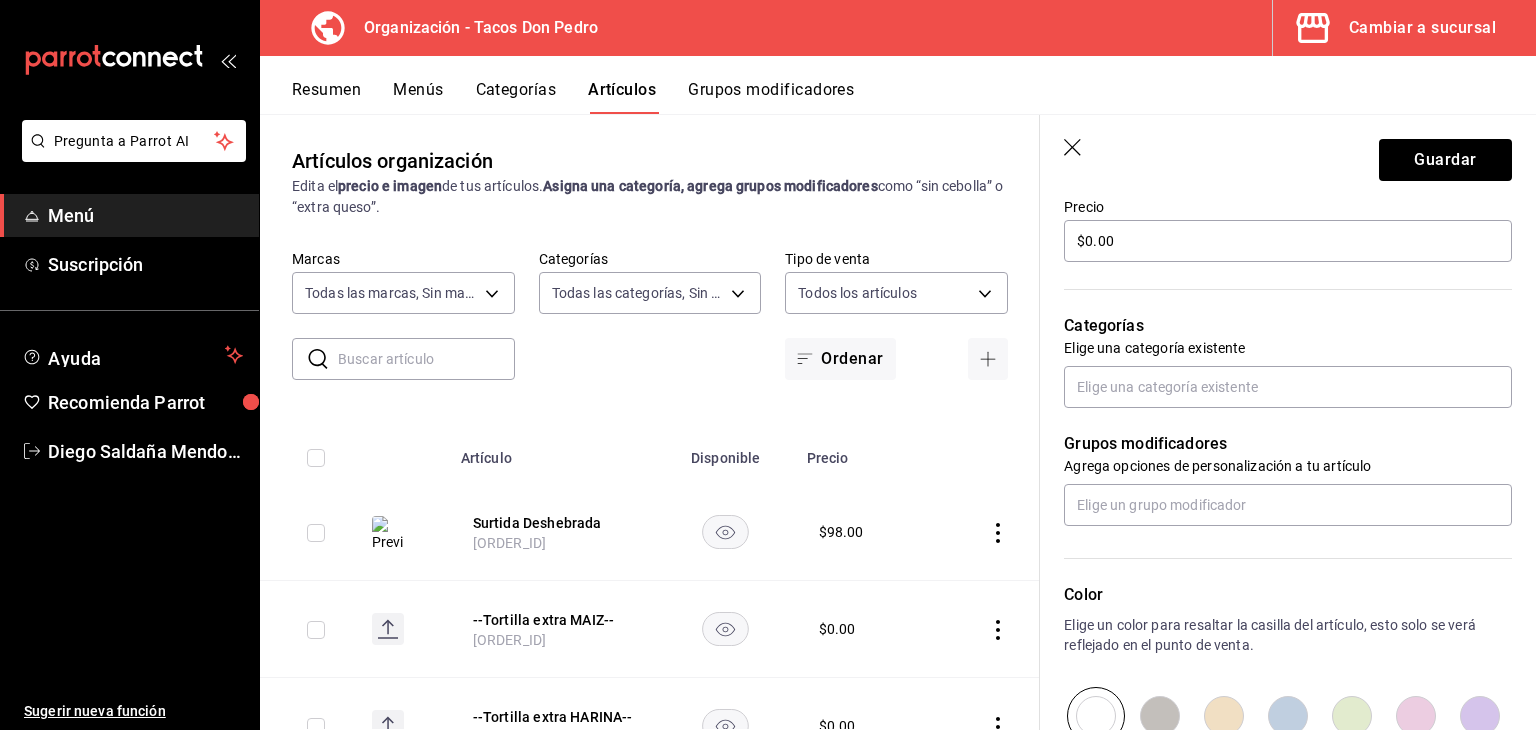 click on "Categorías Elige una categoría existente" at bounding box center (1276, 336) 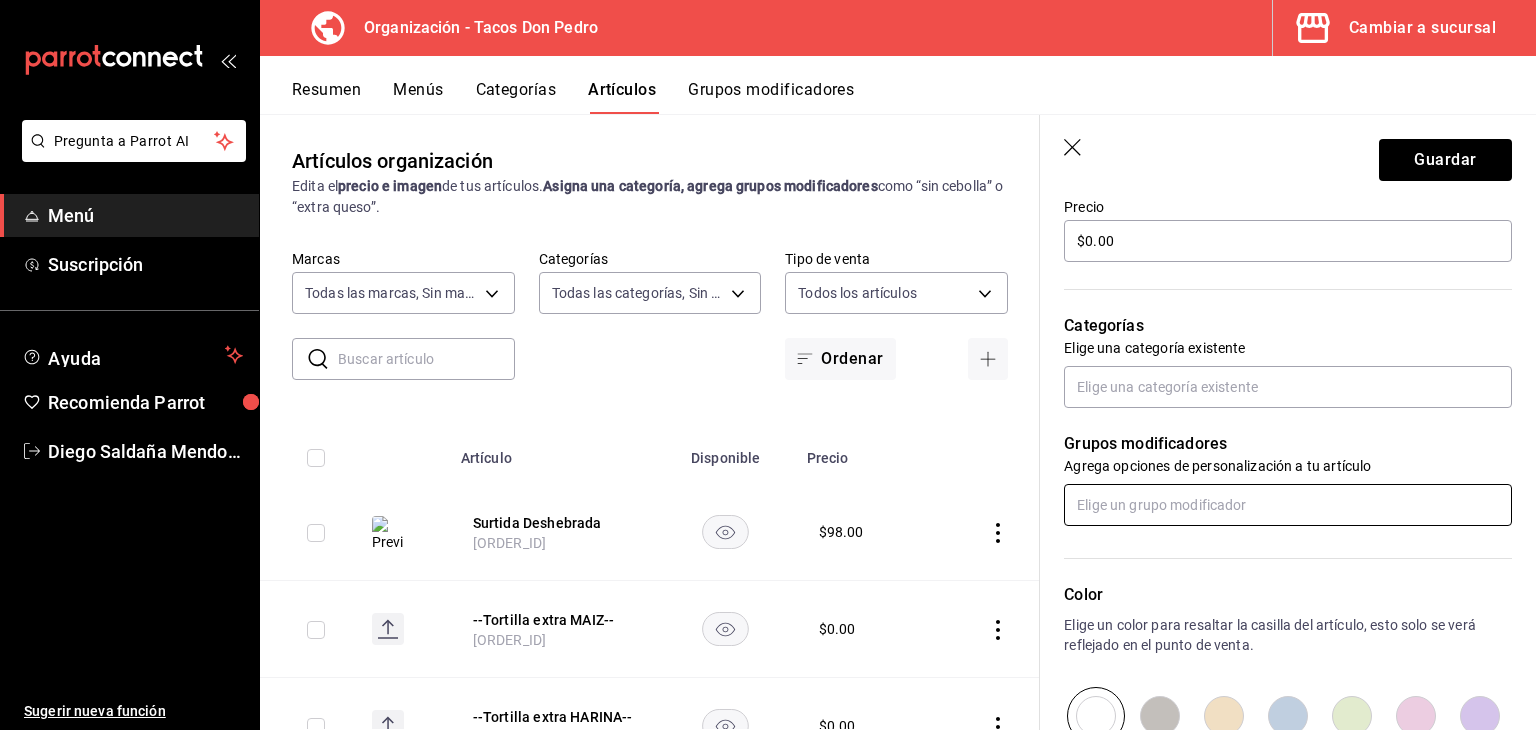 click at bounding box center [1288, 505] 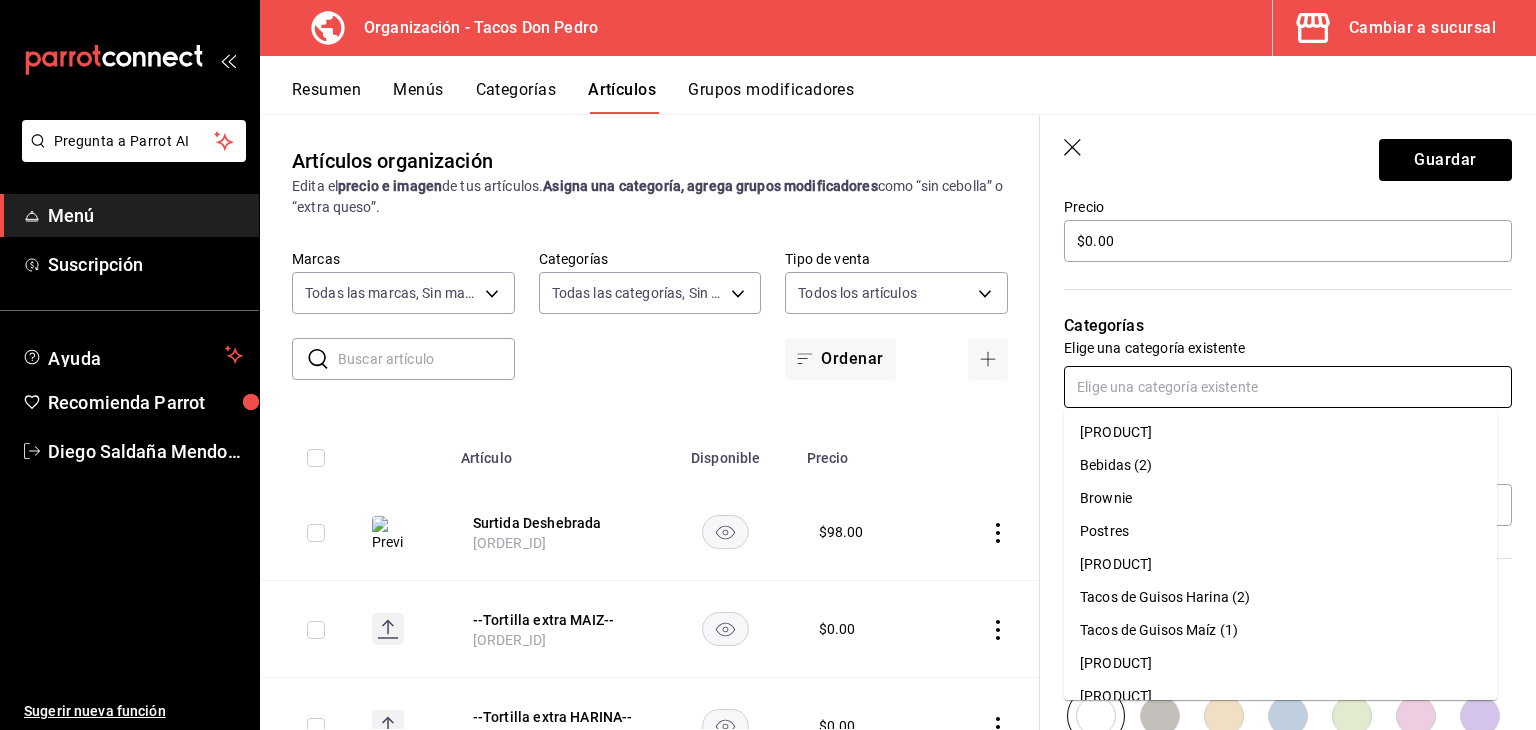 click at bounding box center [1288, 387] 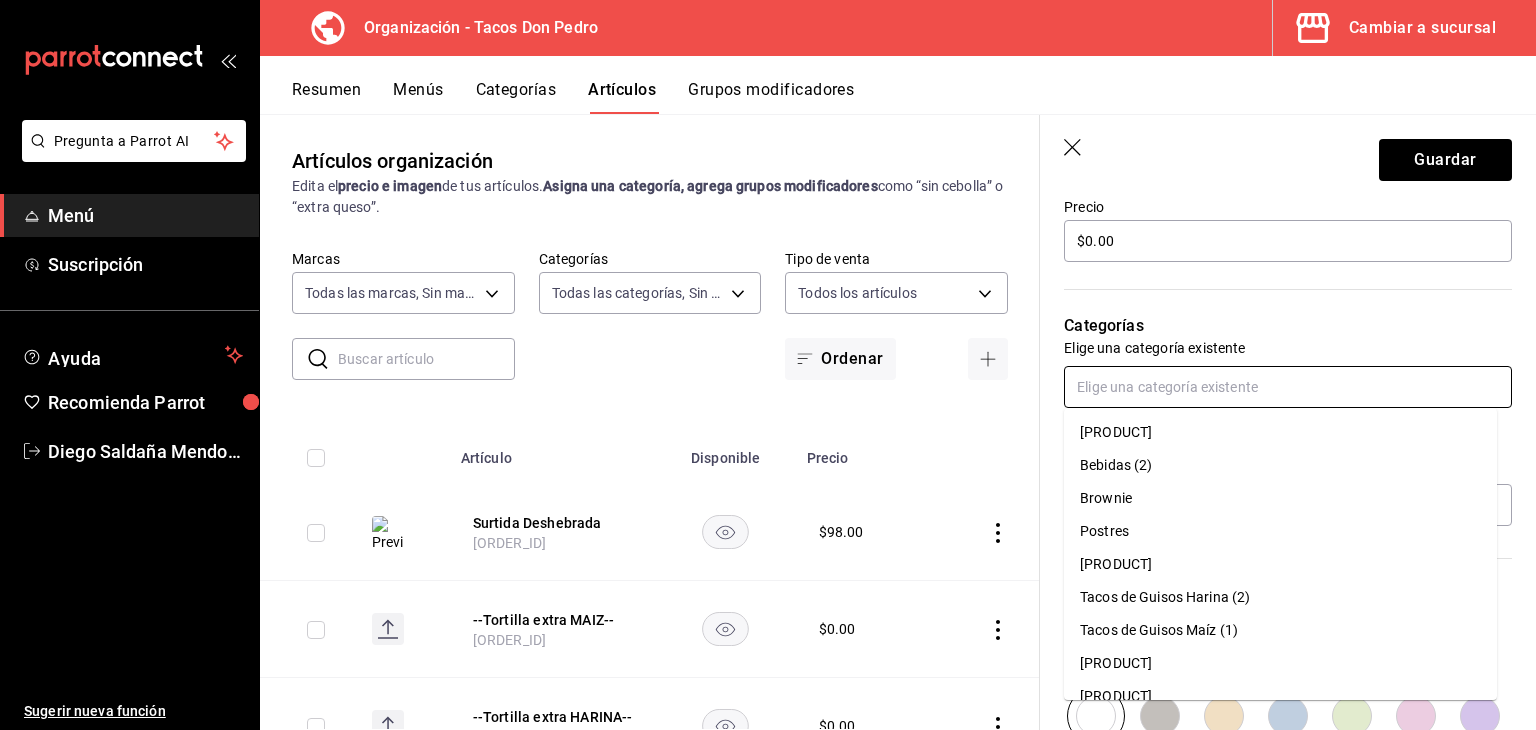click on "[PRODUCT]" at bounding box center [1280, 696] 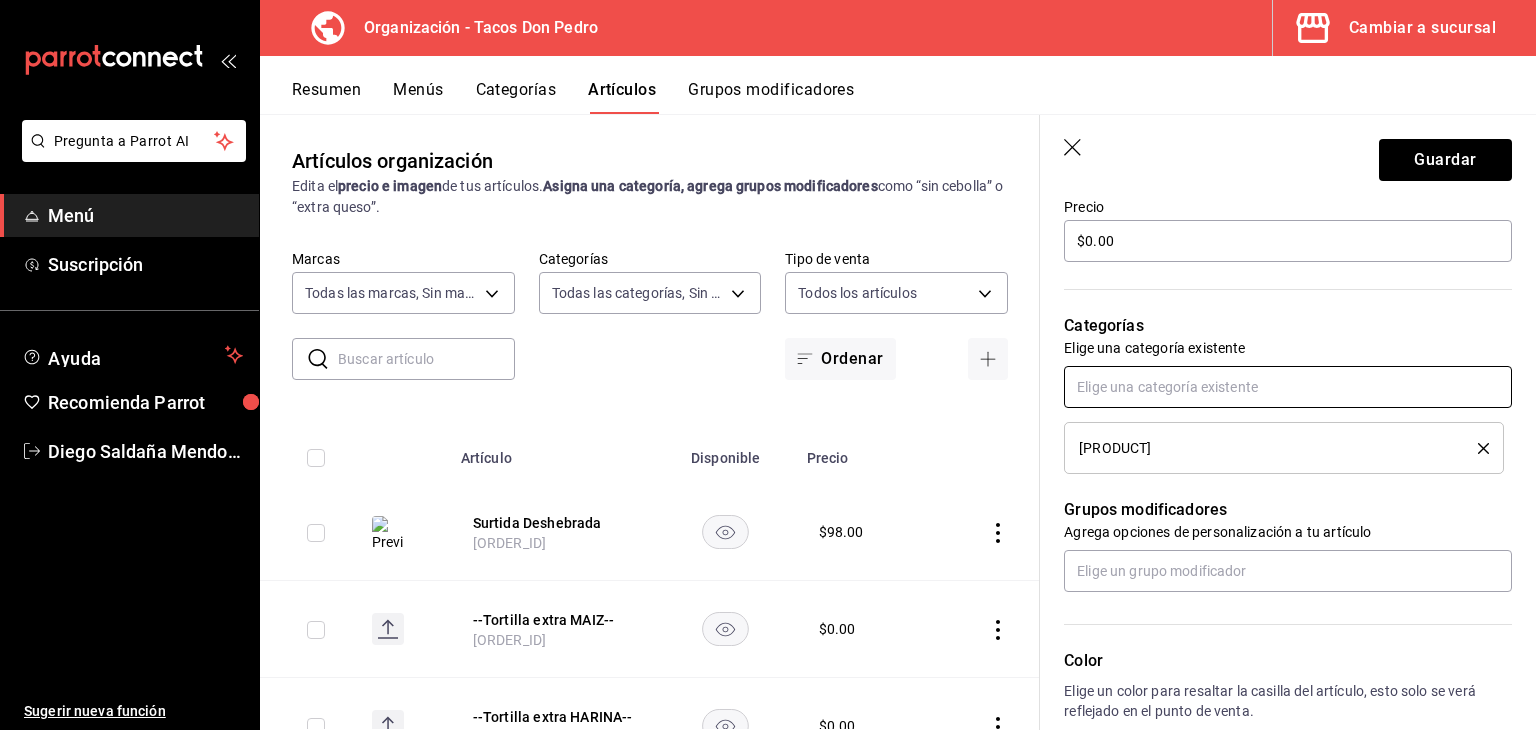 click at bounding box center [1288, 387] 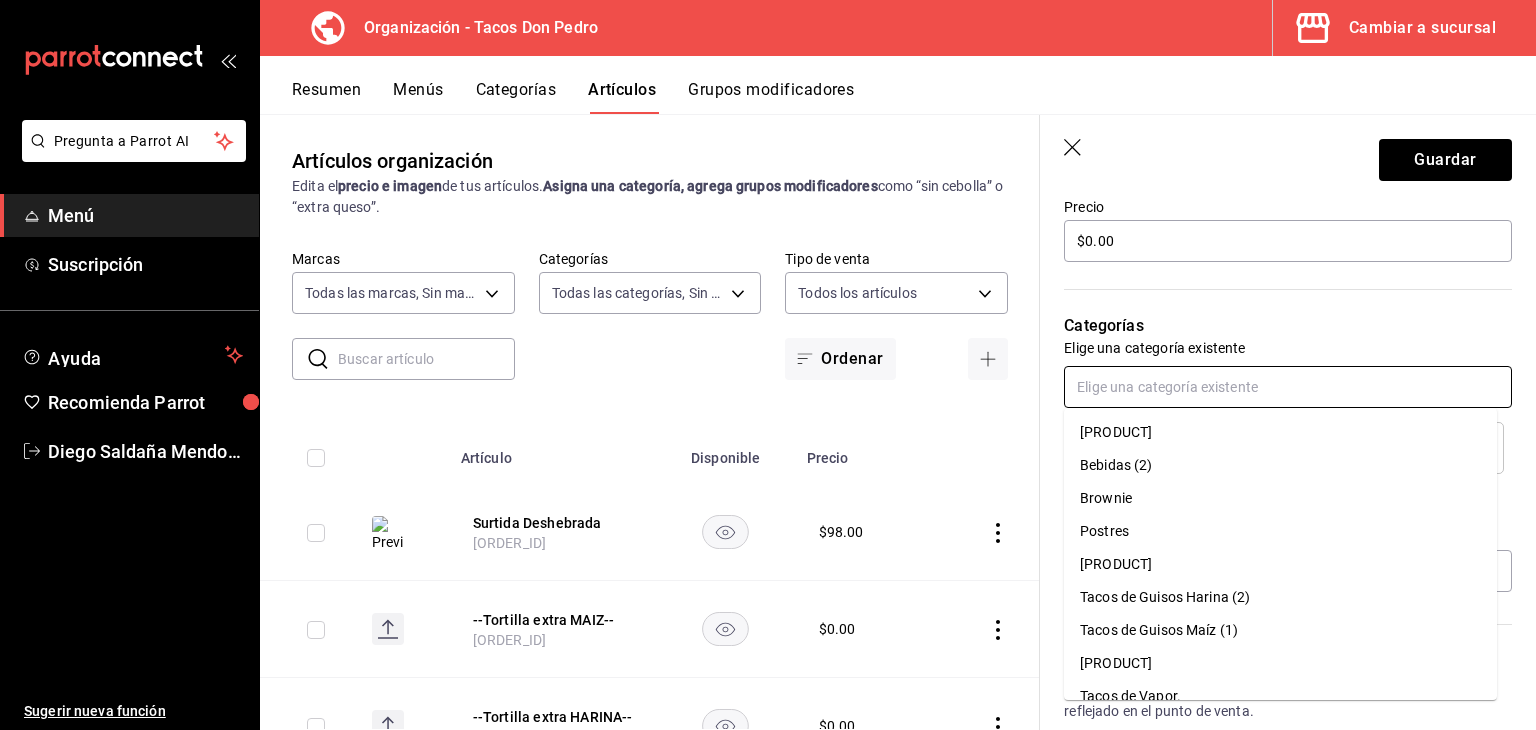 click on "[PRODUCT]" at bounding box center (1280, 564) 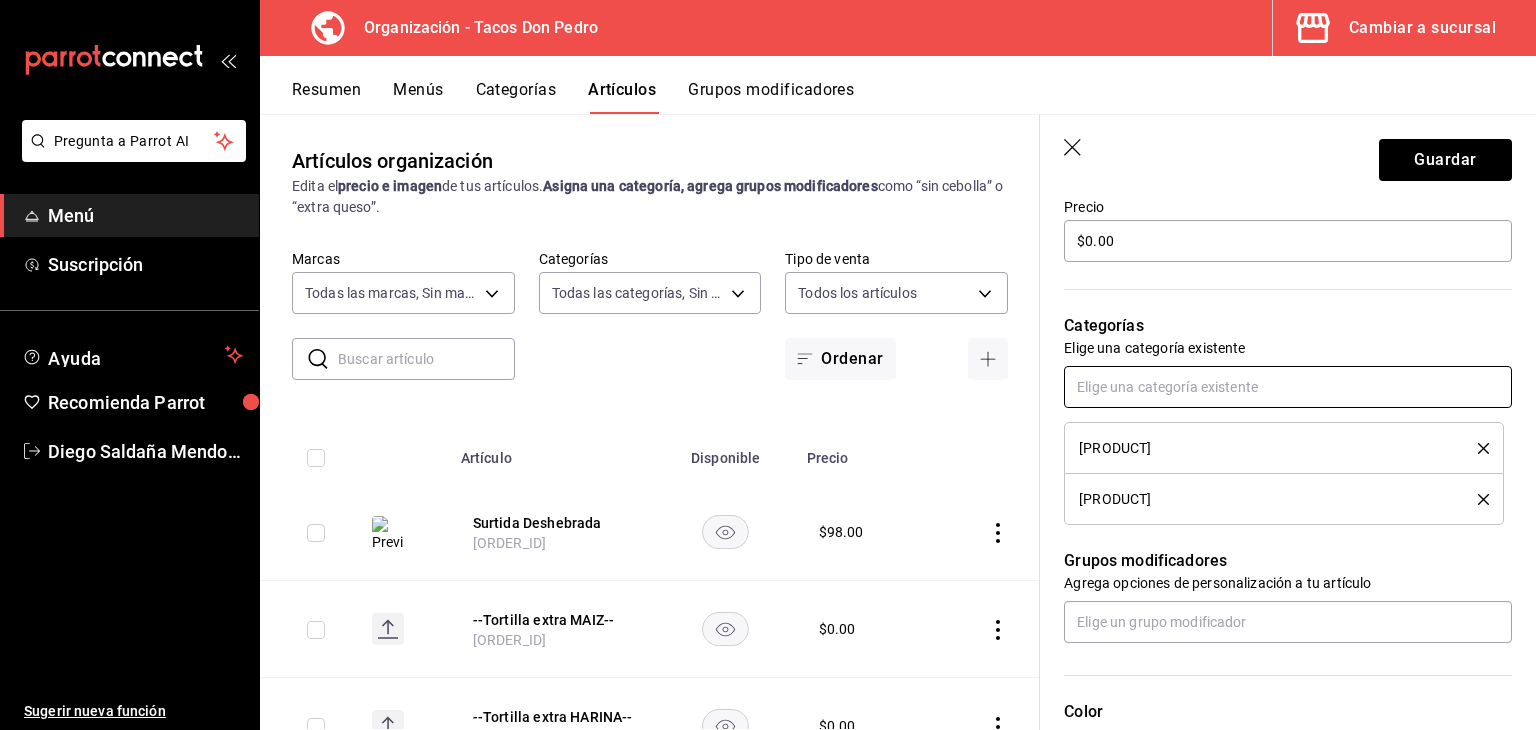 click at bounding box center [1288, 387] 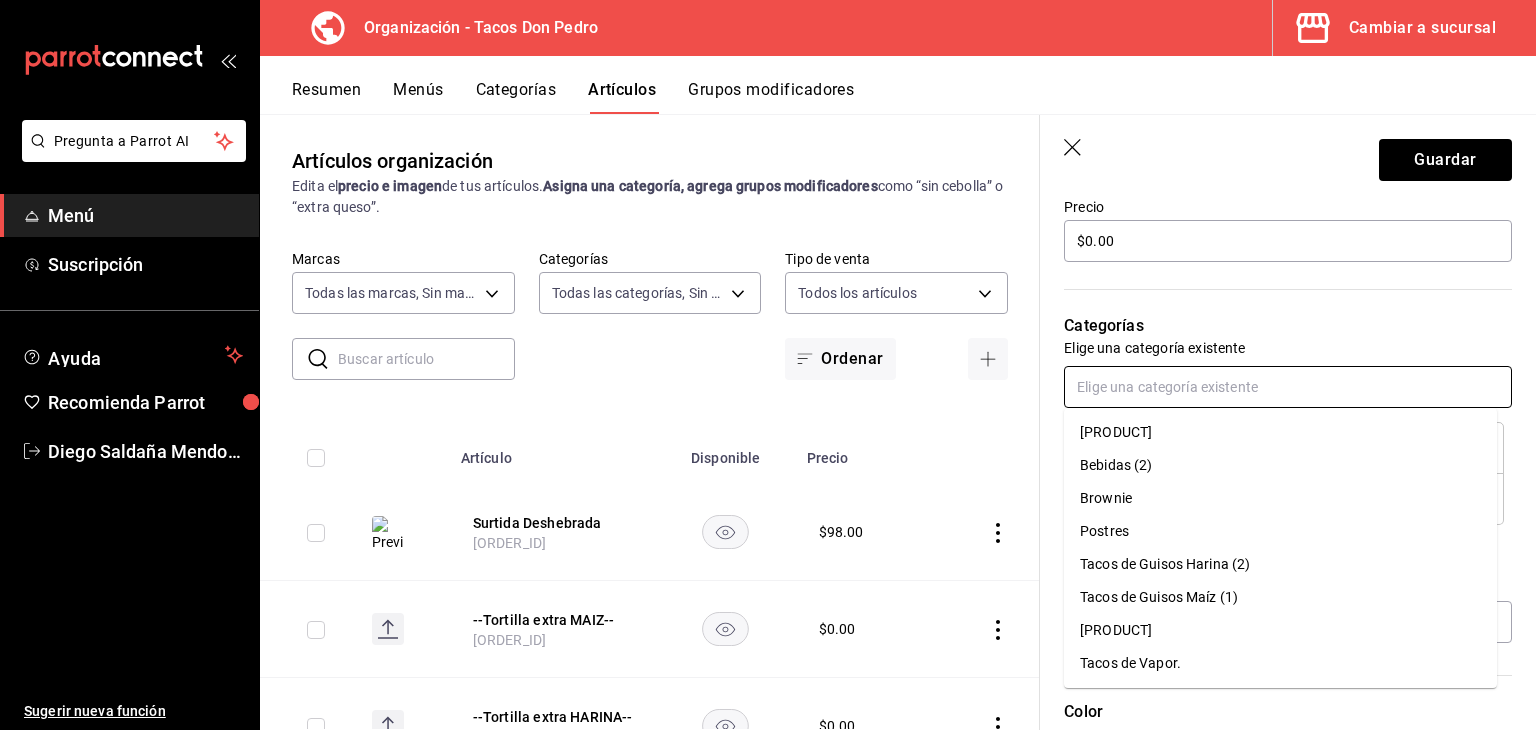 click on "Tacos de Guisos Harina (2)" at bounding box center (1280, 564) 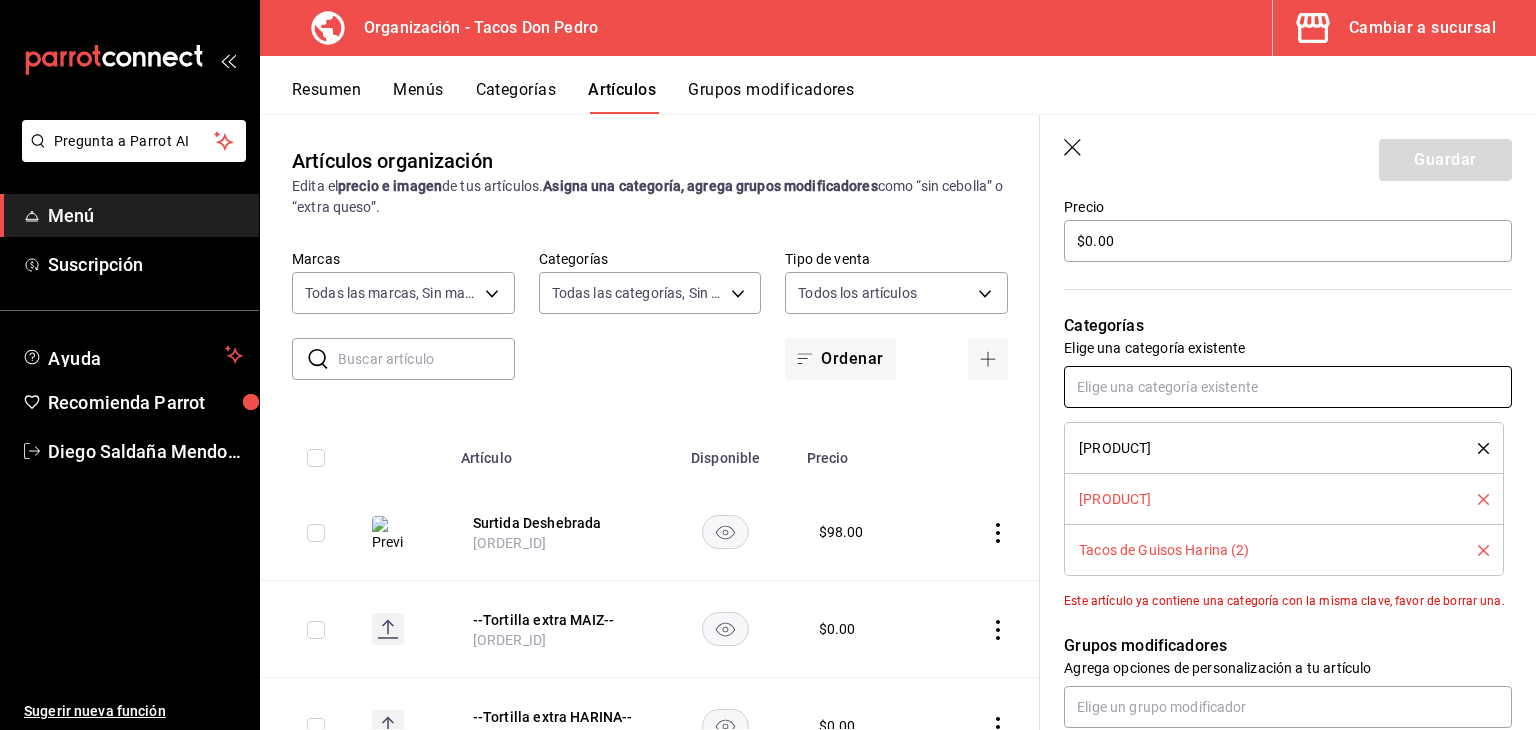 click at bounding box center (1288, 387) 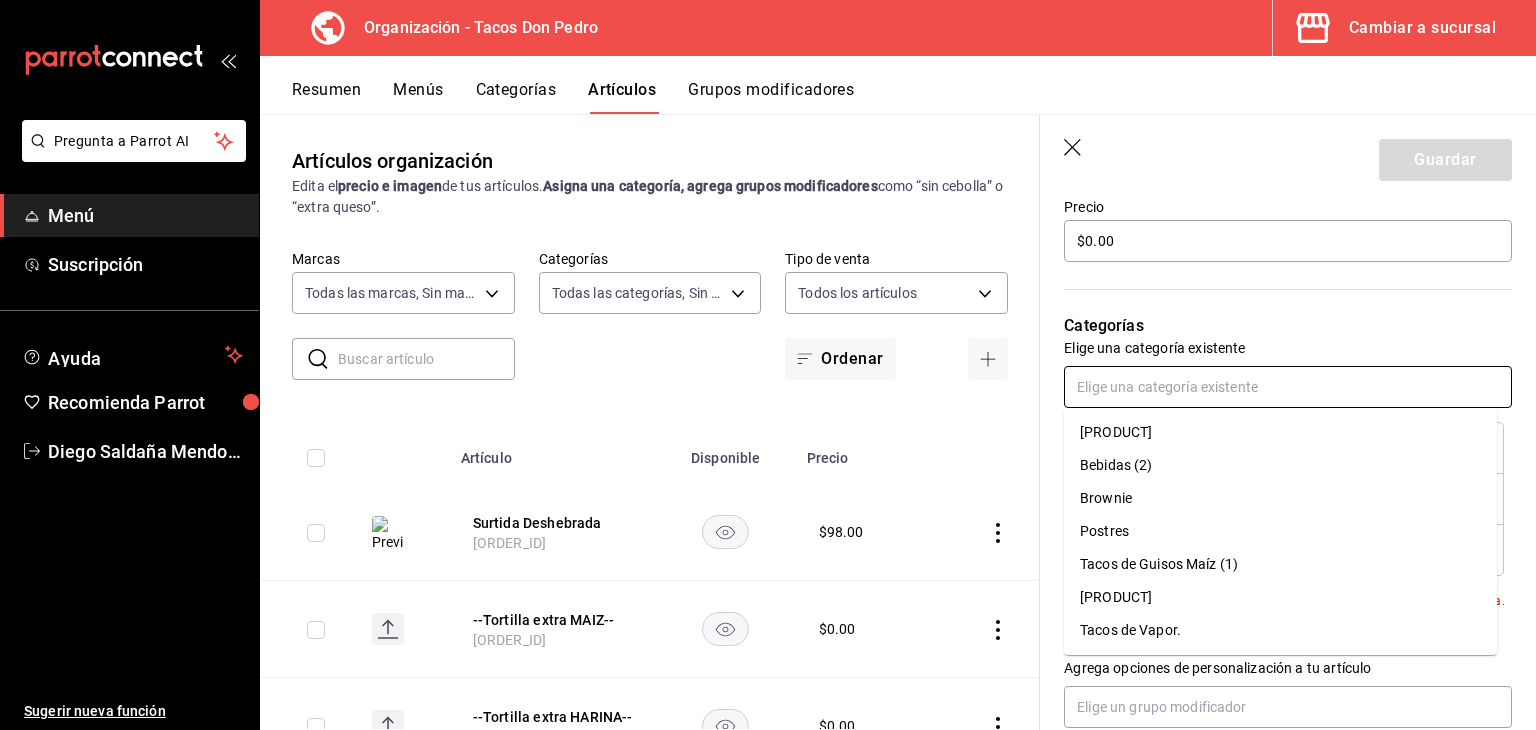 click on "[PRODUCT]" at bounding box center (1280, 597) 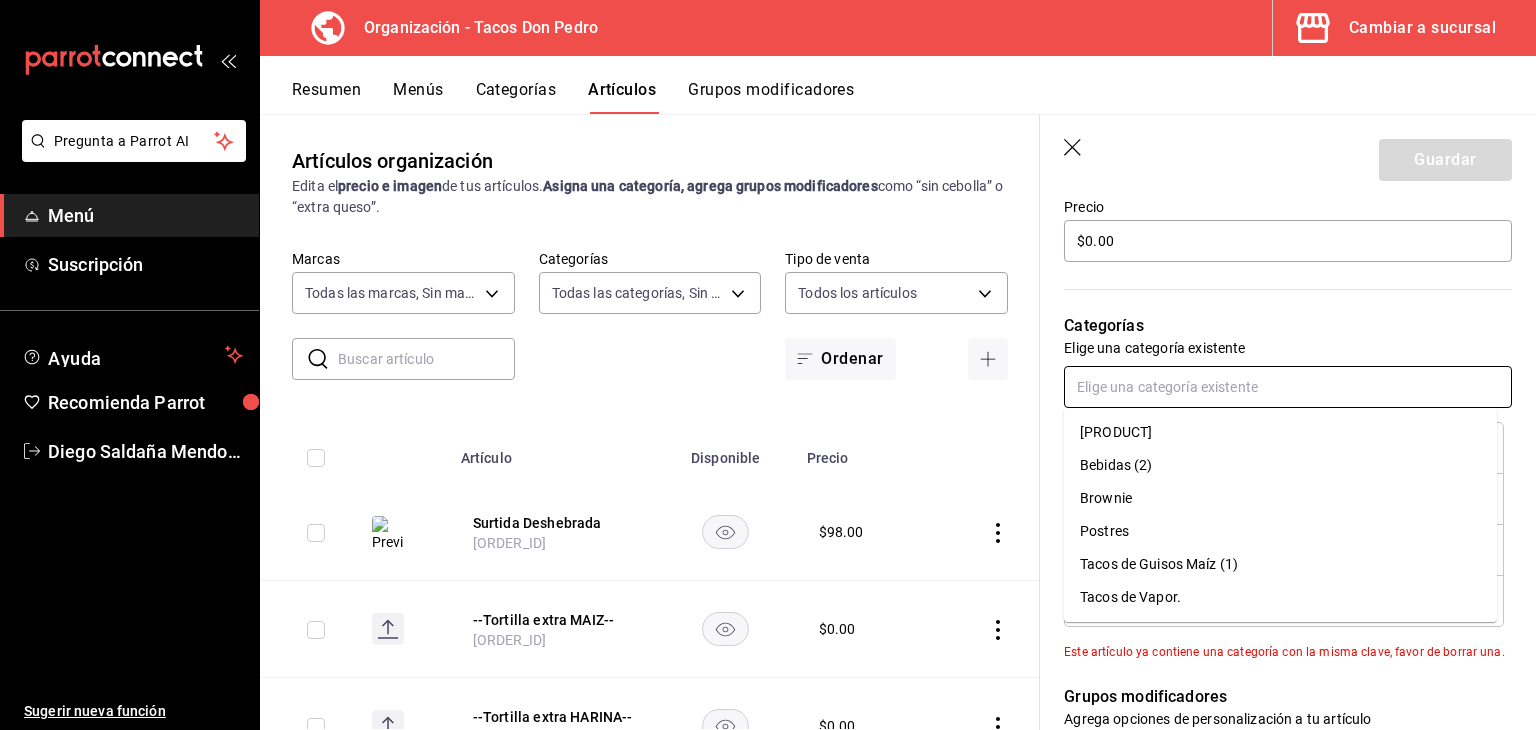 click at bounding box center (1288, 387) 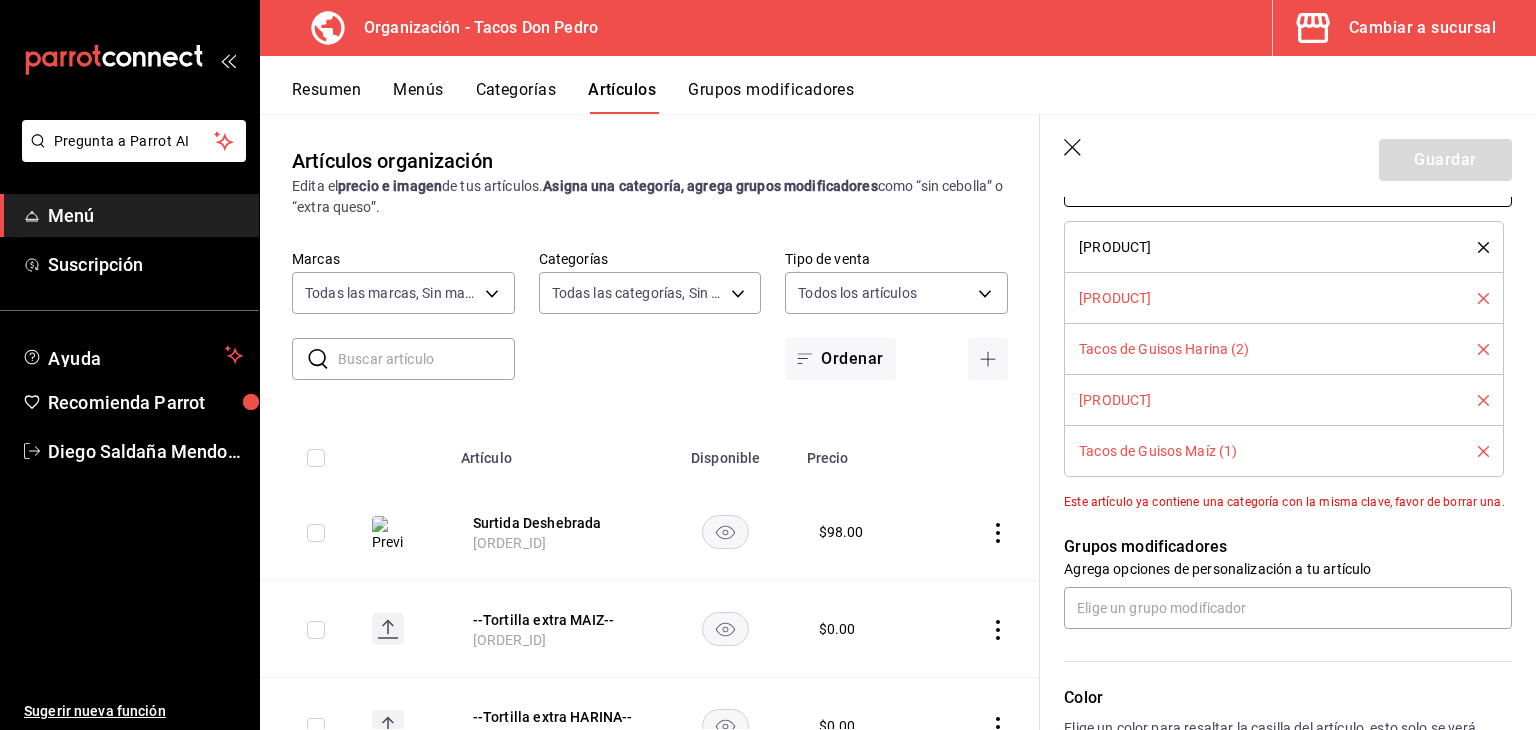 scroll, scrollTop: 807, scrollLeft: 0, axis: vertical 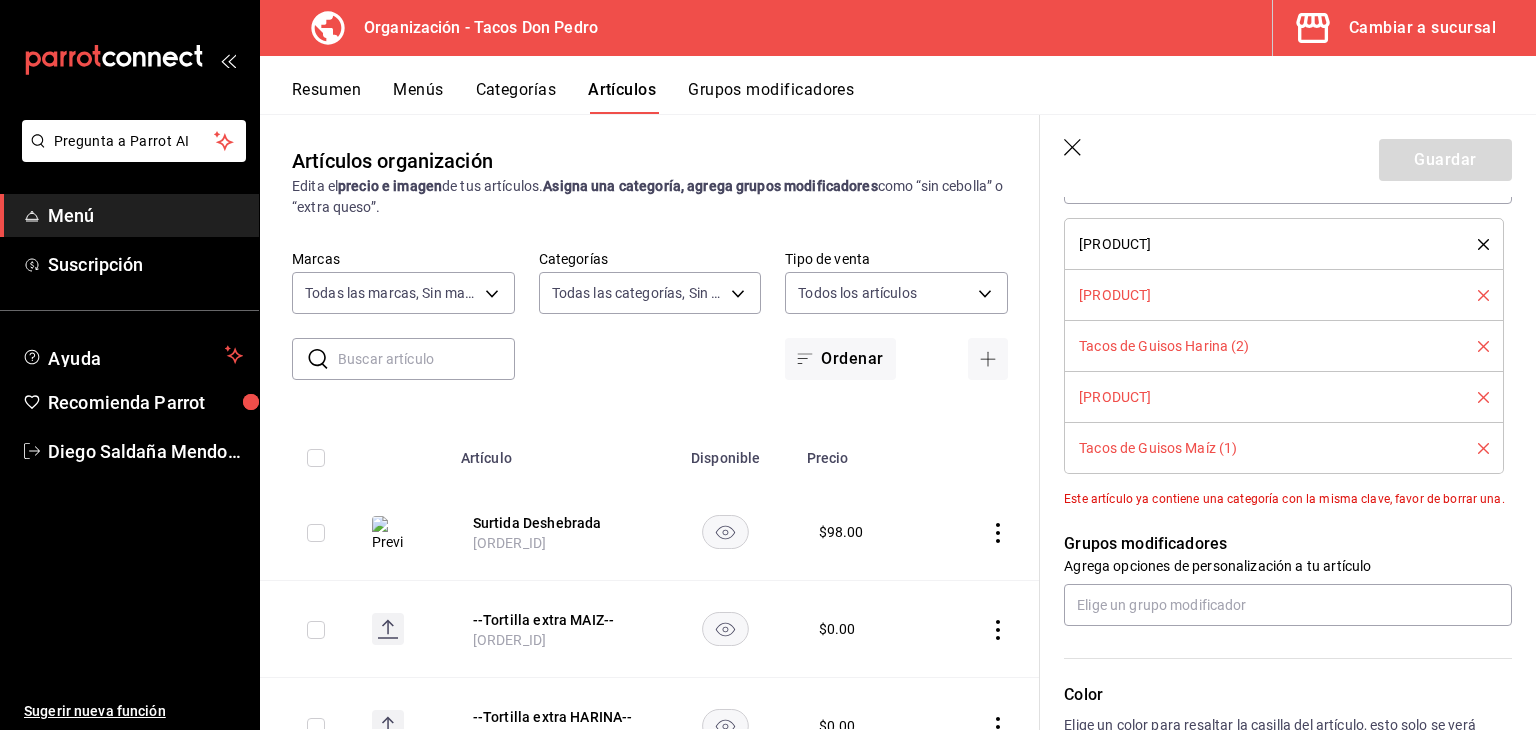click 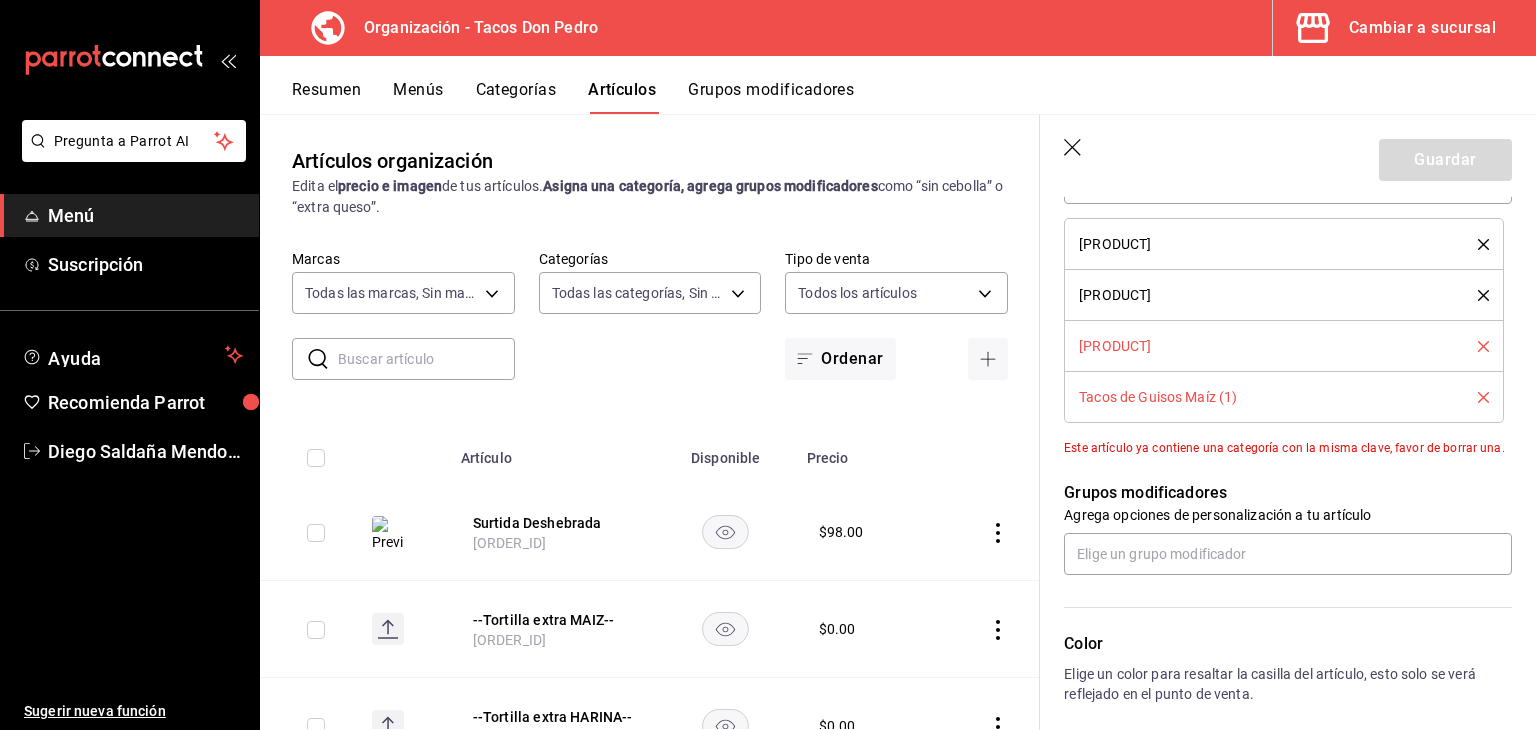 click on "[PRODUCT]" at bounding box center [1284, 346] 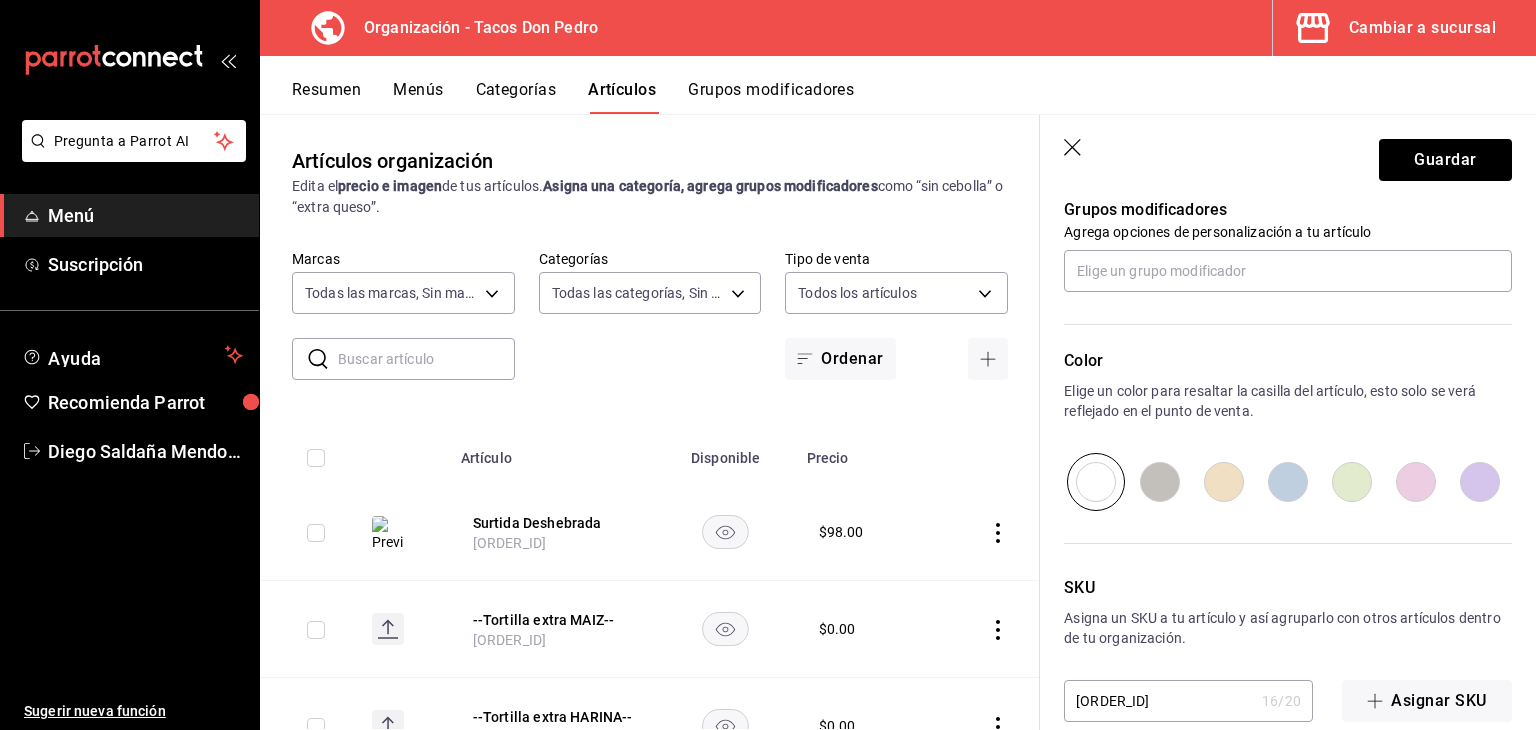 scroll, scrollTop: 1008, scrollLeft: 0, axis: vertical 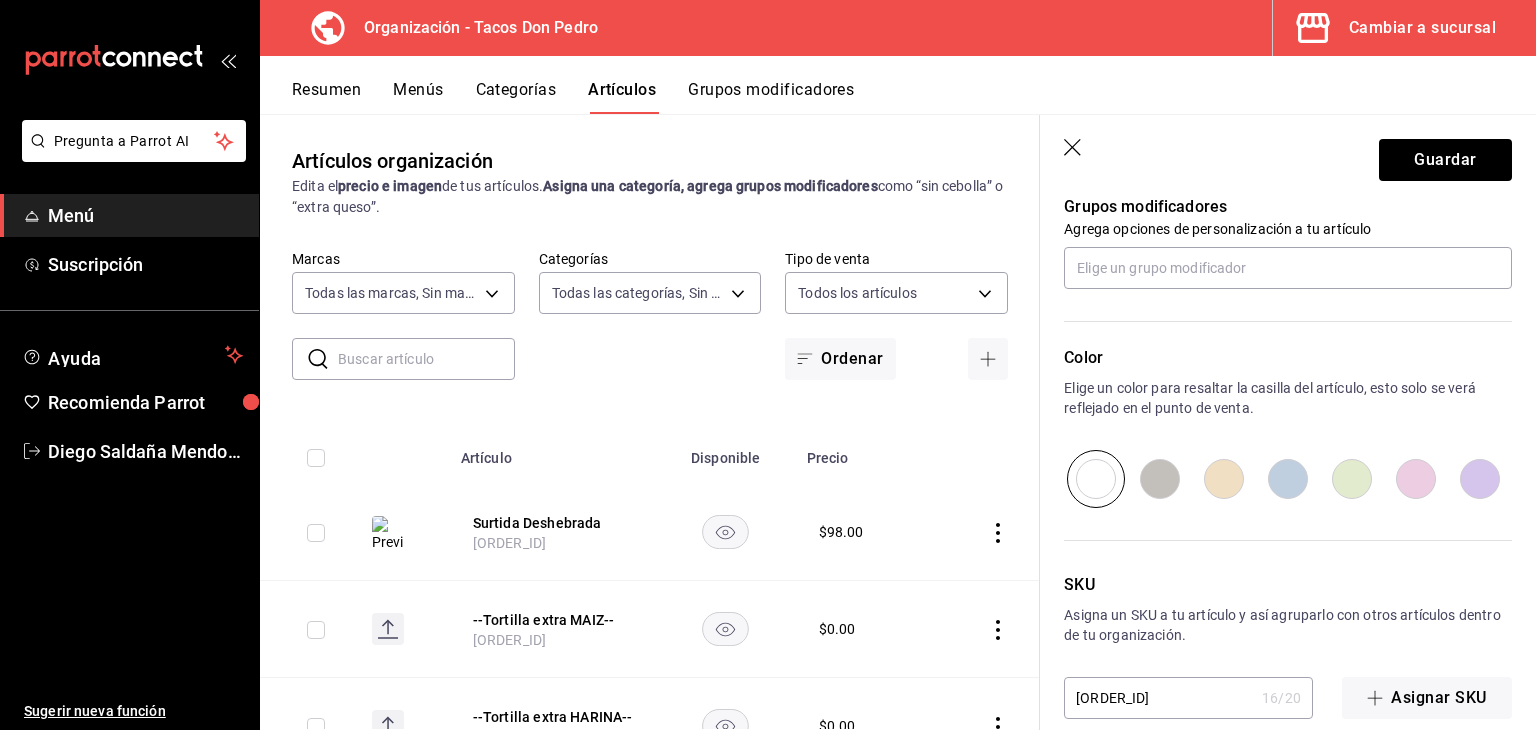 click at bounding box center (1352, 479) 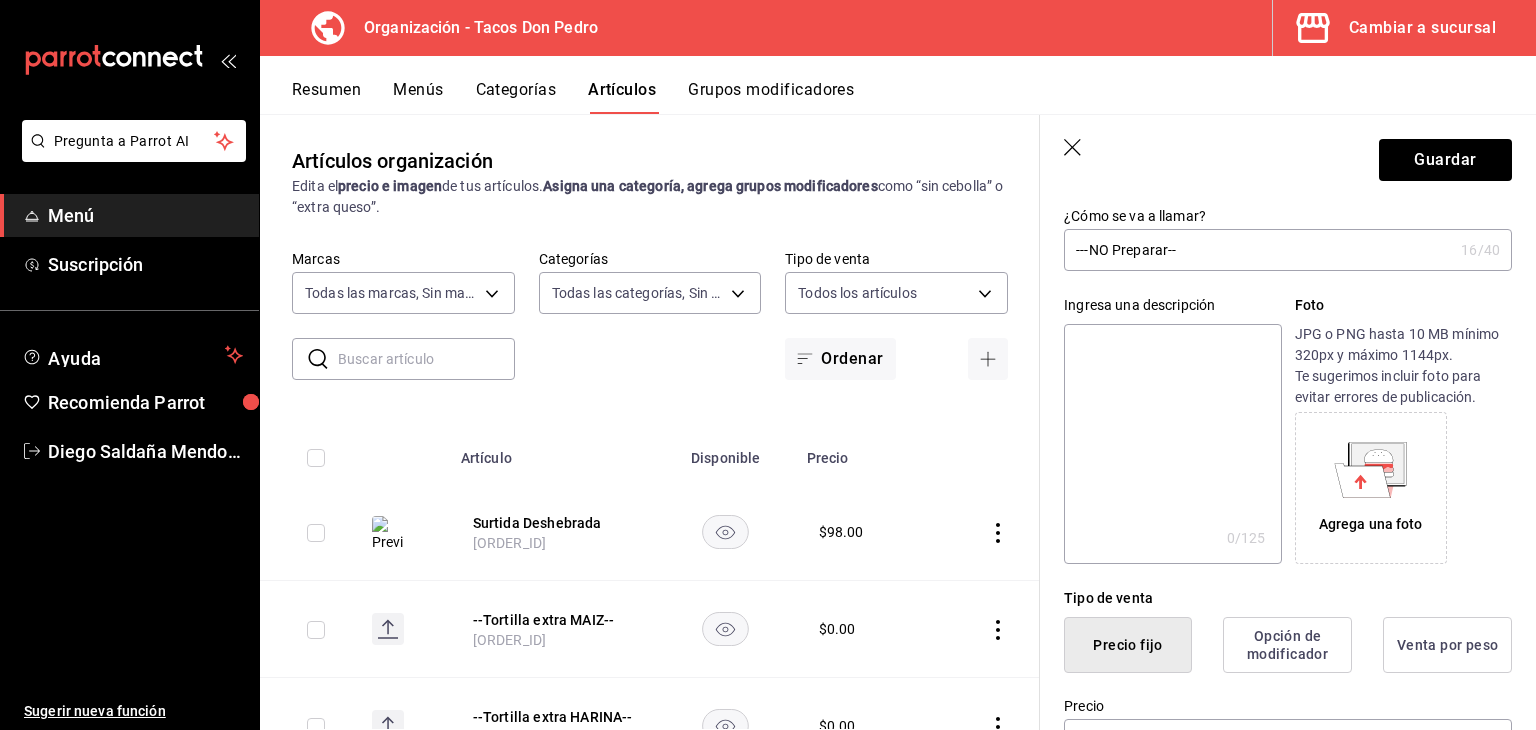 scroll, scrollTop: 0, scrollLeft: 0, axis: both 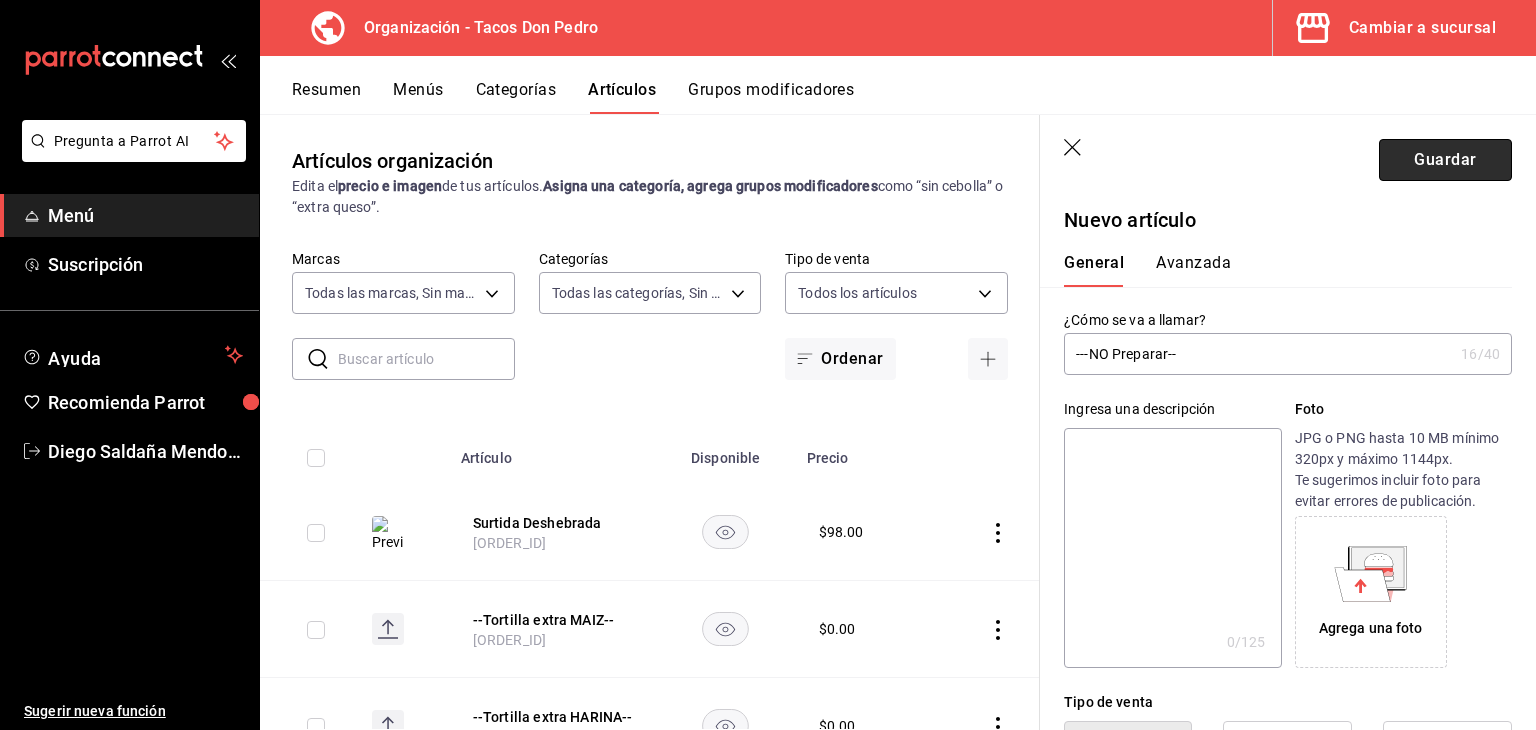 click on "Guardar" at bounding box center [1445, 160] 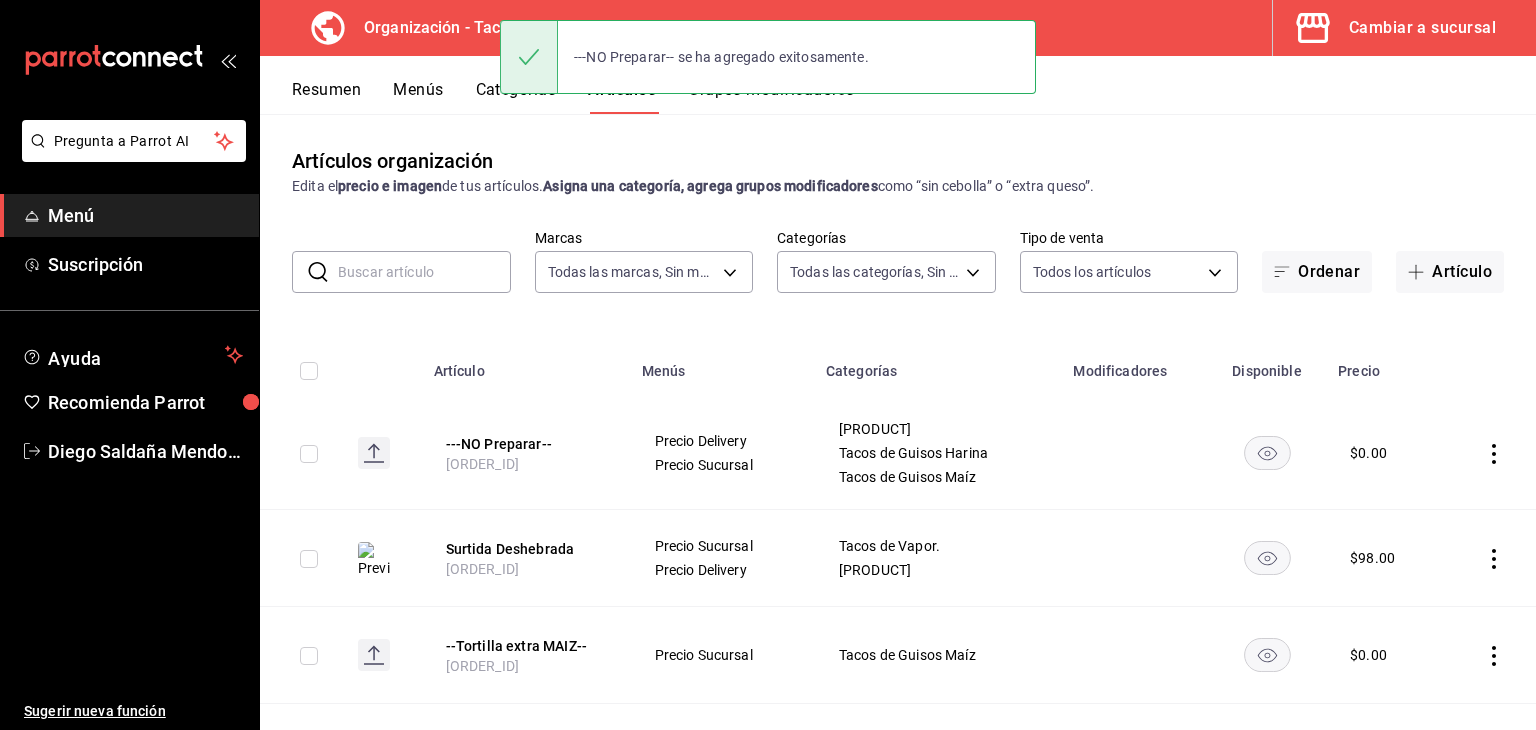 click on "Menús" at bounding box center [418, 97] 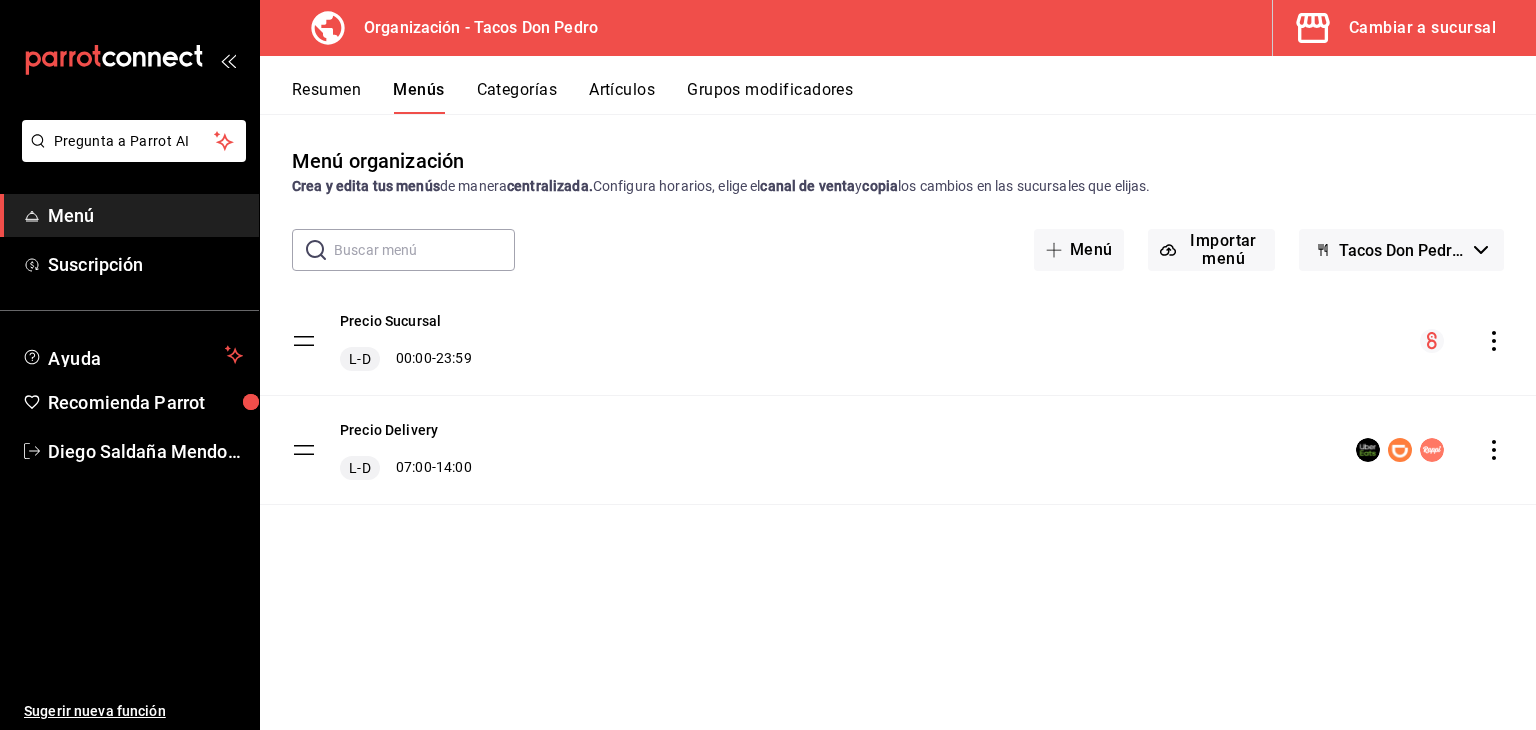 click on "Precio Sucursal L-D 00:00  -  23:59" at bounding box center [898, 341] 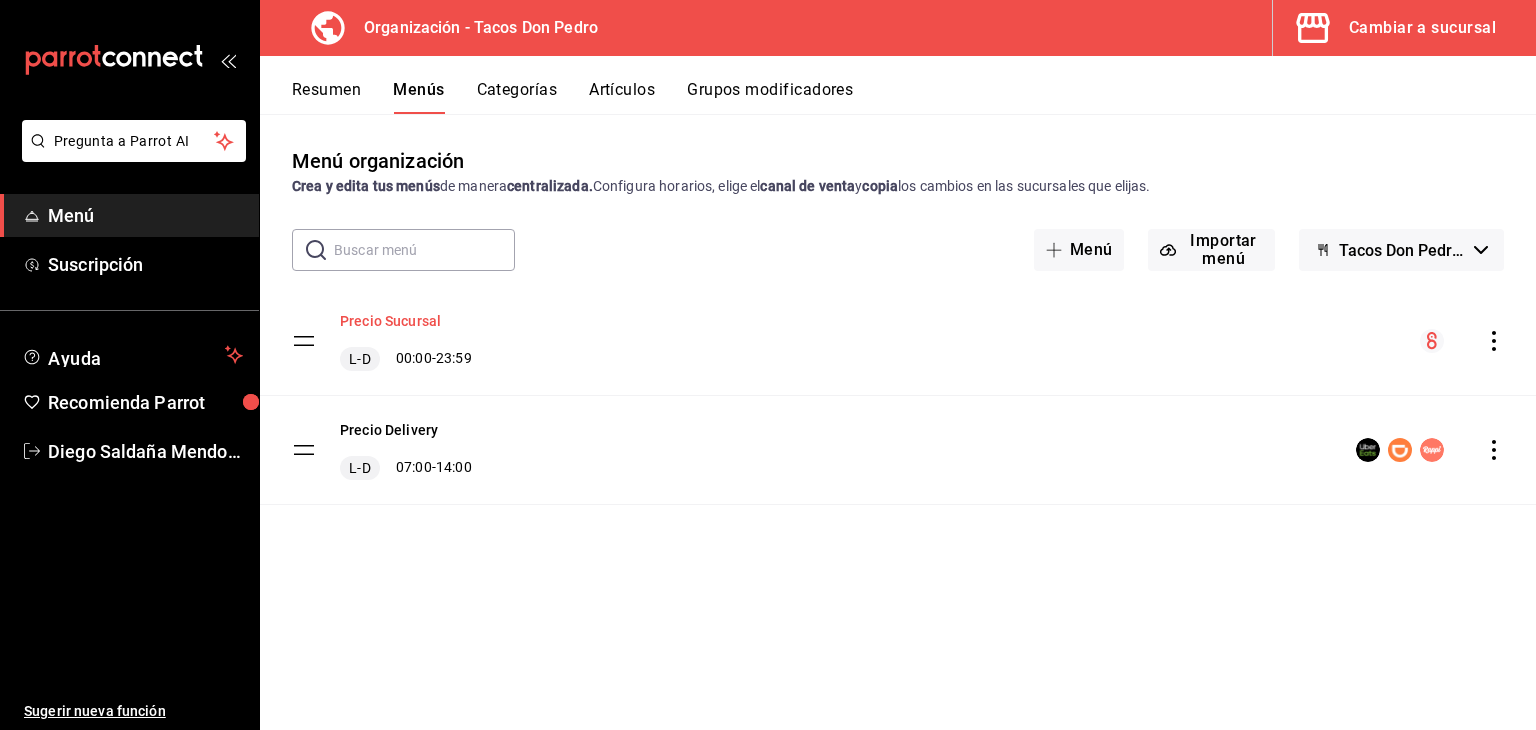click on "Precio Sucursal" at bounding box center [390, 321] 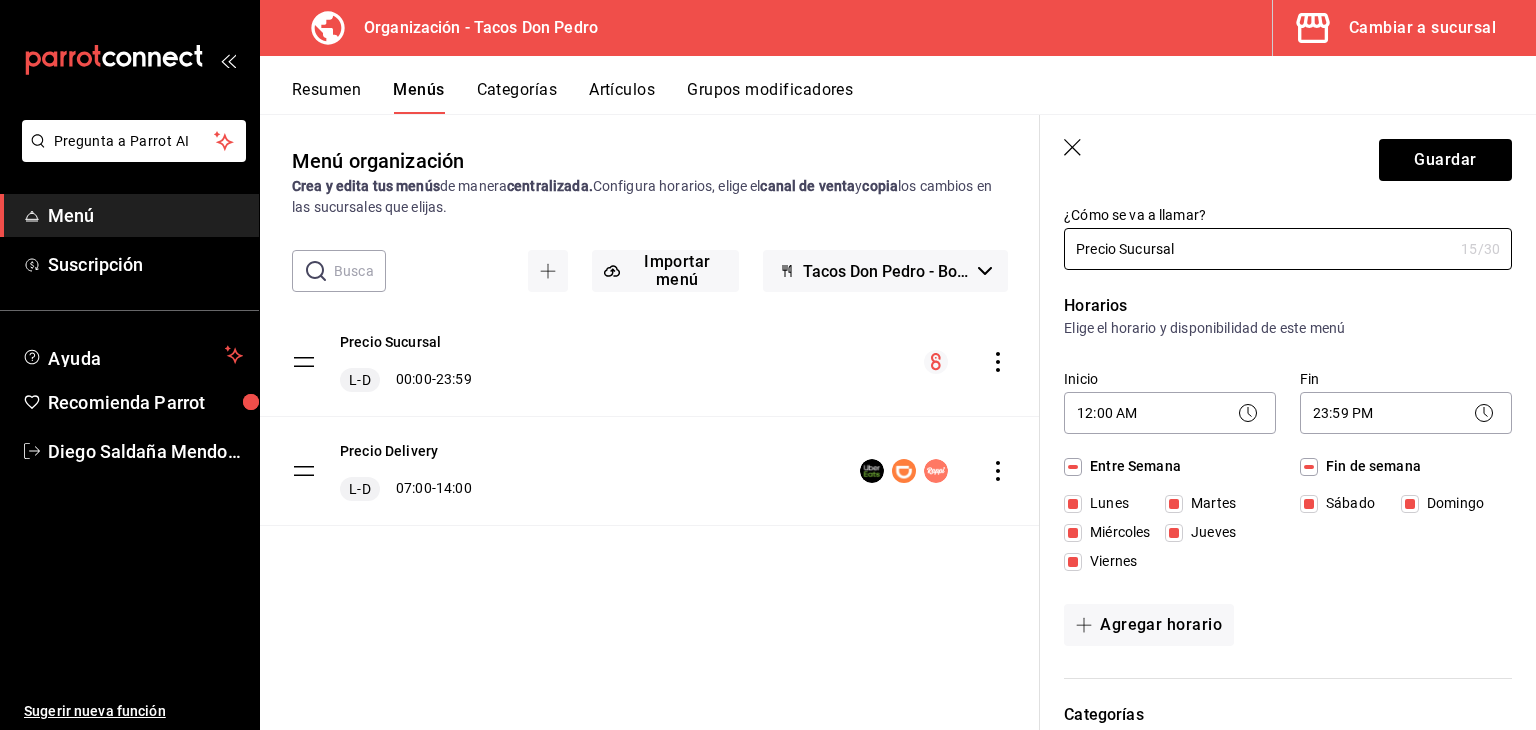 scroll, scrollTop: 0, scrollLeft: 0, axis: both 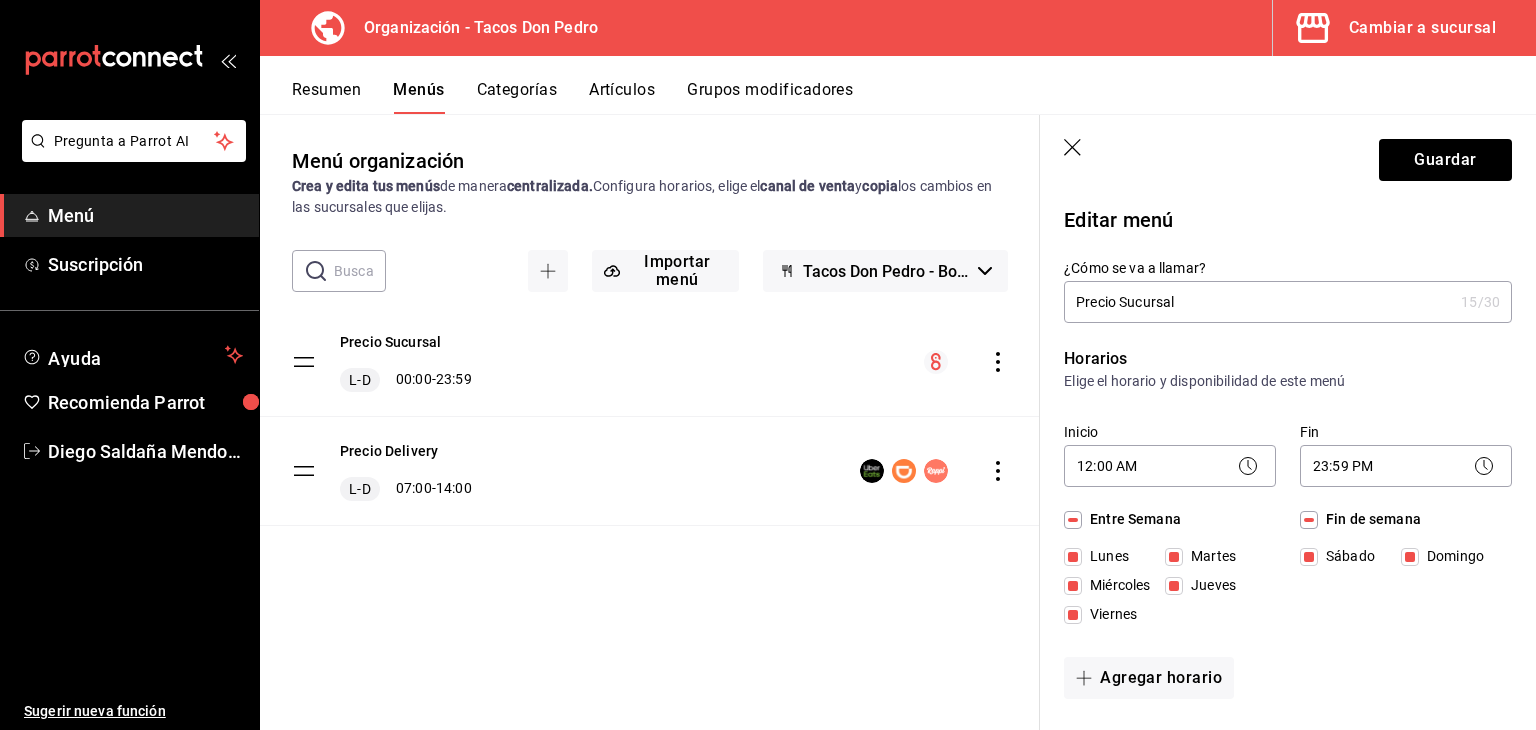 click on "Artículos" at bounding box center (622, 97) 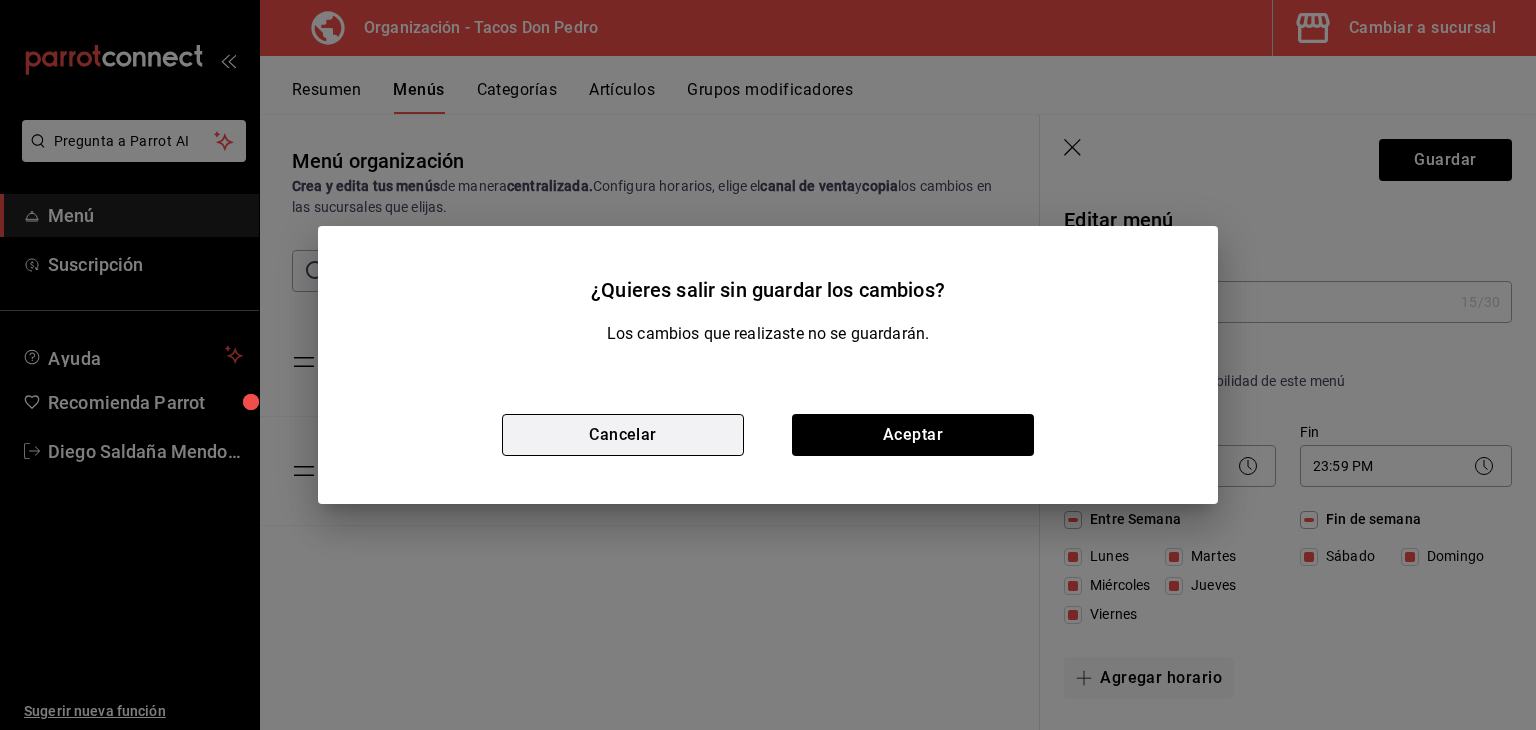 click on "Cancelar" at bounding box center (623, 435) 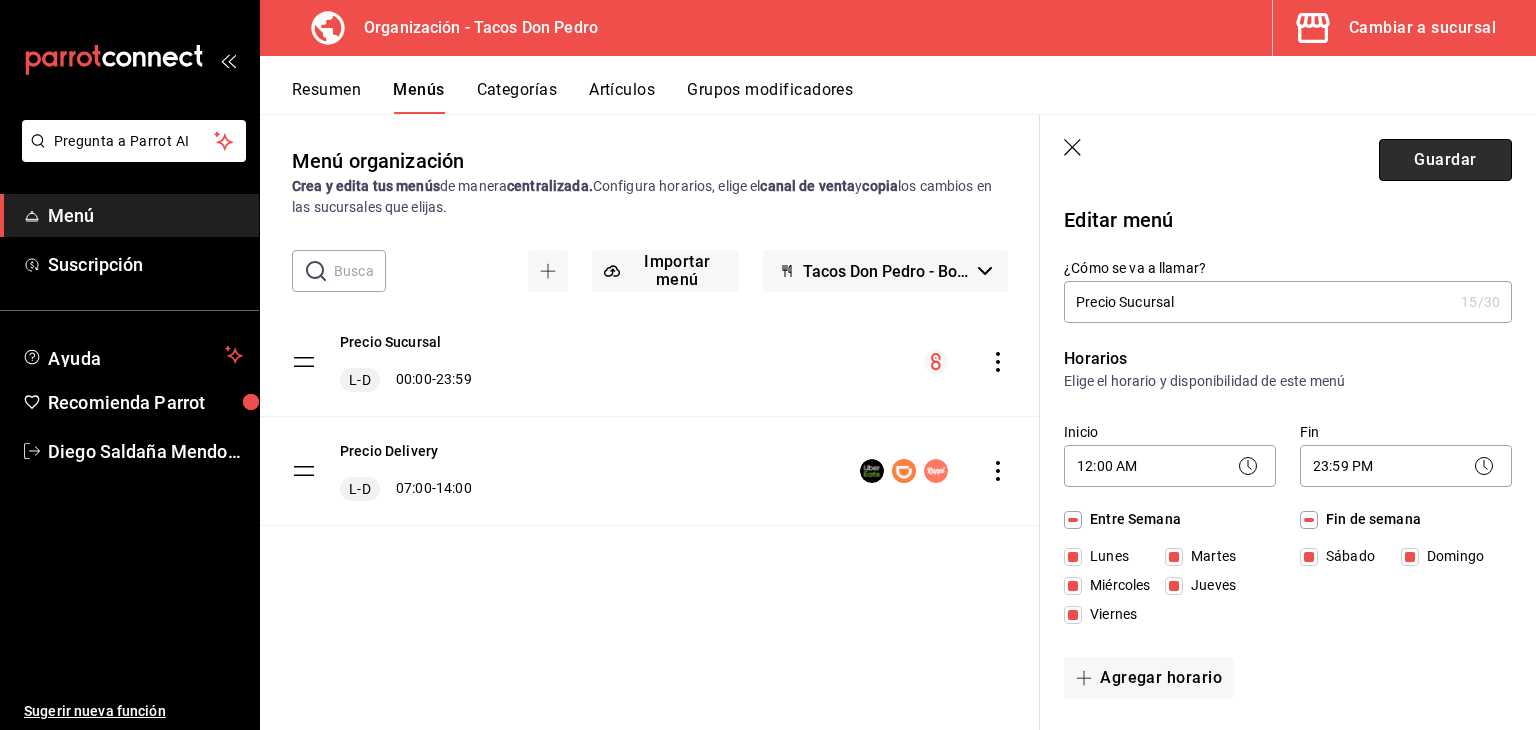 click on "Guardar" at bounding box center [1445, 160] 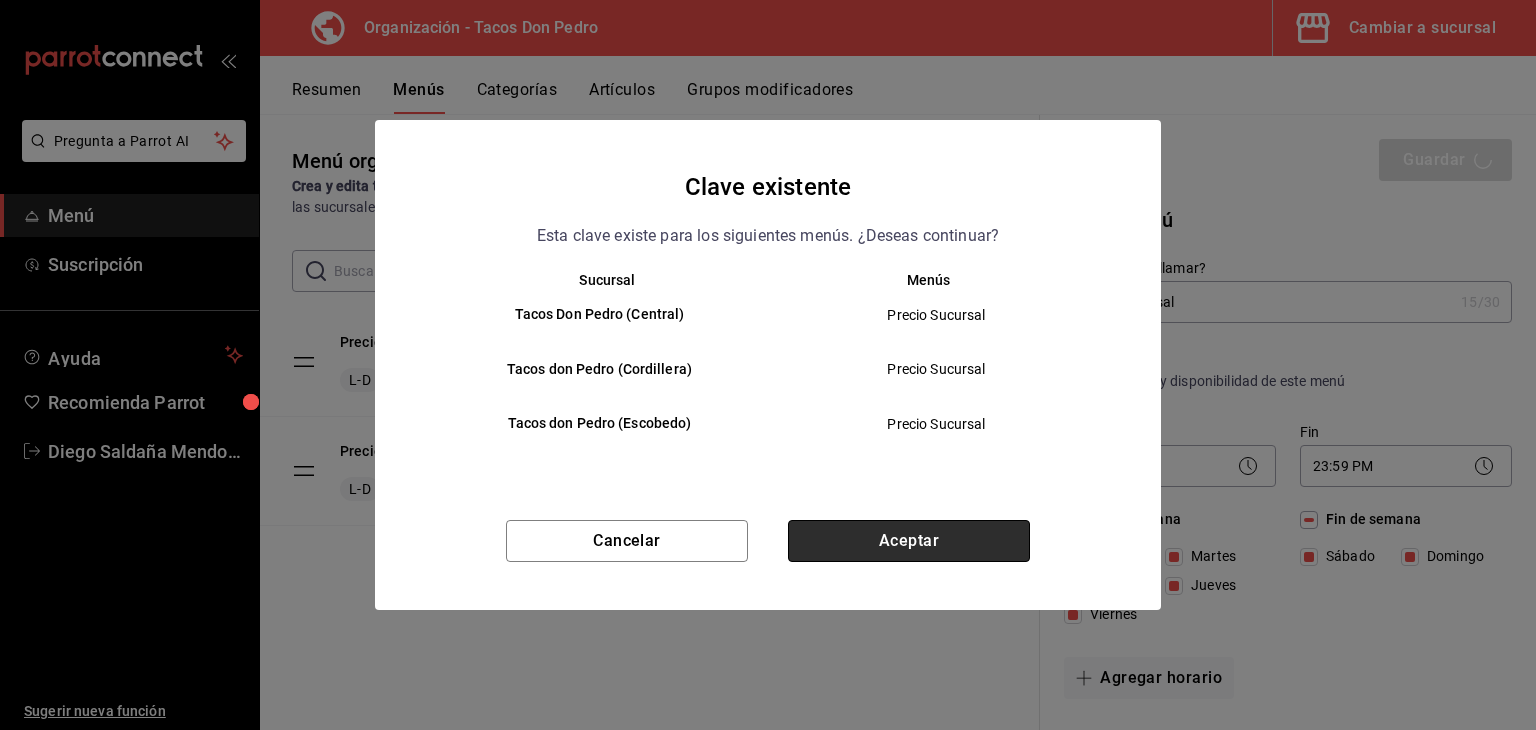 click on "Aceptar" at bounding box center (909, 541) 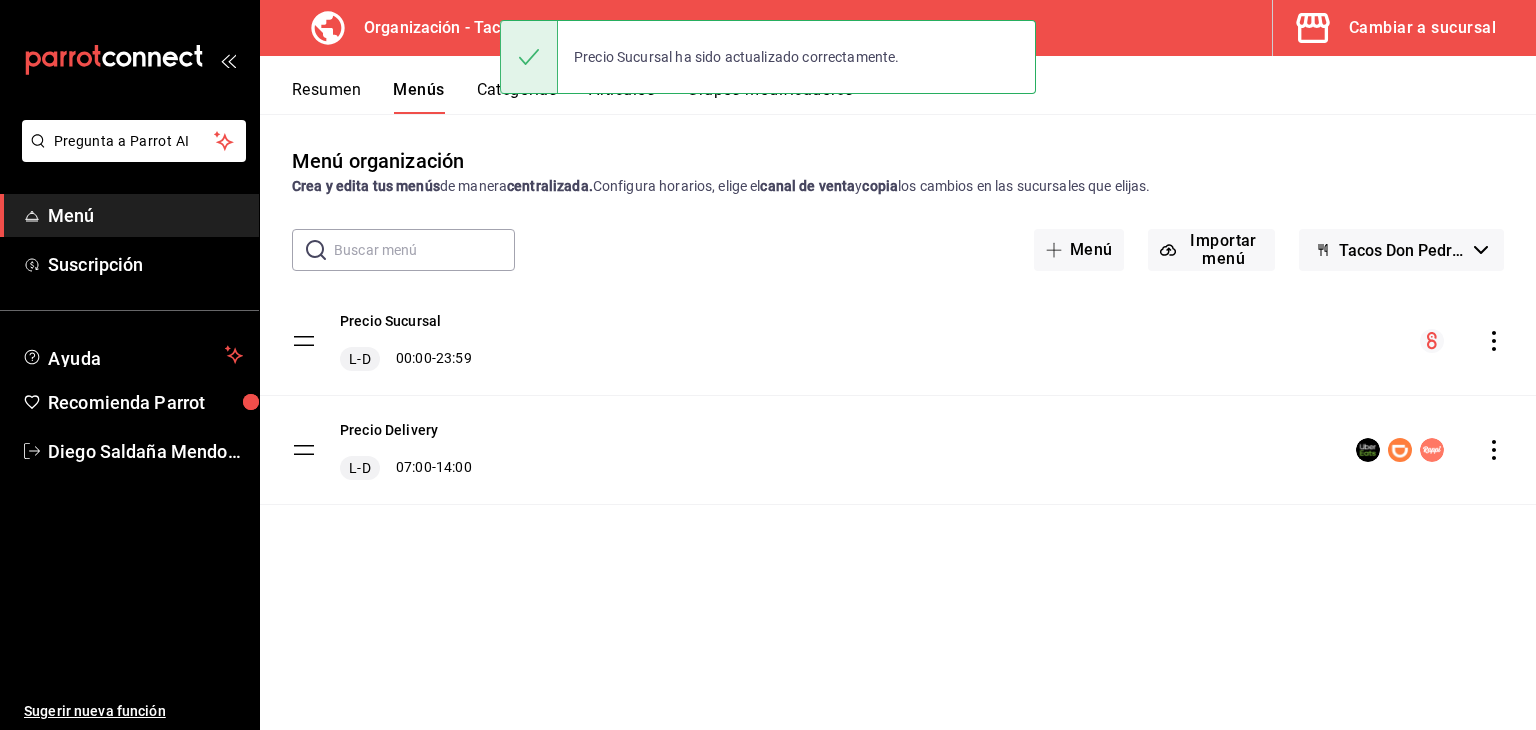 click on "Precio Sucursal ha sido actualizado correctamente." at bounding box center (768, 57) 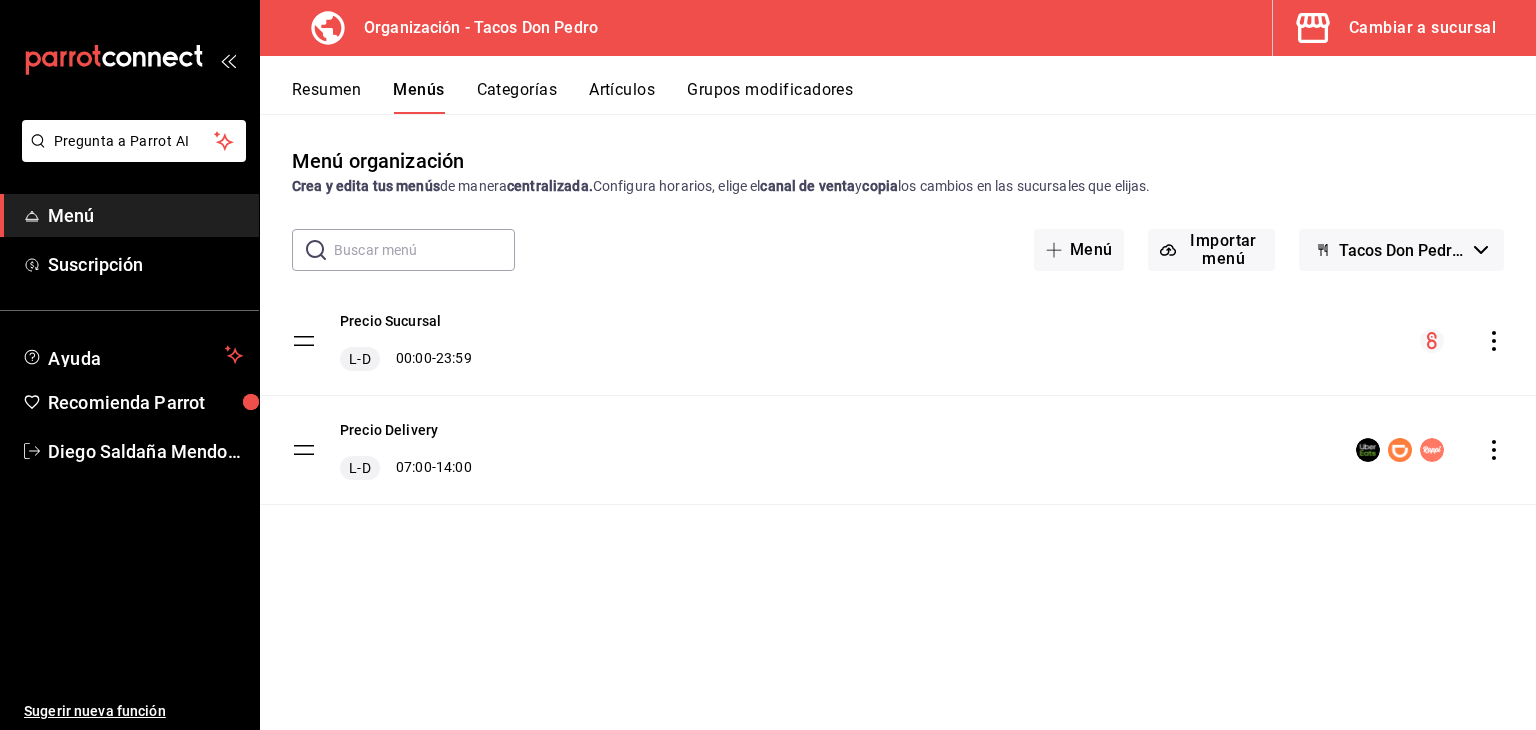 click on "Categorías" at bounding box center (517, 97) 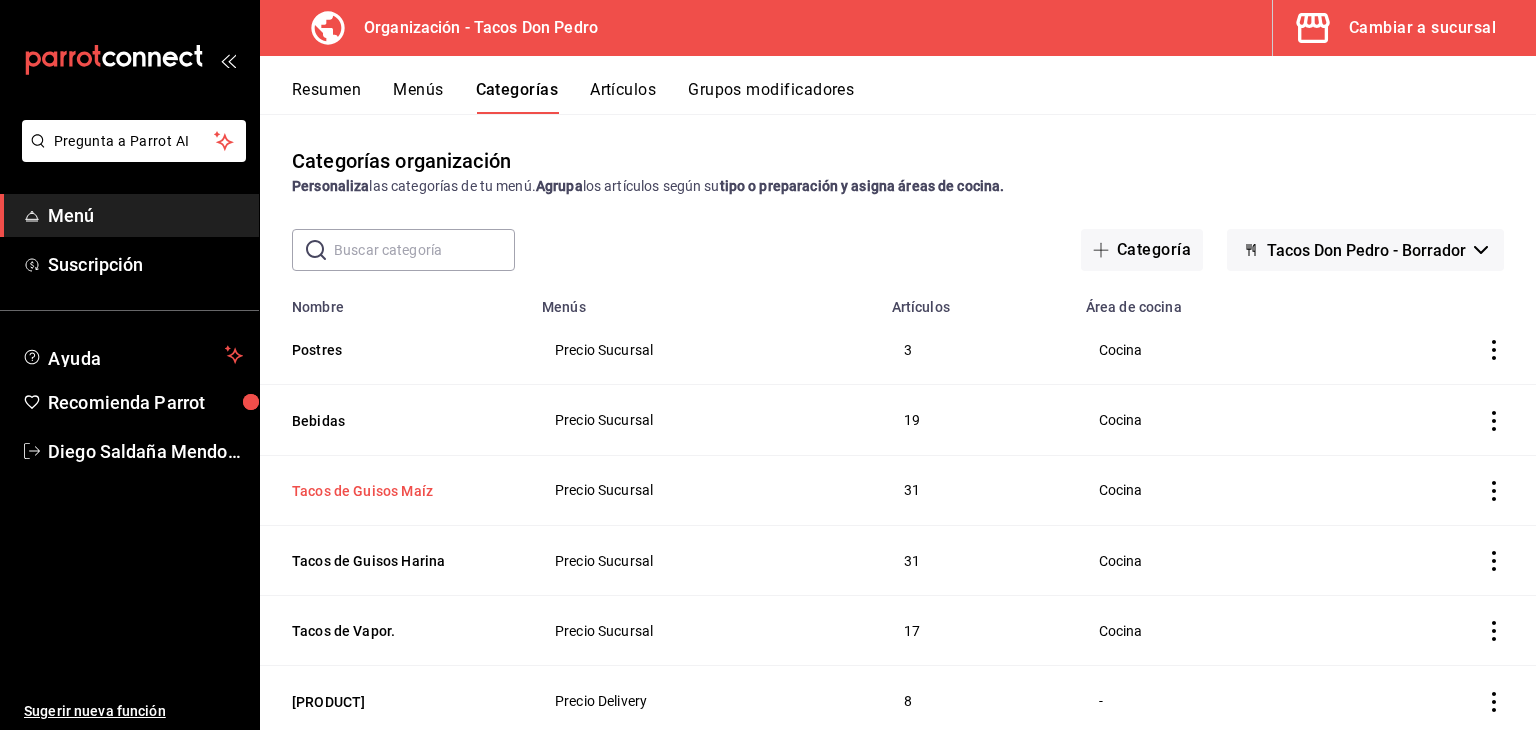 click on "Tacos de Guisos Maíz" at bounding box center (392, 491) 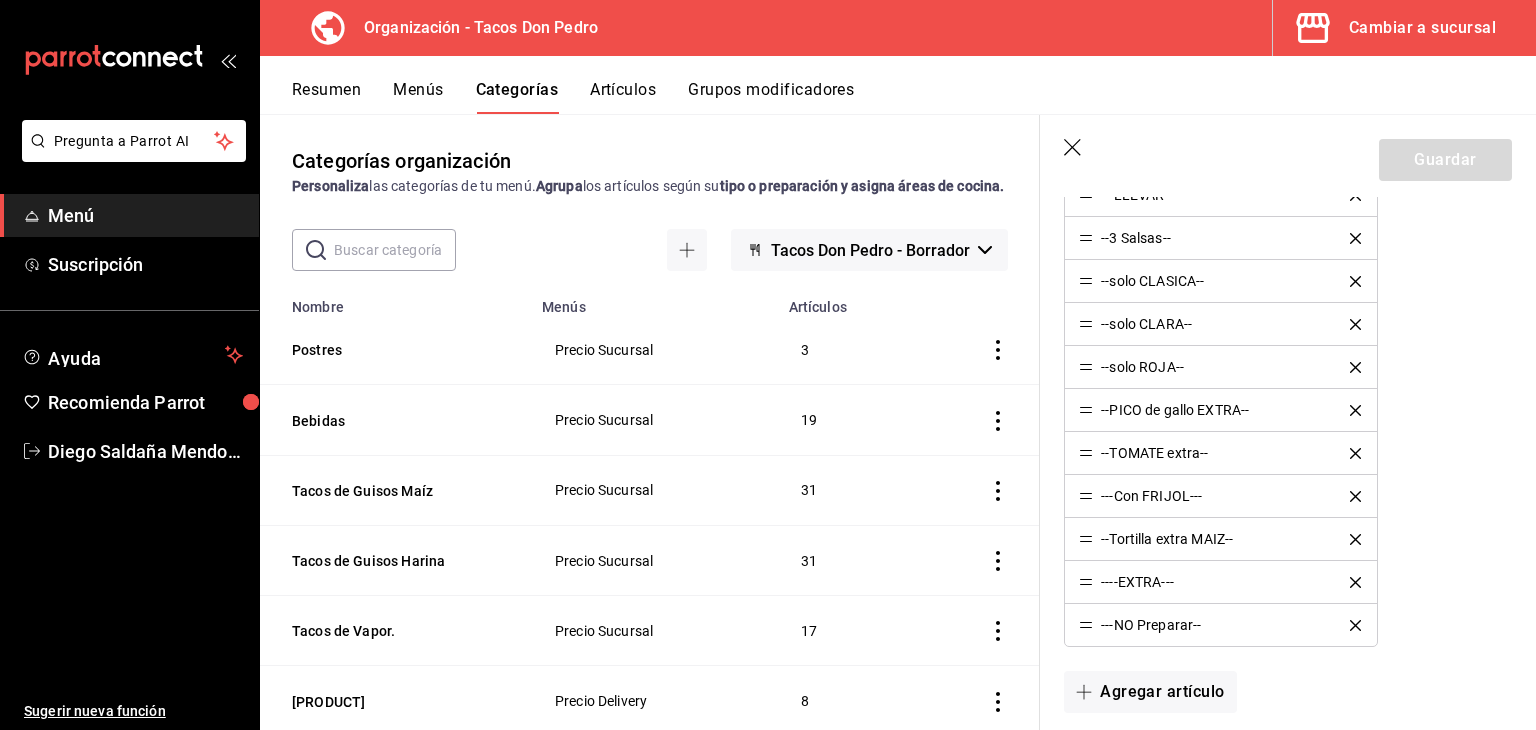 scroll, scrollTop: 1503, scrollLeft: 0, axis: vertical 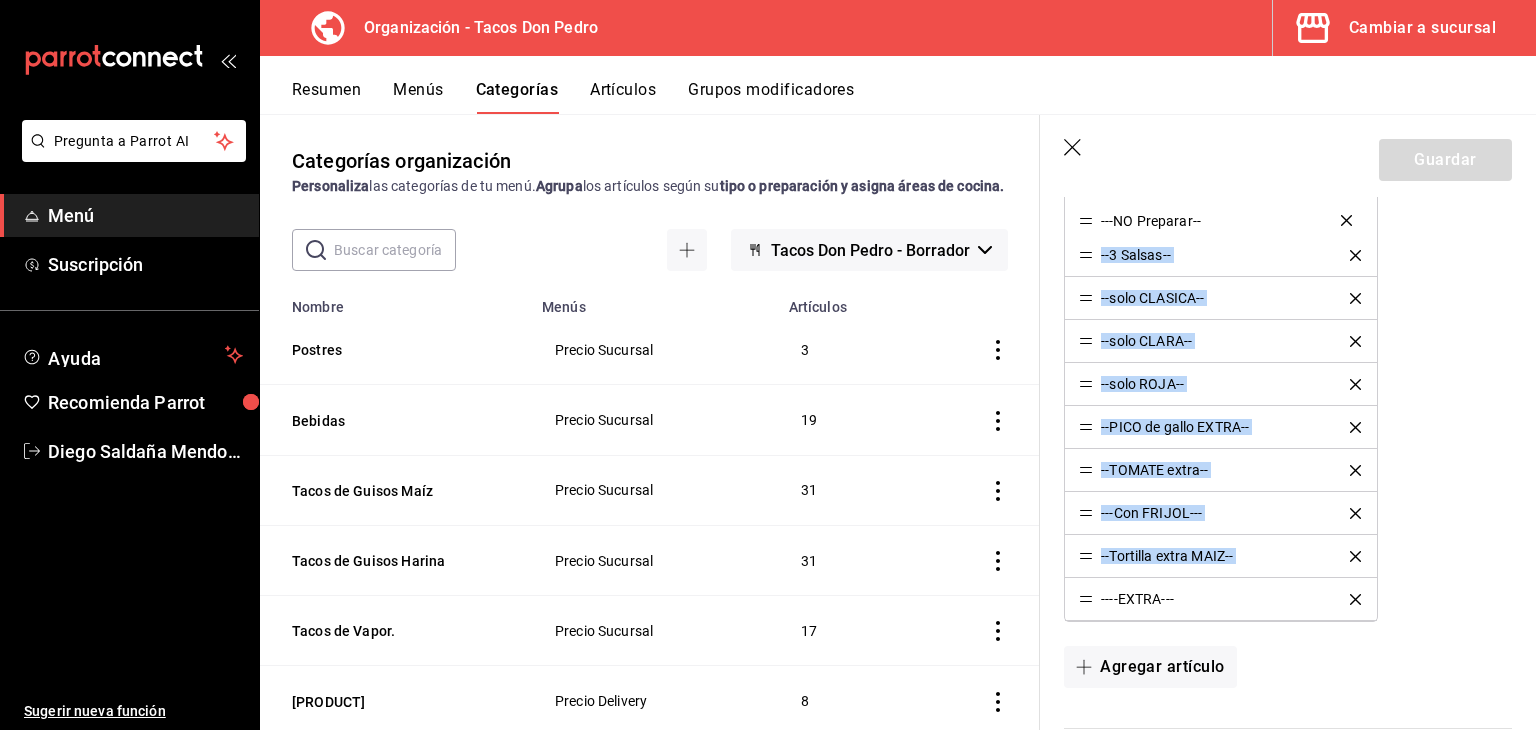 drag, startPoint x: 1088, startPoint y: 598, endPoint x: 1068, endPoint y: 226, distance: 372.53723 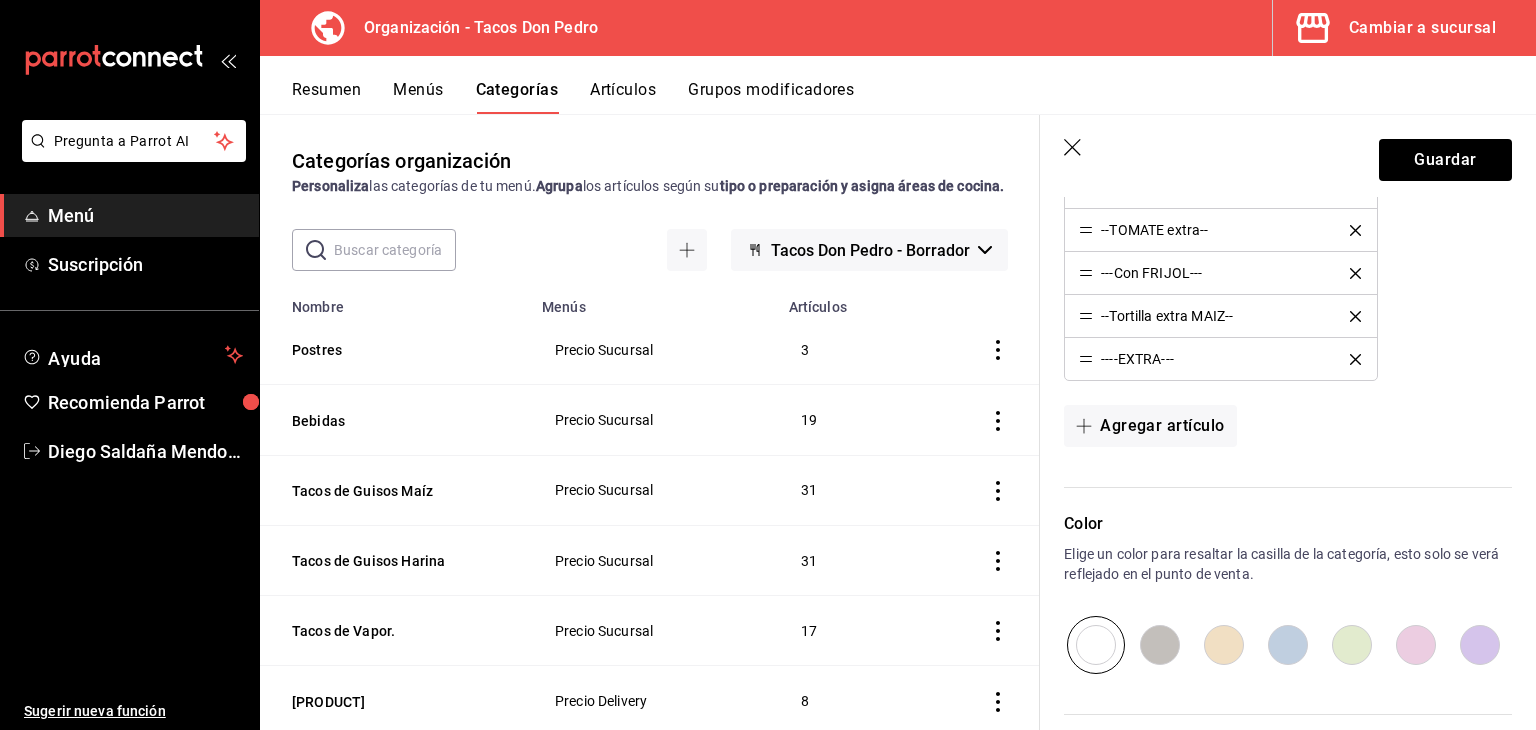 scroll, scrollTop: 1702, scrollLeft: 0, axis: vertical 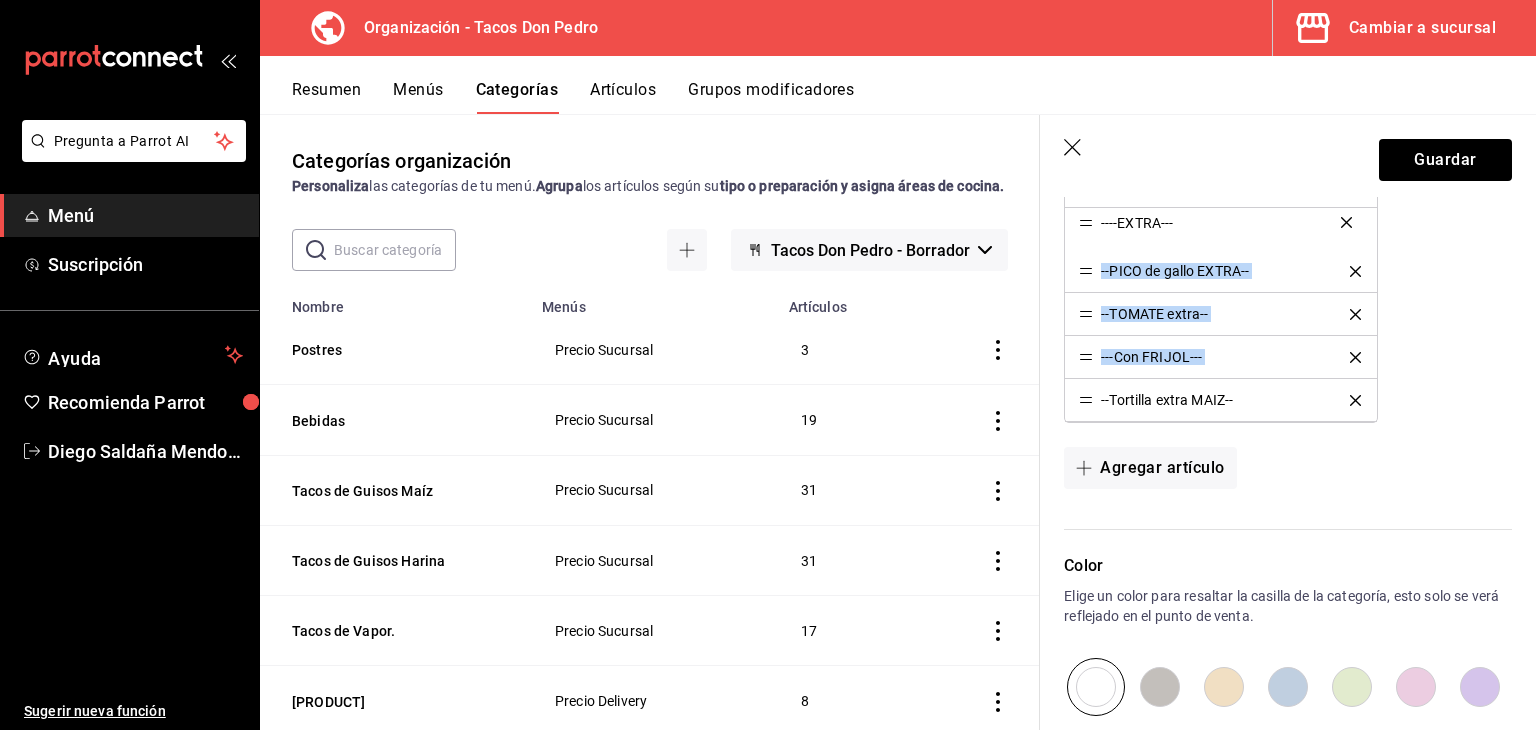 drag, startPoint x: 1089, startPoint y: 390, endPoint x: 1092, endPoint y: 219, distance: 171.0263 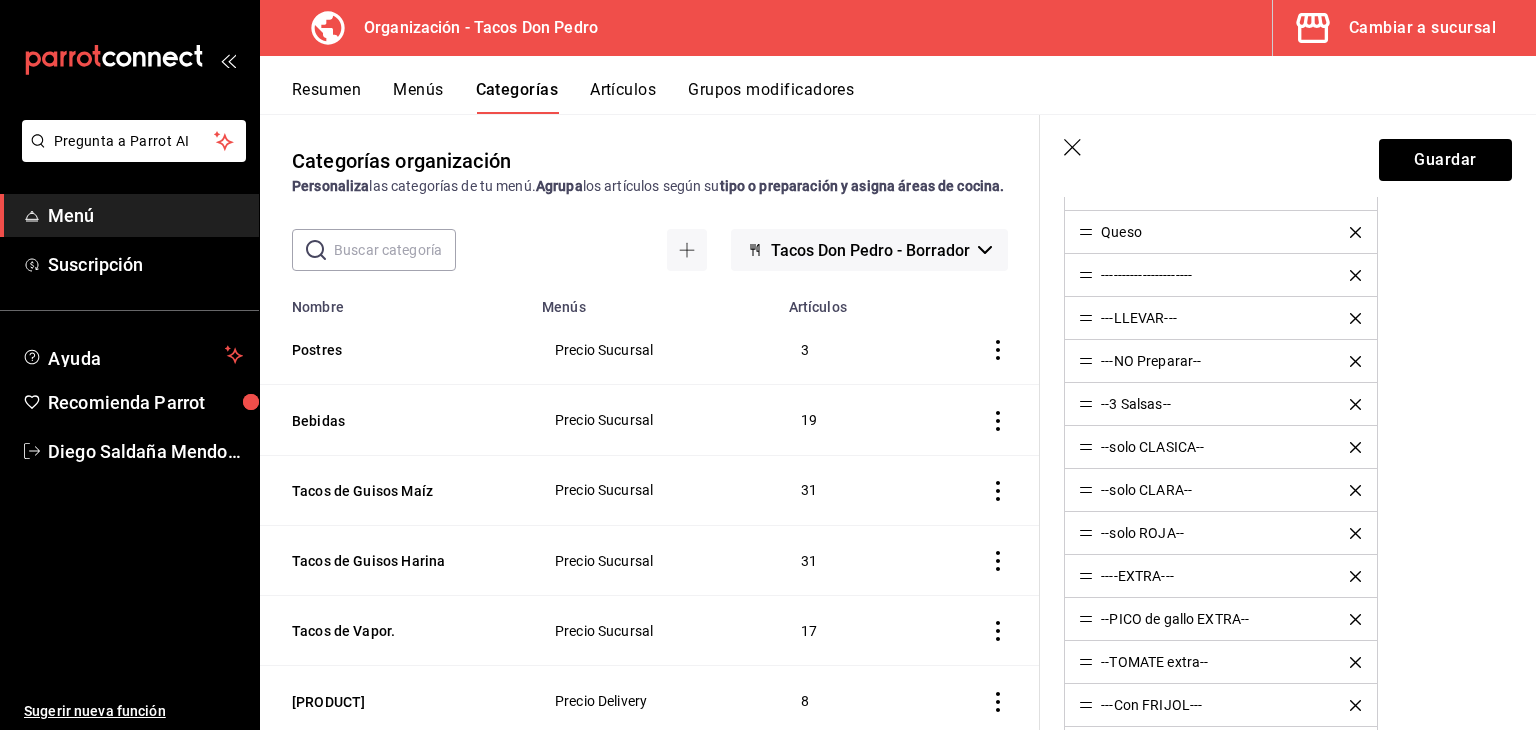scroll, scrollTop: 1344, scrollLeft: 0, axis: vertical 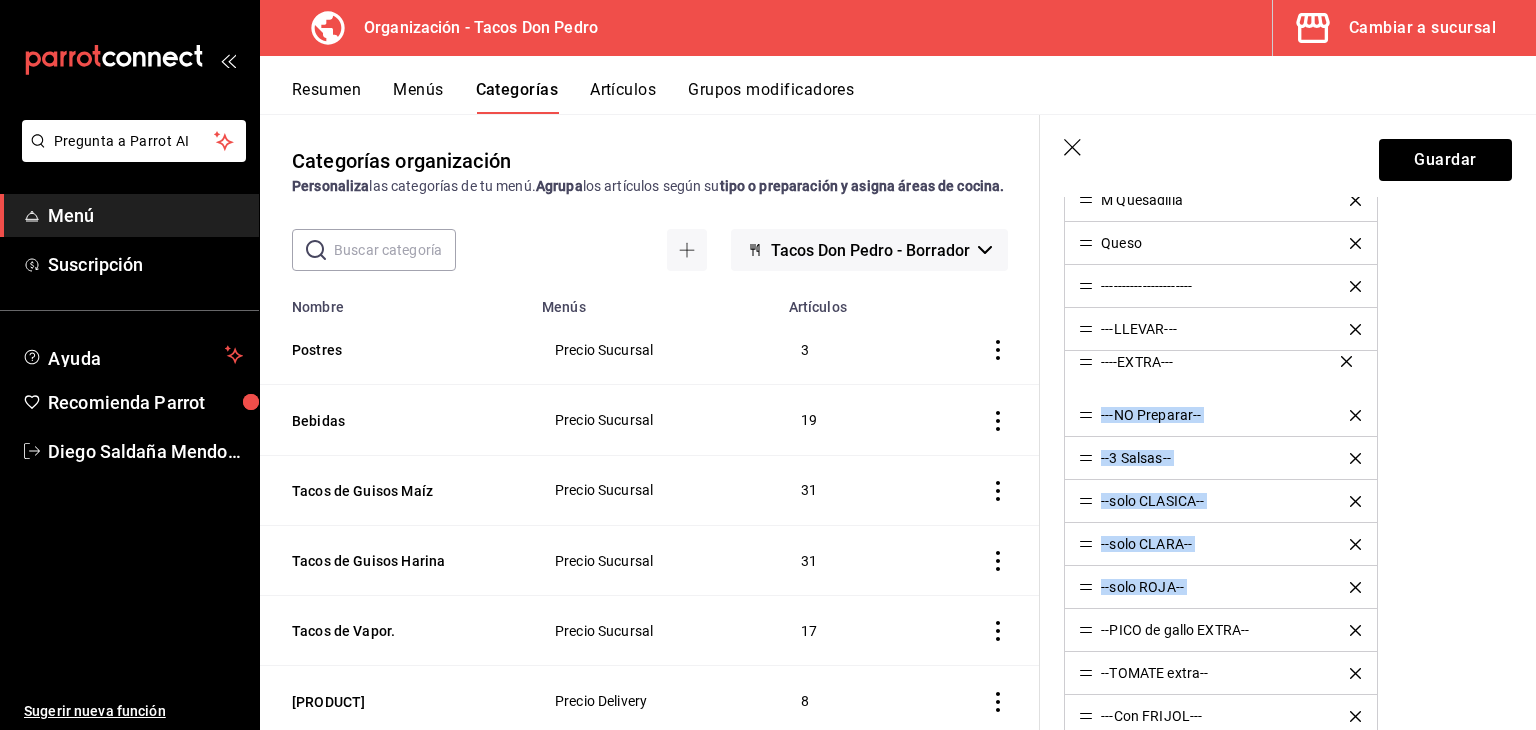 drag, startPoint x: 1088, startPoint y: 584, endPoint x: 1070, endPoint y: 365, distance: 219.73848 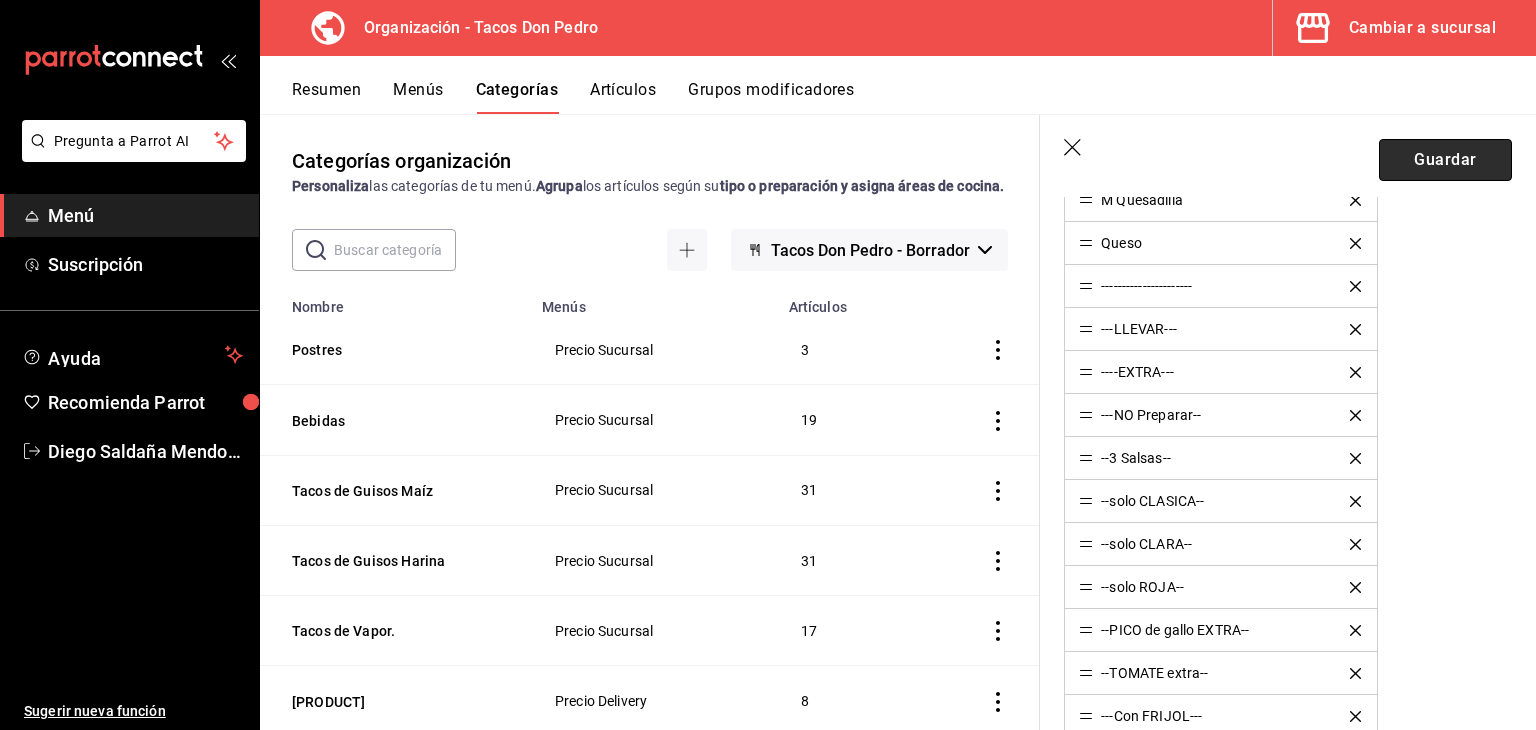 click on "Guardar" at bounding box center (1445, 160) 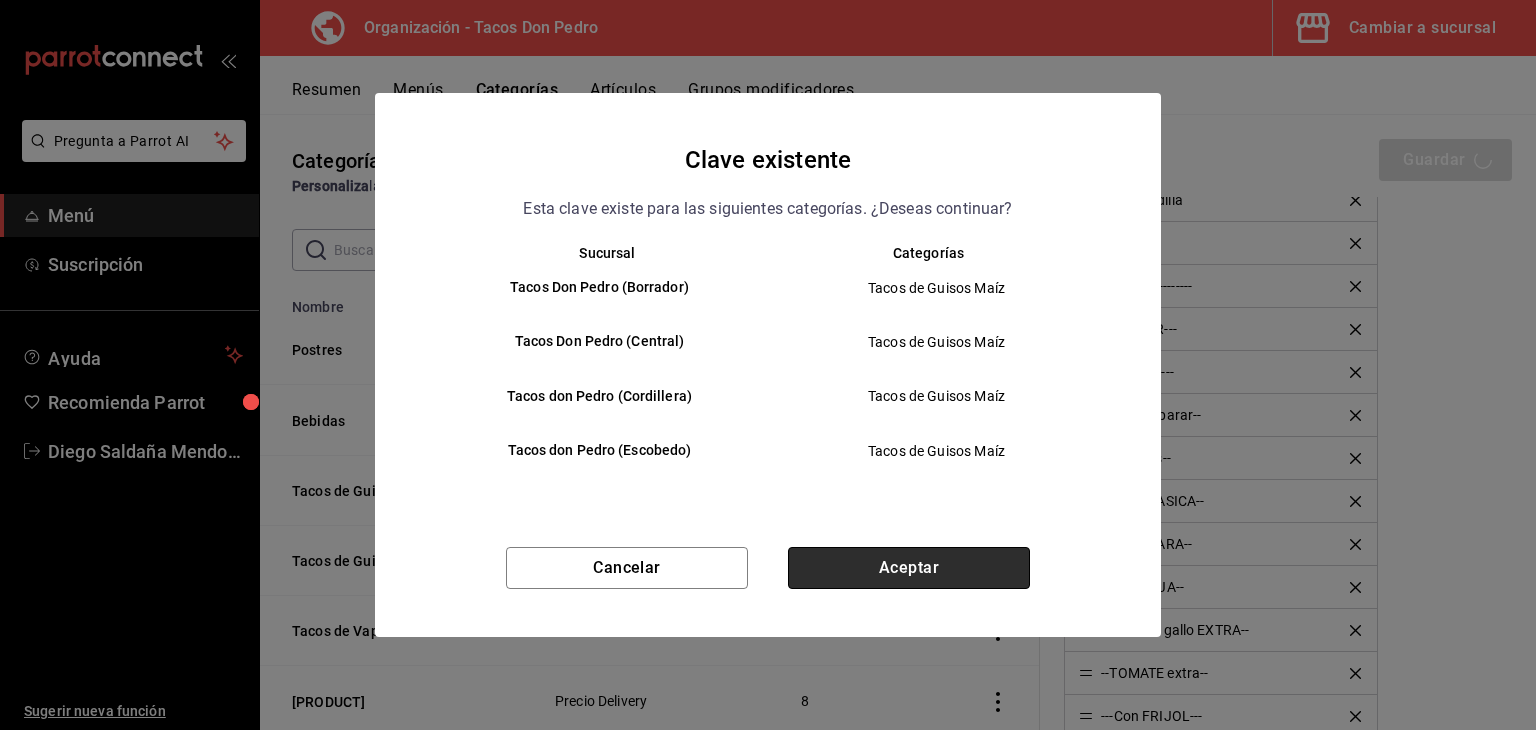 click on "Aceptar" at bounding box center [909, 568] 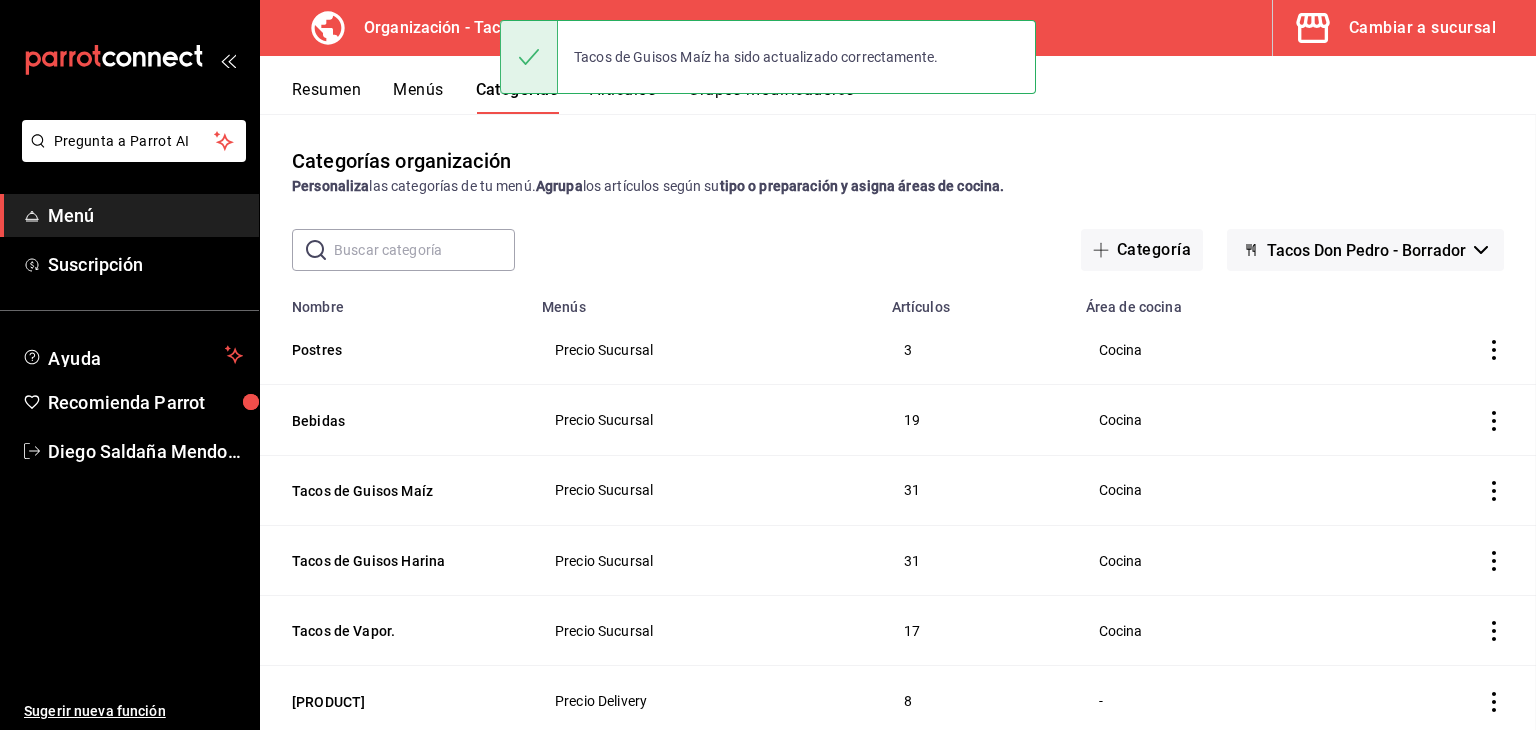 scroll, scrollTop: 0, scrollLeft: 0, axis: both 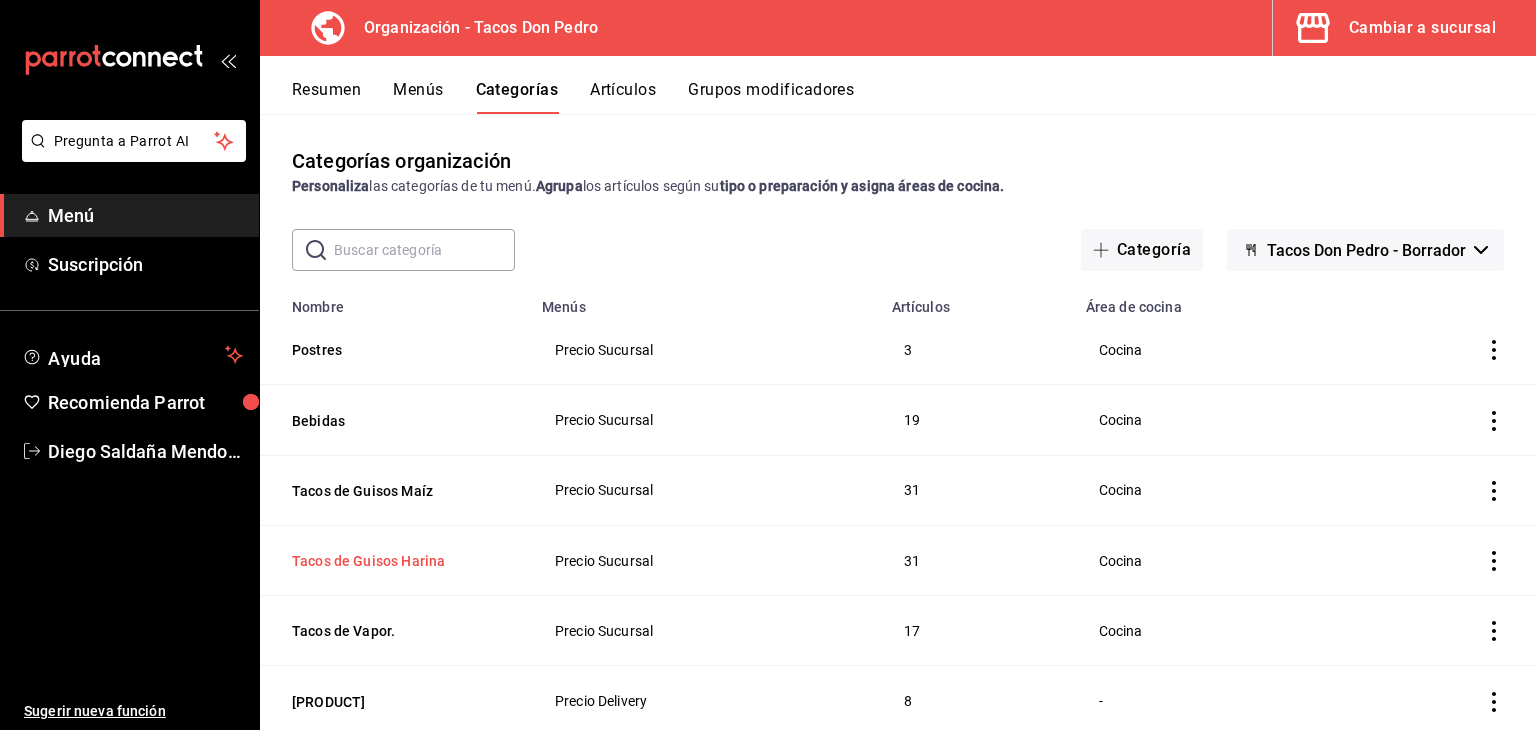 click on "Tacos de Guisos Harina" at bounding box center [392, 561] 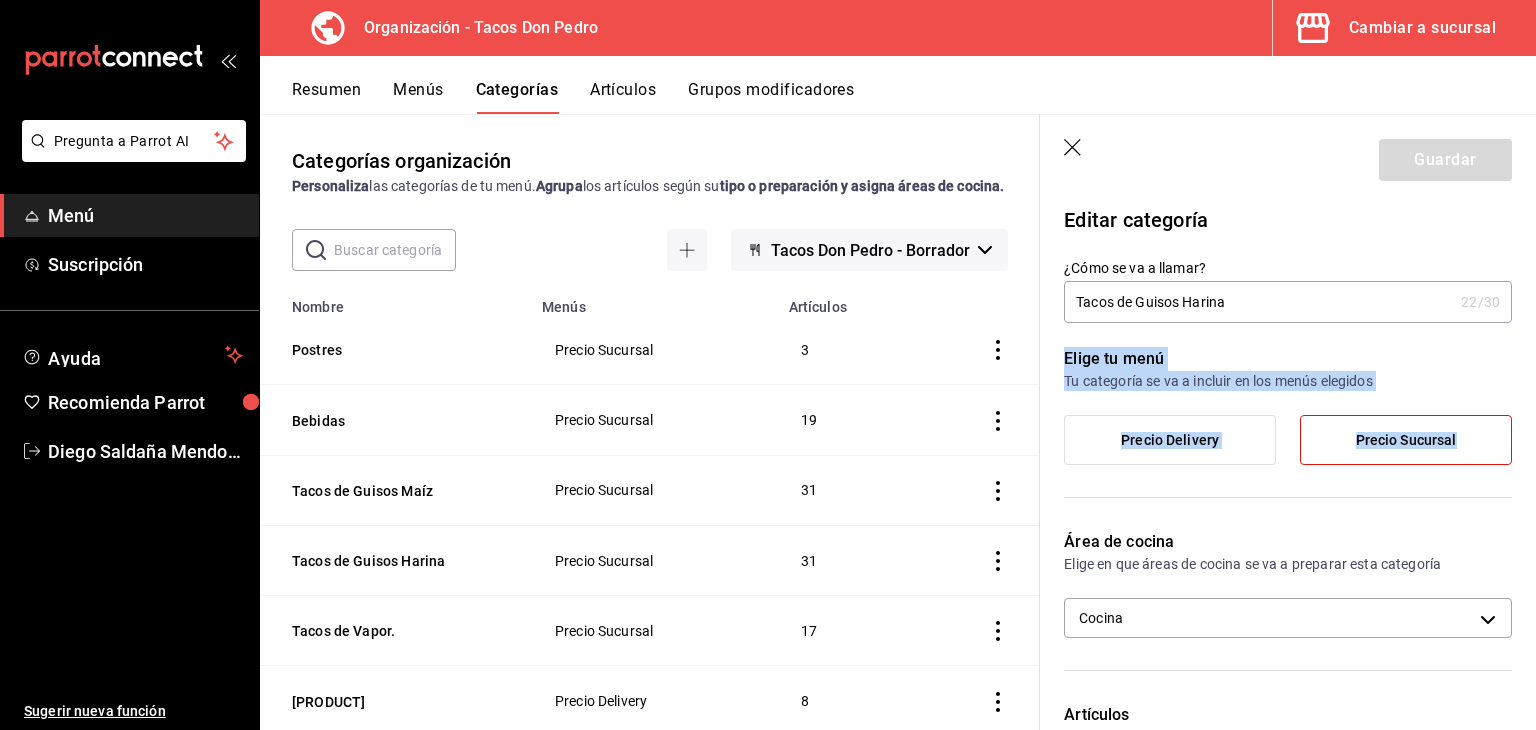 drag, startPoint x: 1520, startPoint y: 238, endPoint x: 1535, endPoint y: 420, distance: 182.61708 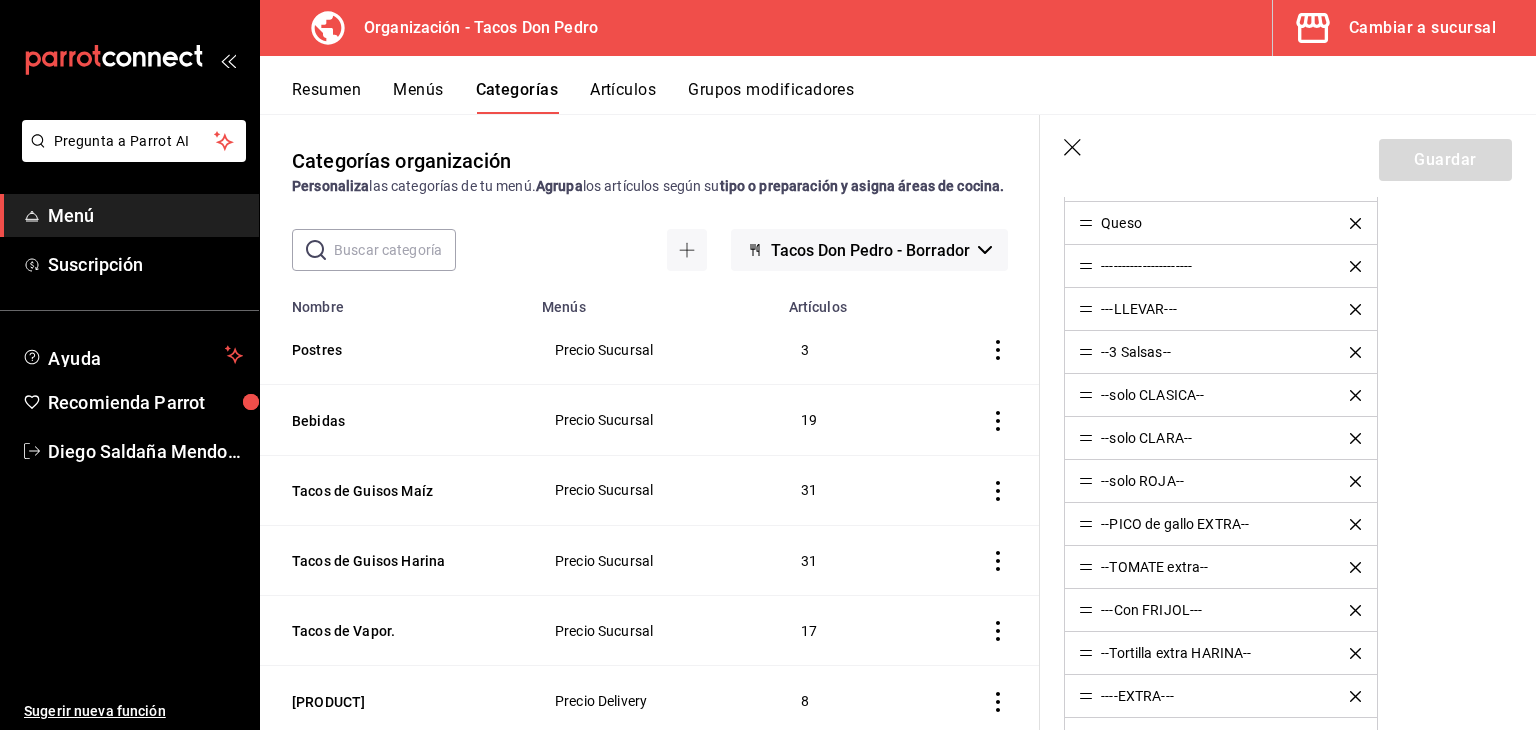 scroll, scrollTop: 1376, scrollLeft: 0, axis: vertical 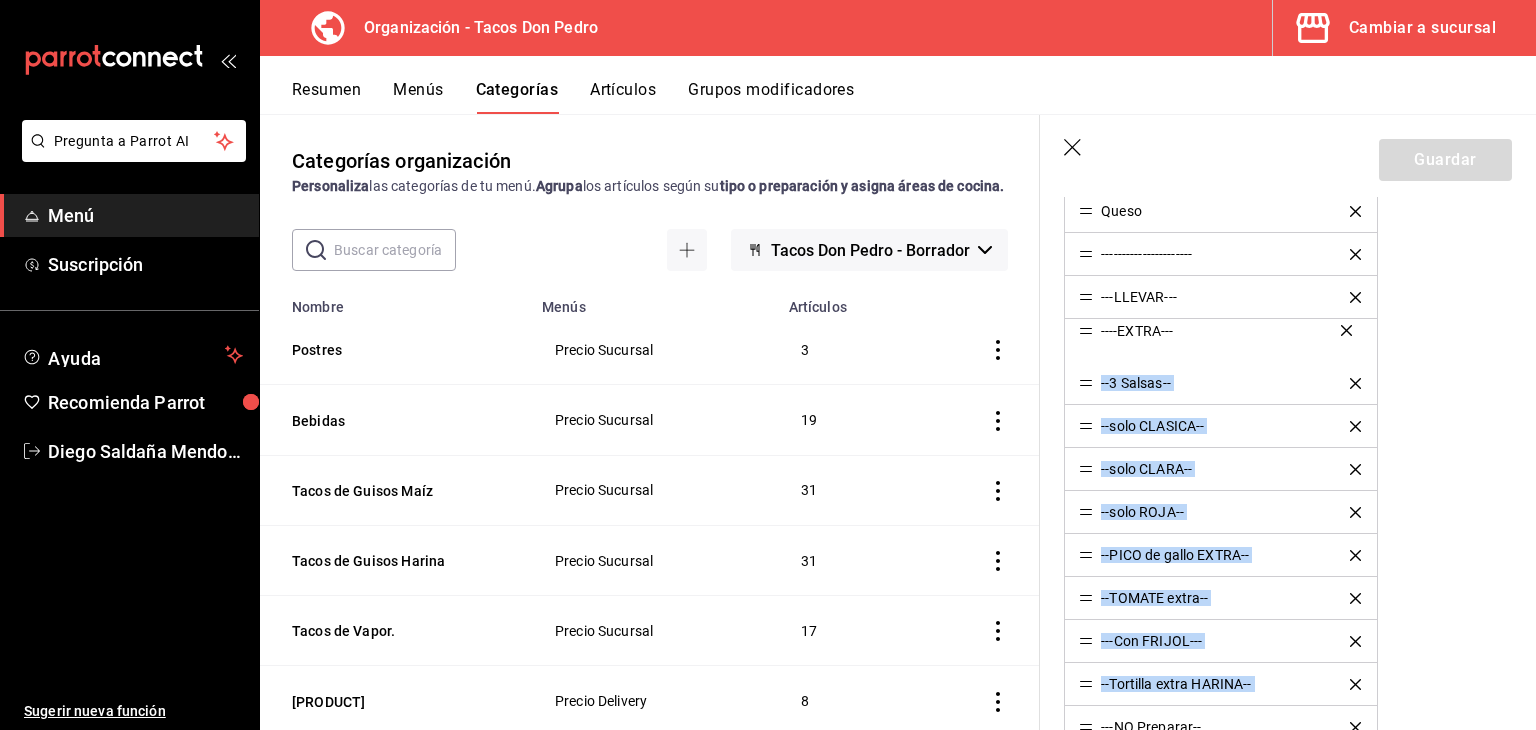drag, startPoint x: 1086, startPoint y: 676, endPoint x: 1083, endPoint y: 329, distance: 347.01297 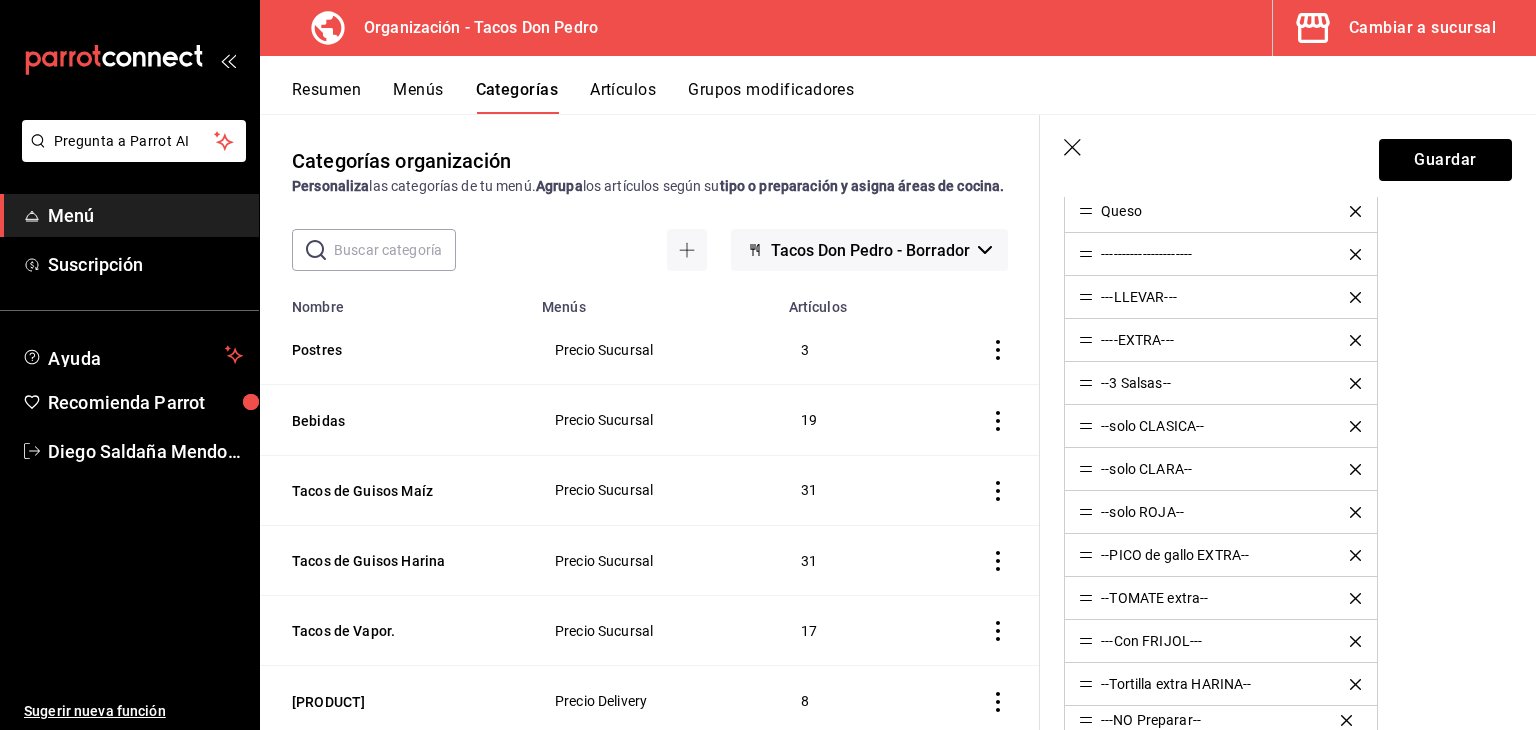 scroll, scrollTop: 1384, scrollLeft: 0, axis: vertical 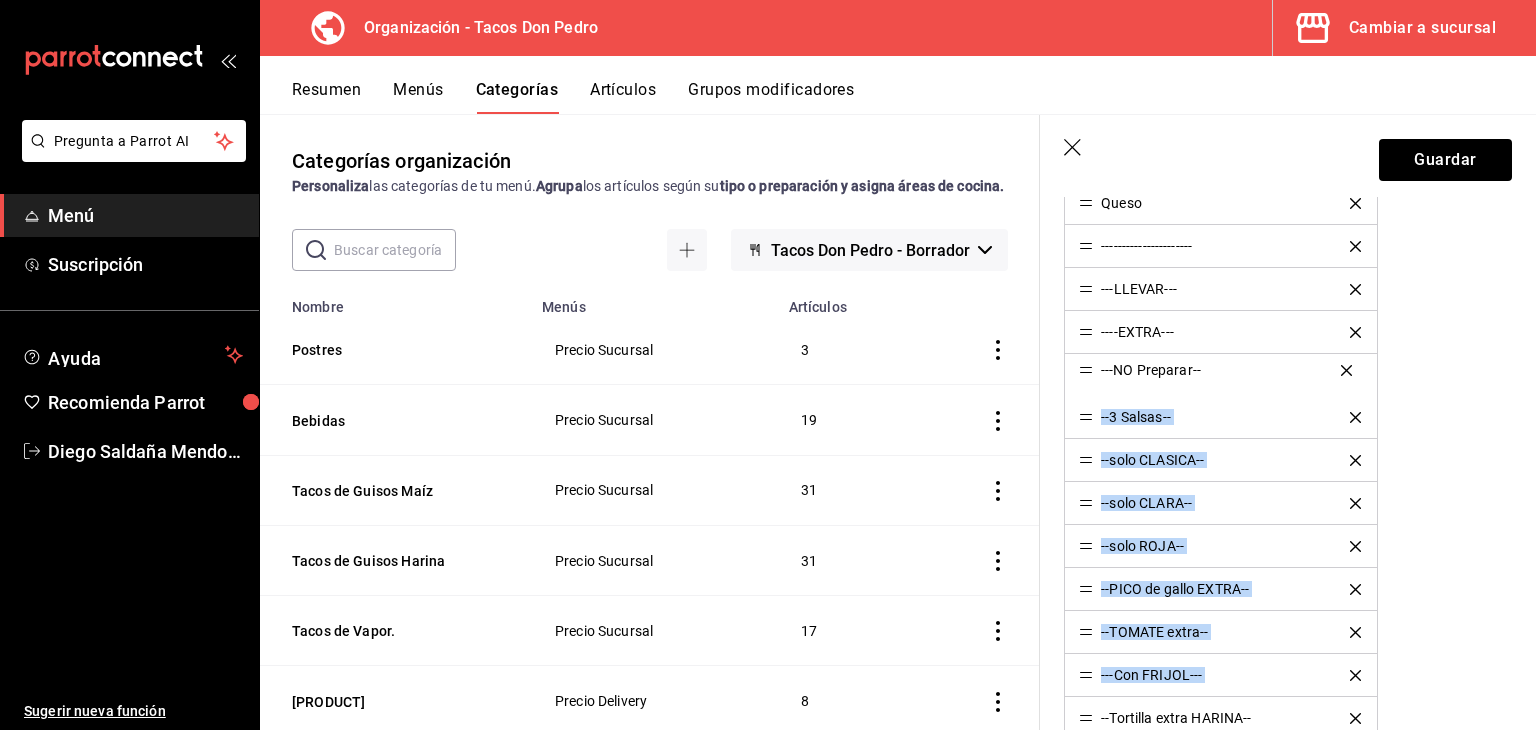 drag, startPoint x: 1087, startPoint y: 719, endPoint x: 1079, endPoint y: 369, distance: 350.09143 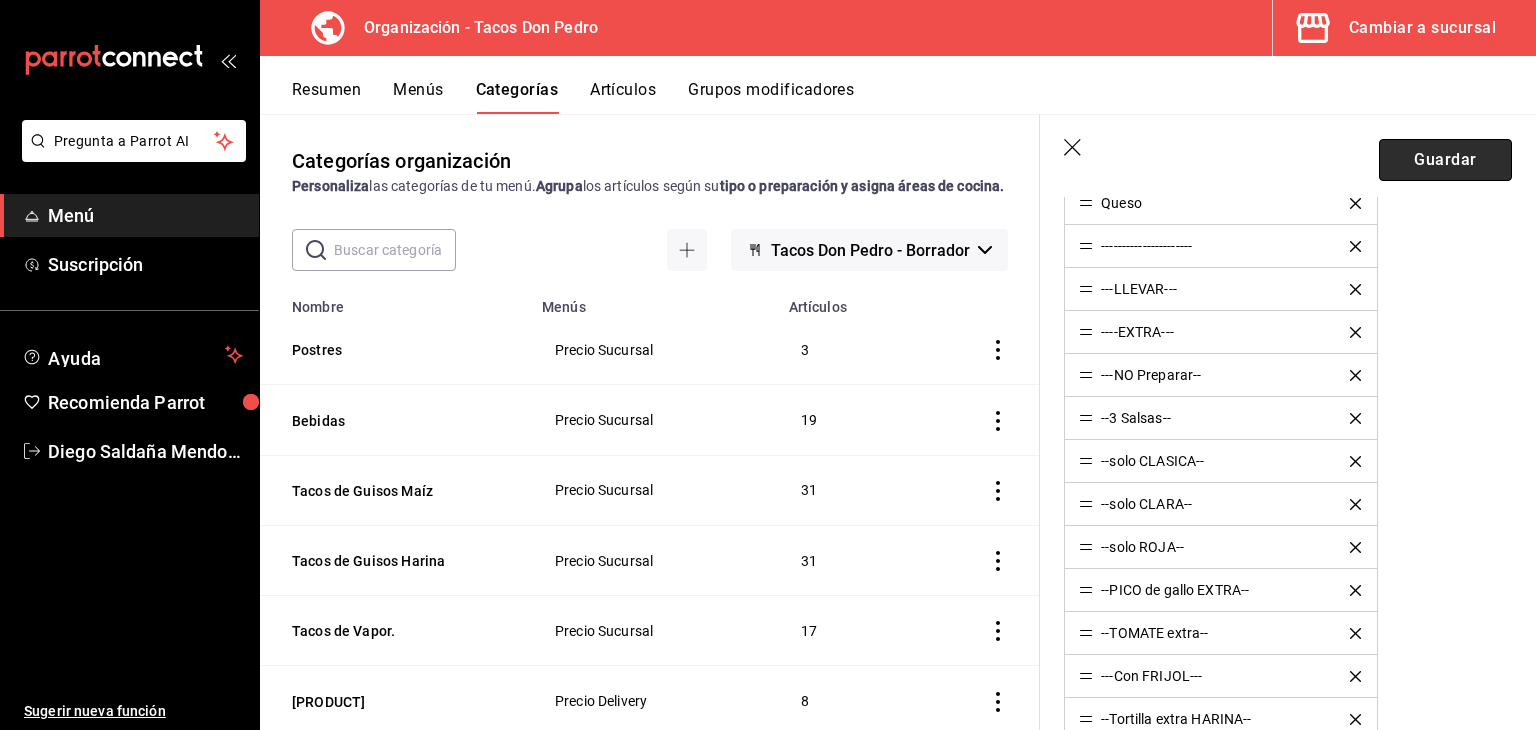 click on "Guardar" at bounding box center [1445, 160] 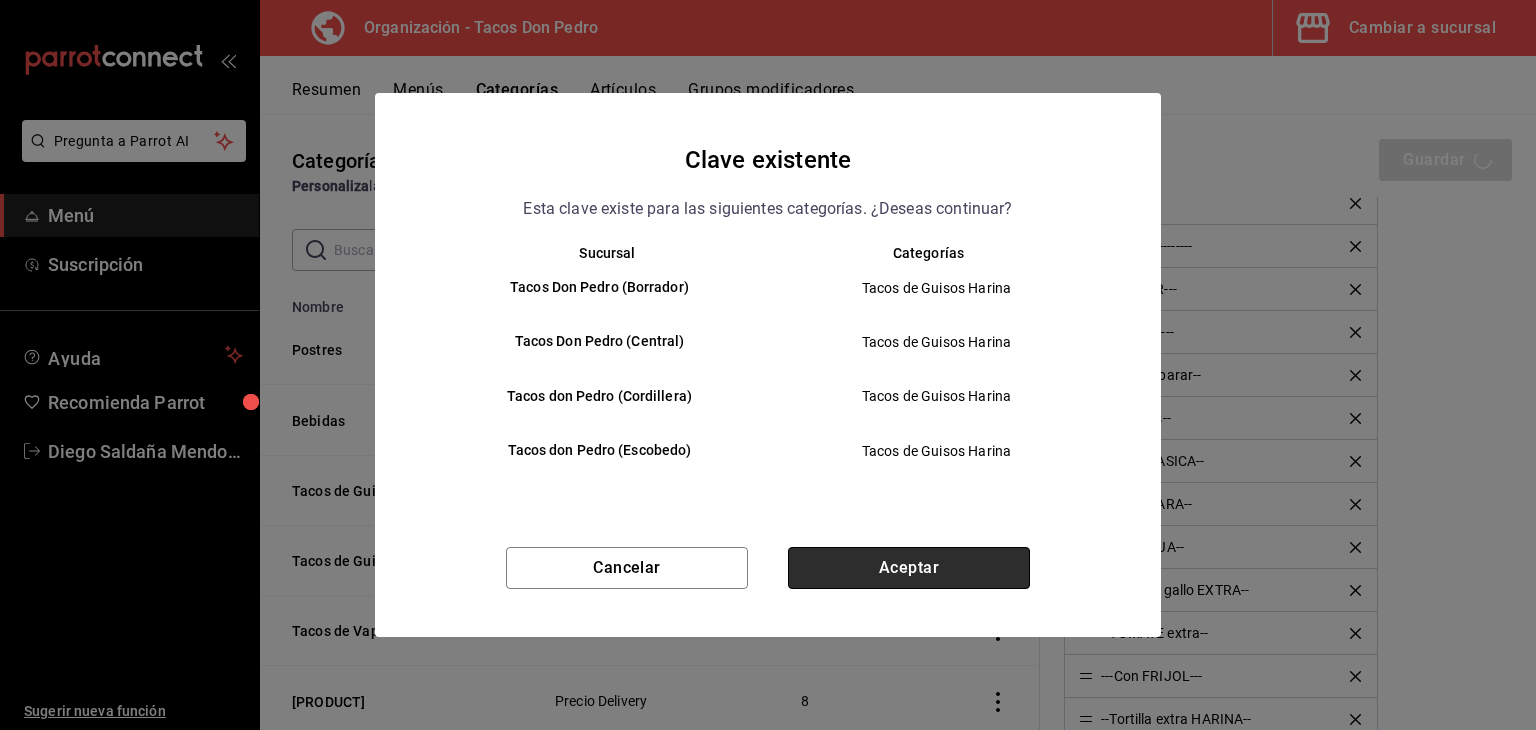 click on "Aceptar" at bounding box center (909, 568) 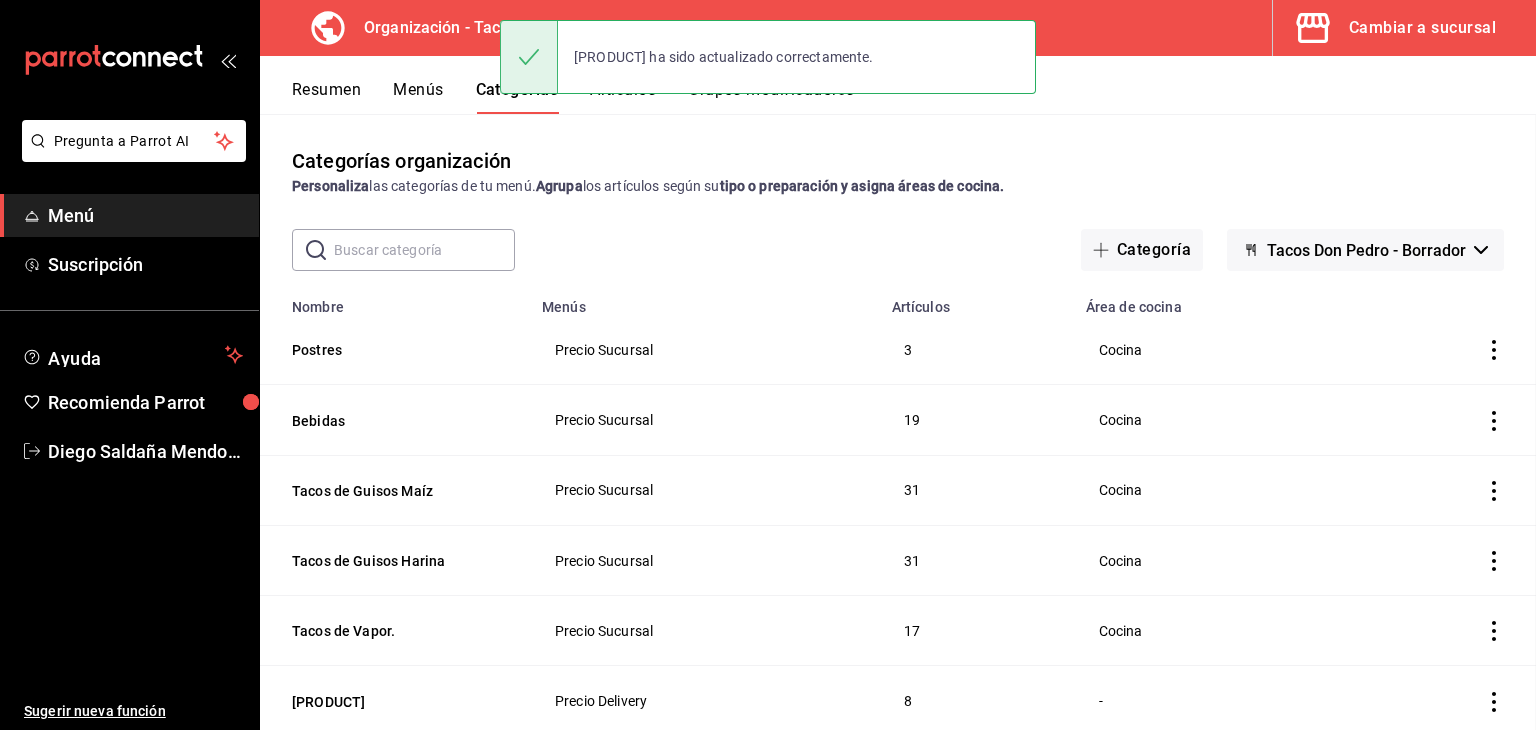 scroll, scrollTop: 0, scrollLeft: 0, axis: both 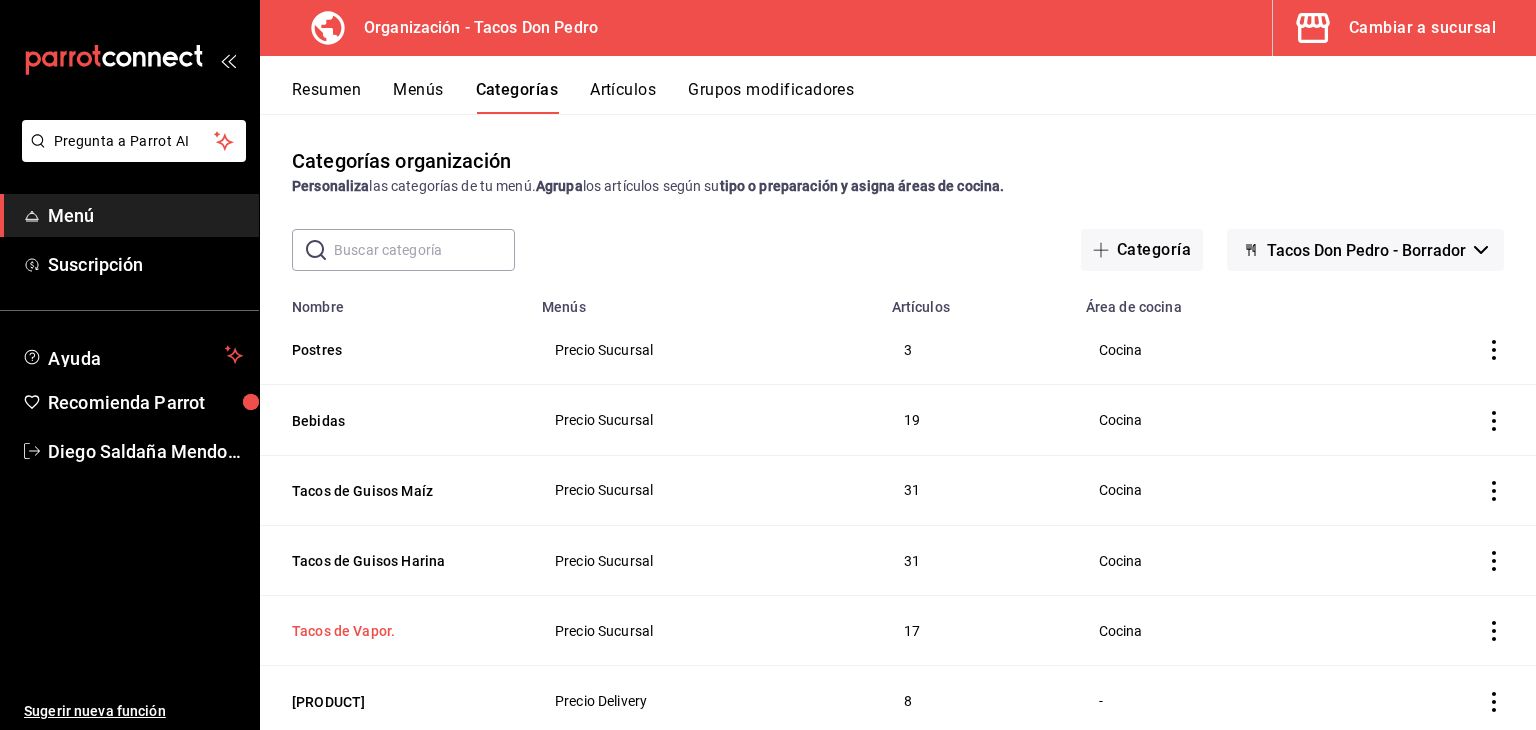 click on "Tacos de Vapor." at bounding box center (392, 631) 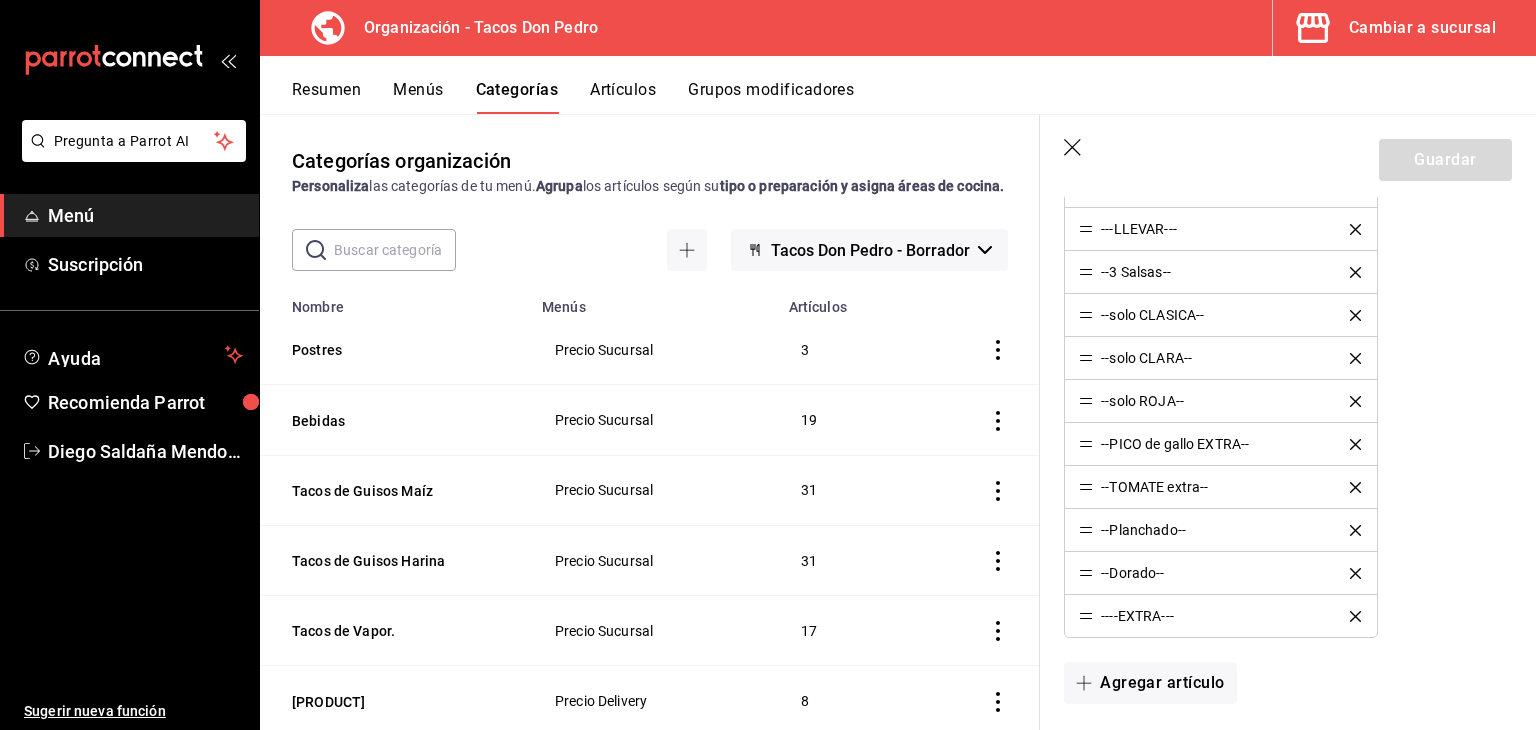 scroll, scrollTop: 891, scrollLeft: 0, axis: vertical 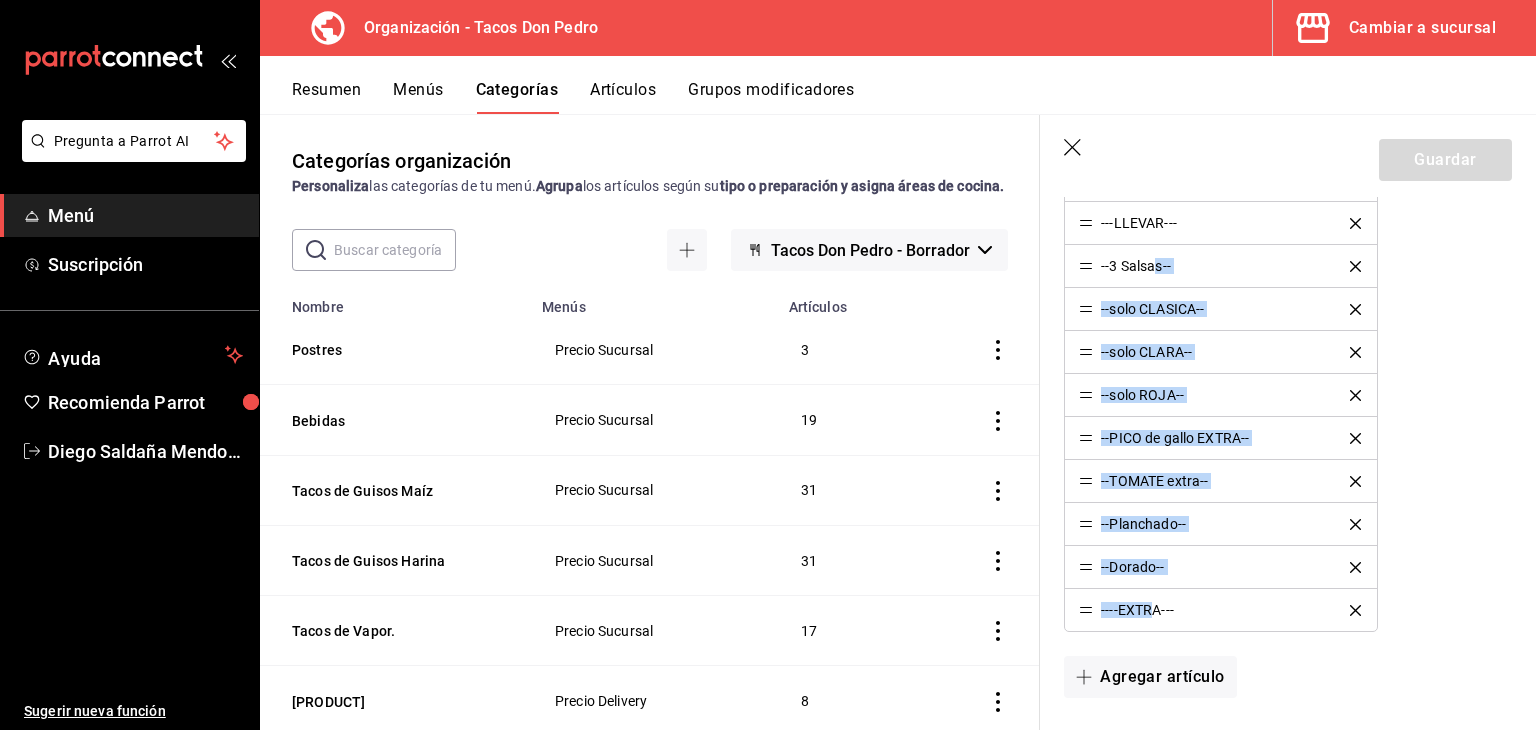 drag, startPoint x: 1152, startPoint y: 606, endPoint x: 1154, endPoint y: 250, distance: 356.0056 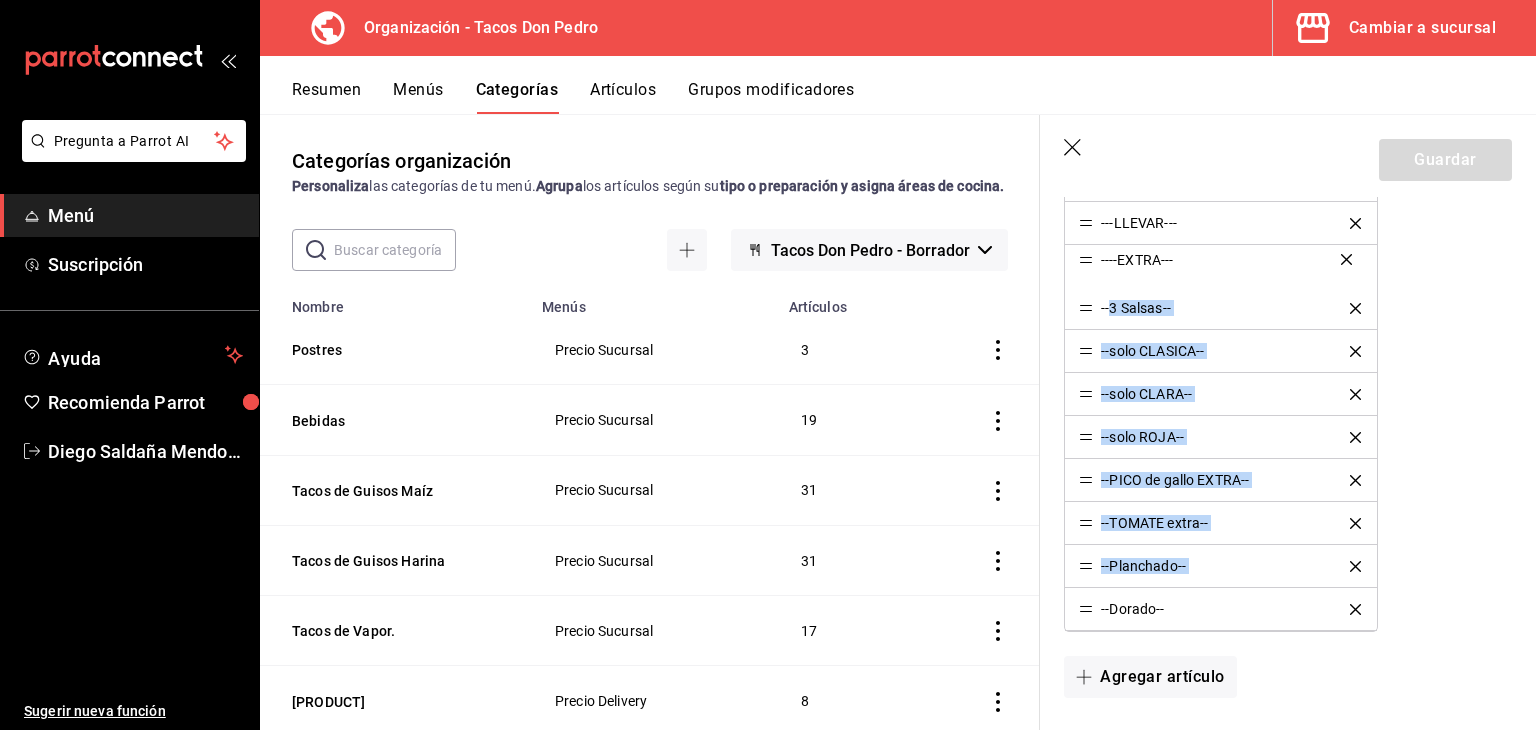 drag, startPoint x: 1084, startPoint y: 608, endPoint x: 1108, endPoint y: 257, distance: 351.81955 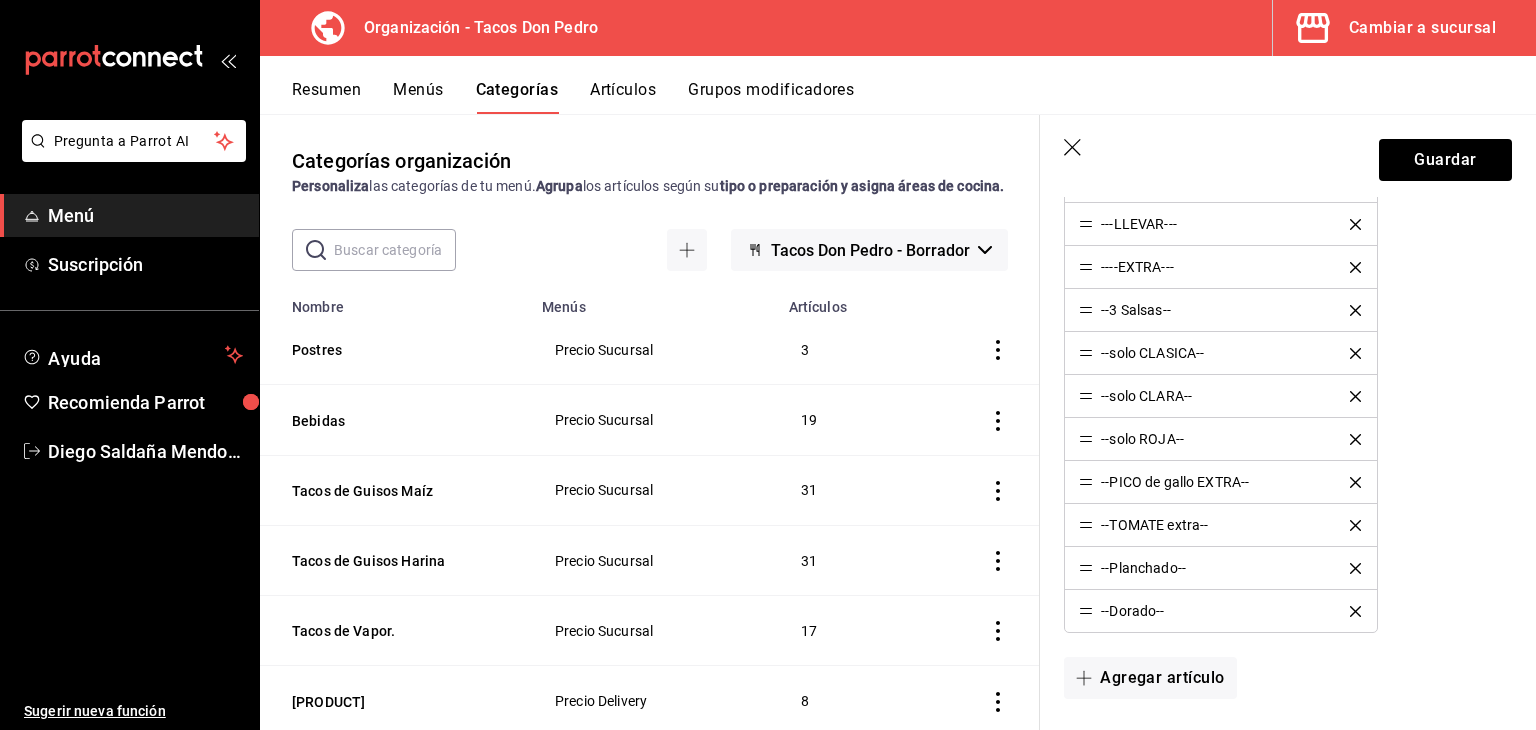 scroll, scrollTop: 893, scrollLeft: 0, axis: vertical 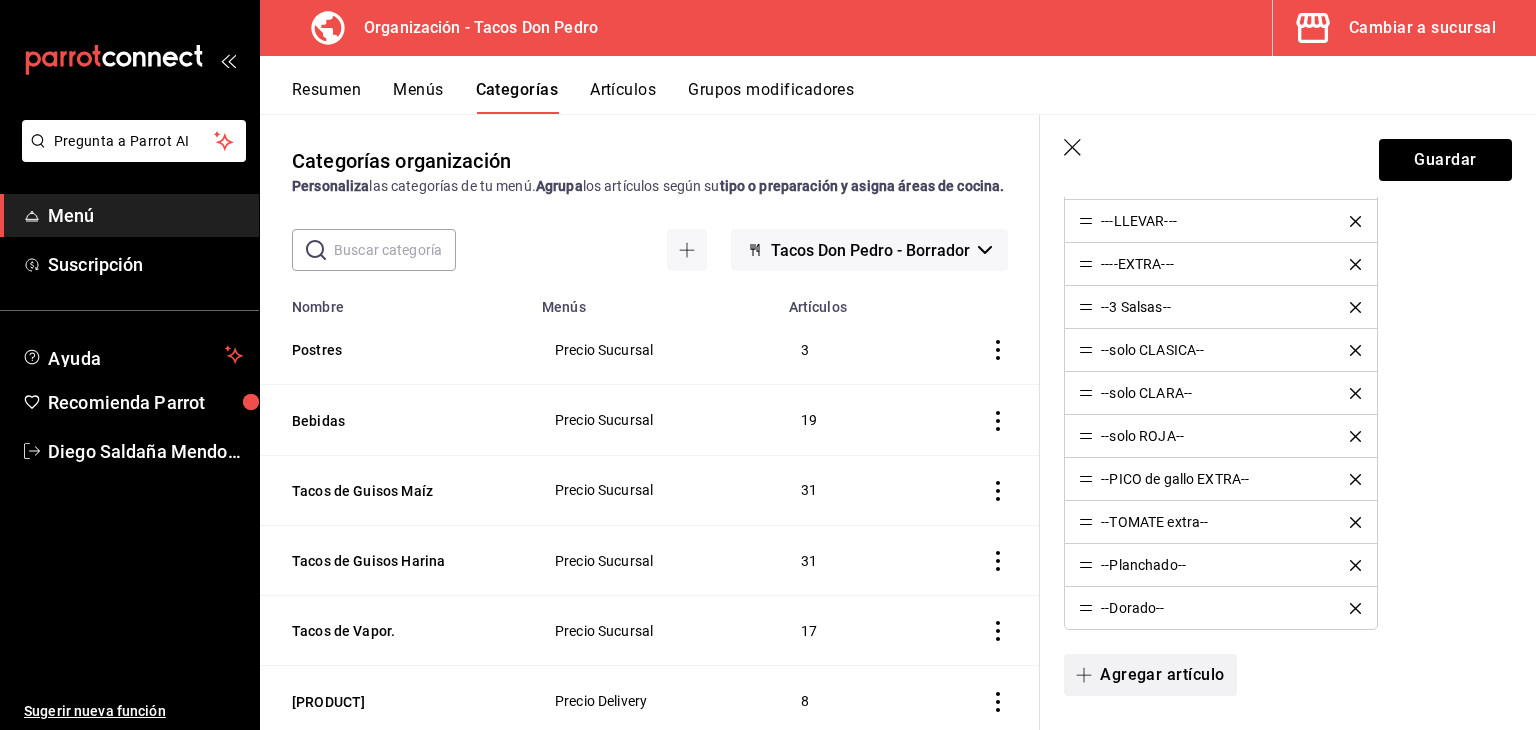 click on "Agregar artículo" at bounding box center [1150, 675] 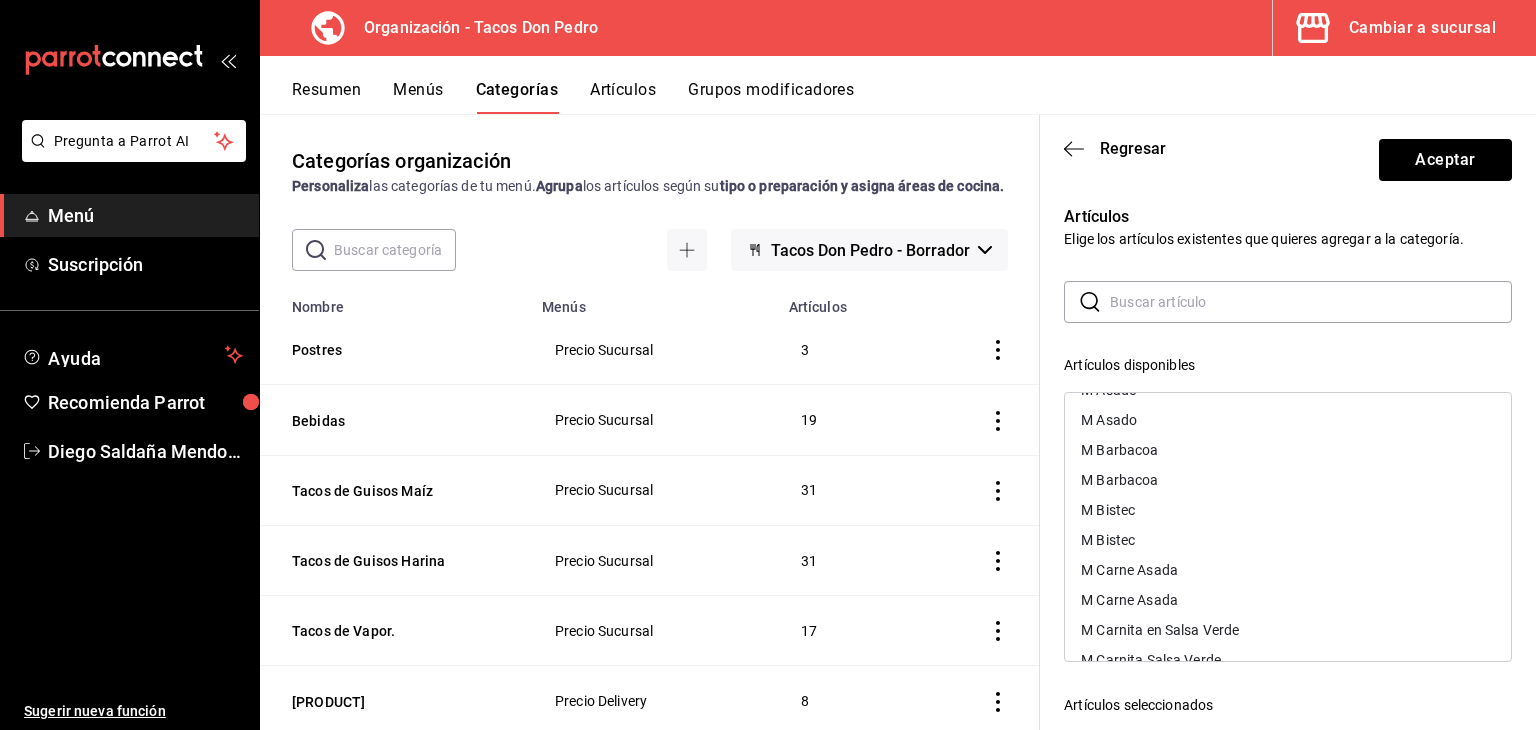 scroll, scrollTop: 2064, scrollLeft: 0, axis: vertical 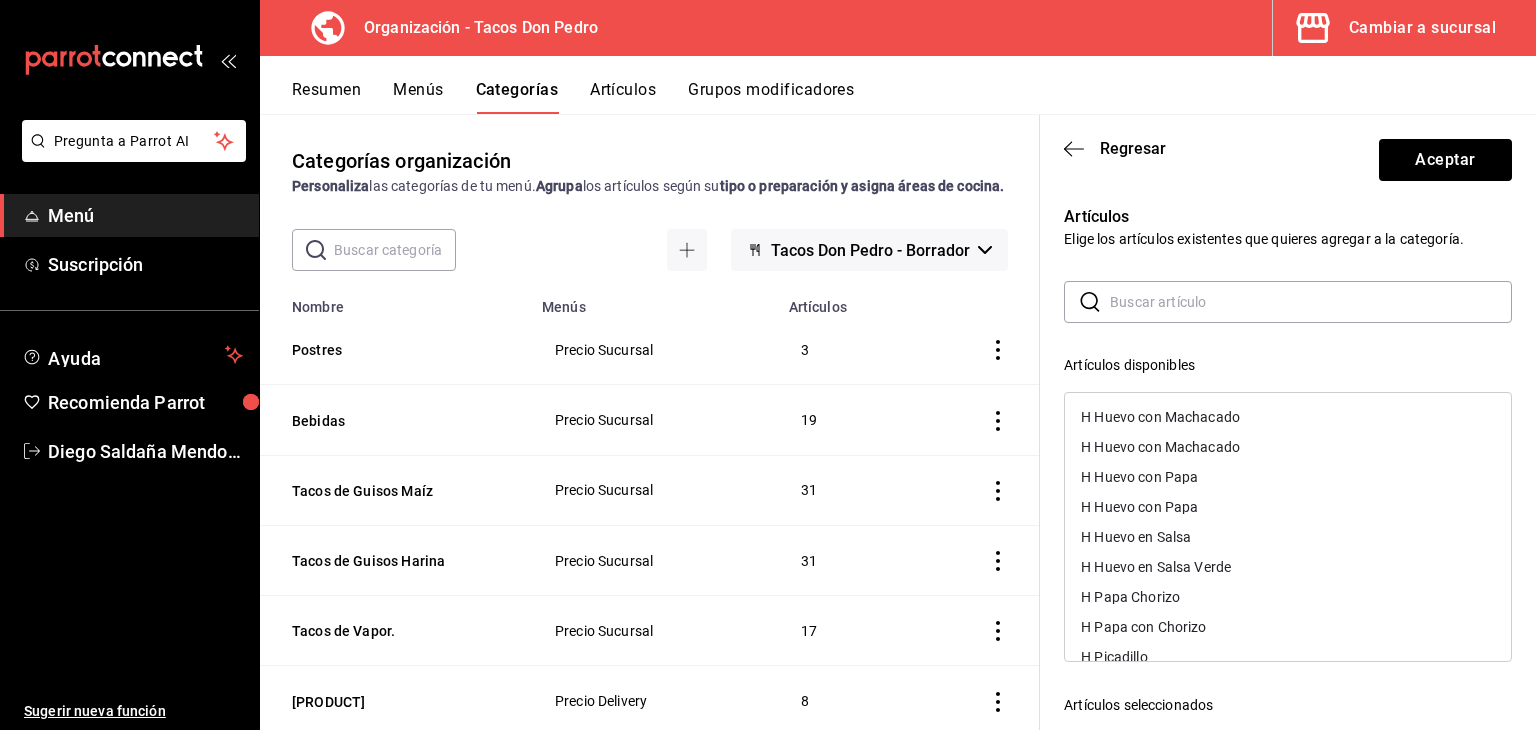 click at bounding box center (1311, 302) 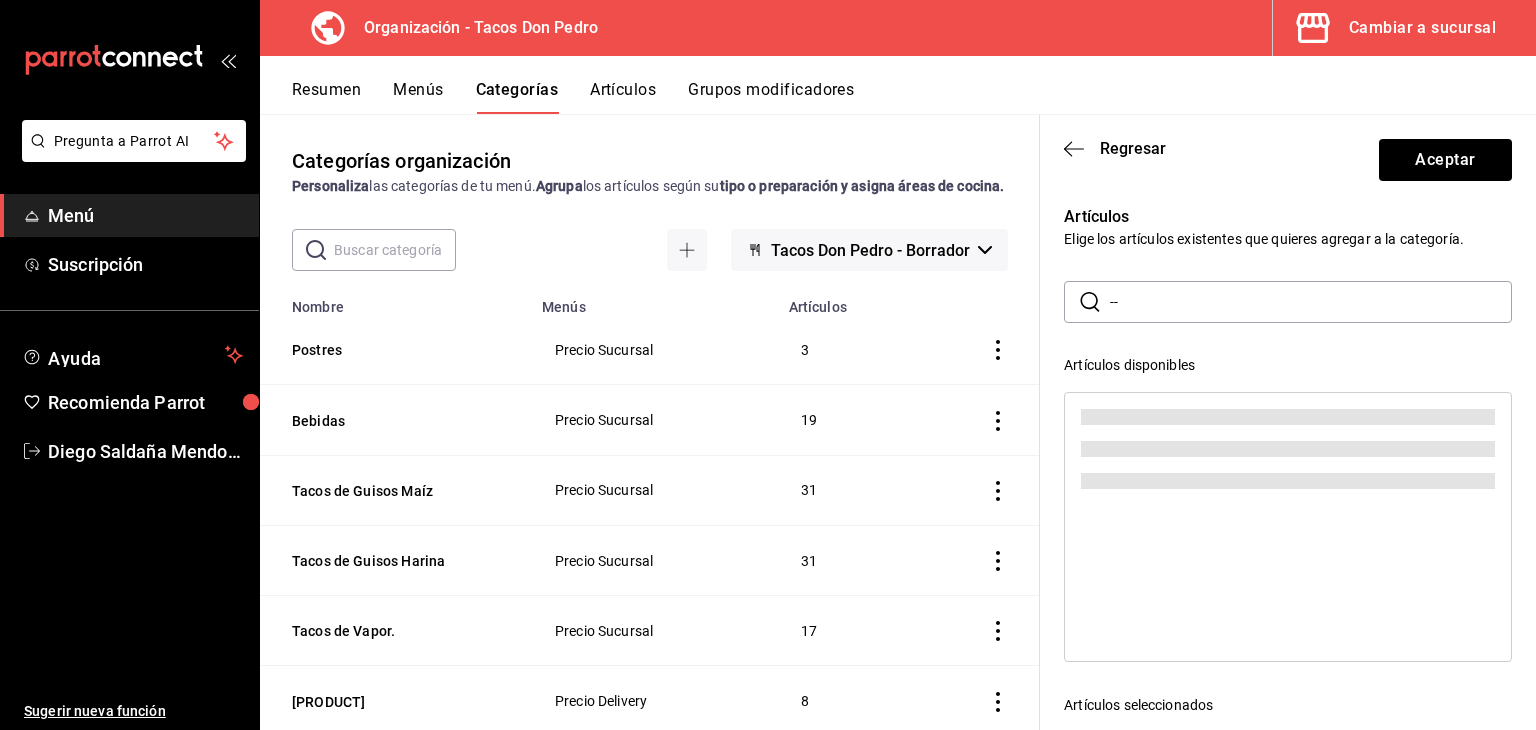 scroll, scrollTop: 0, scrollLeft: 0, axis: both 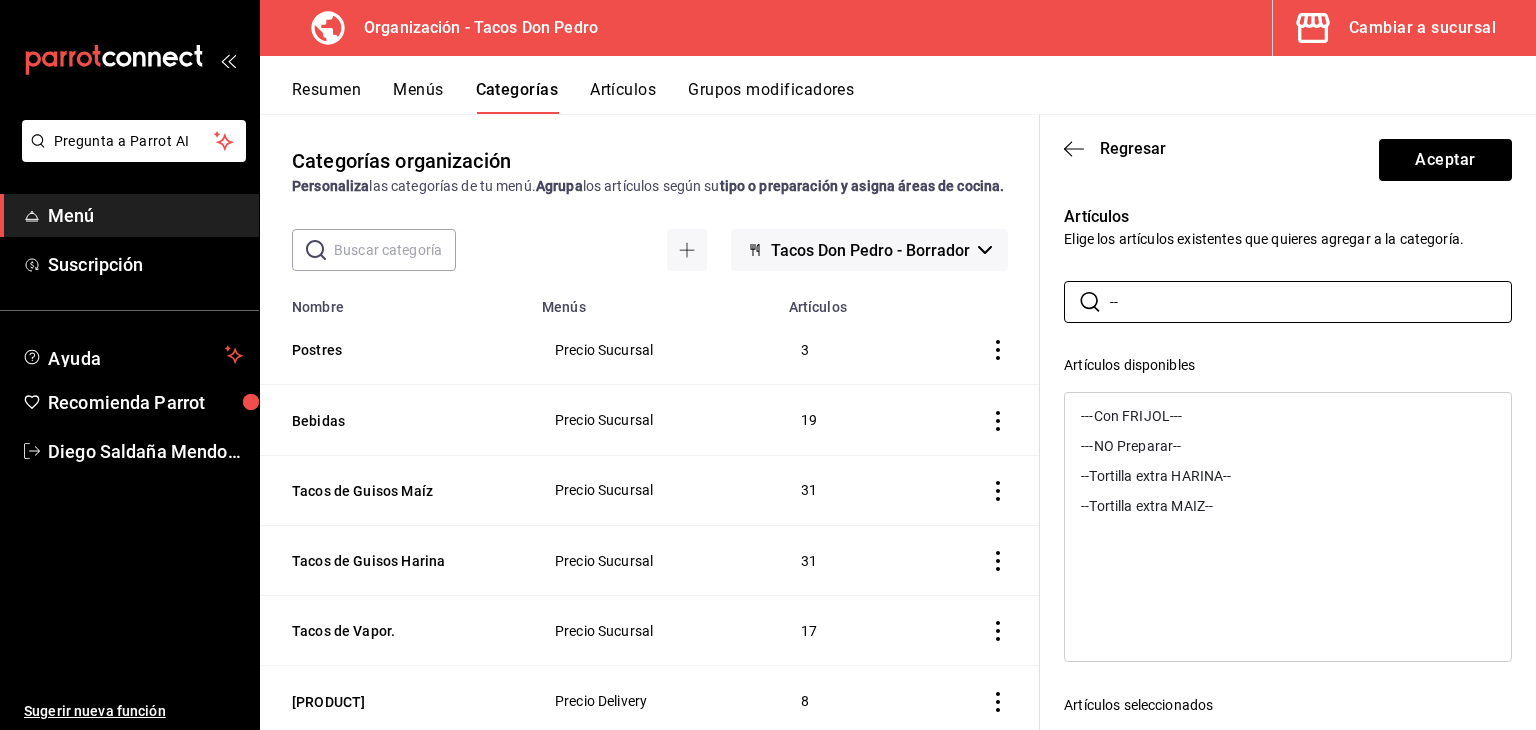 type on "--" 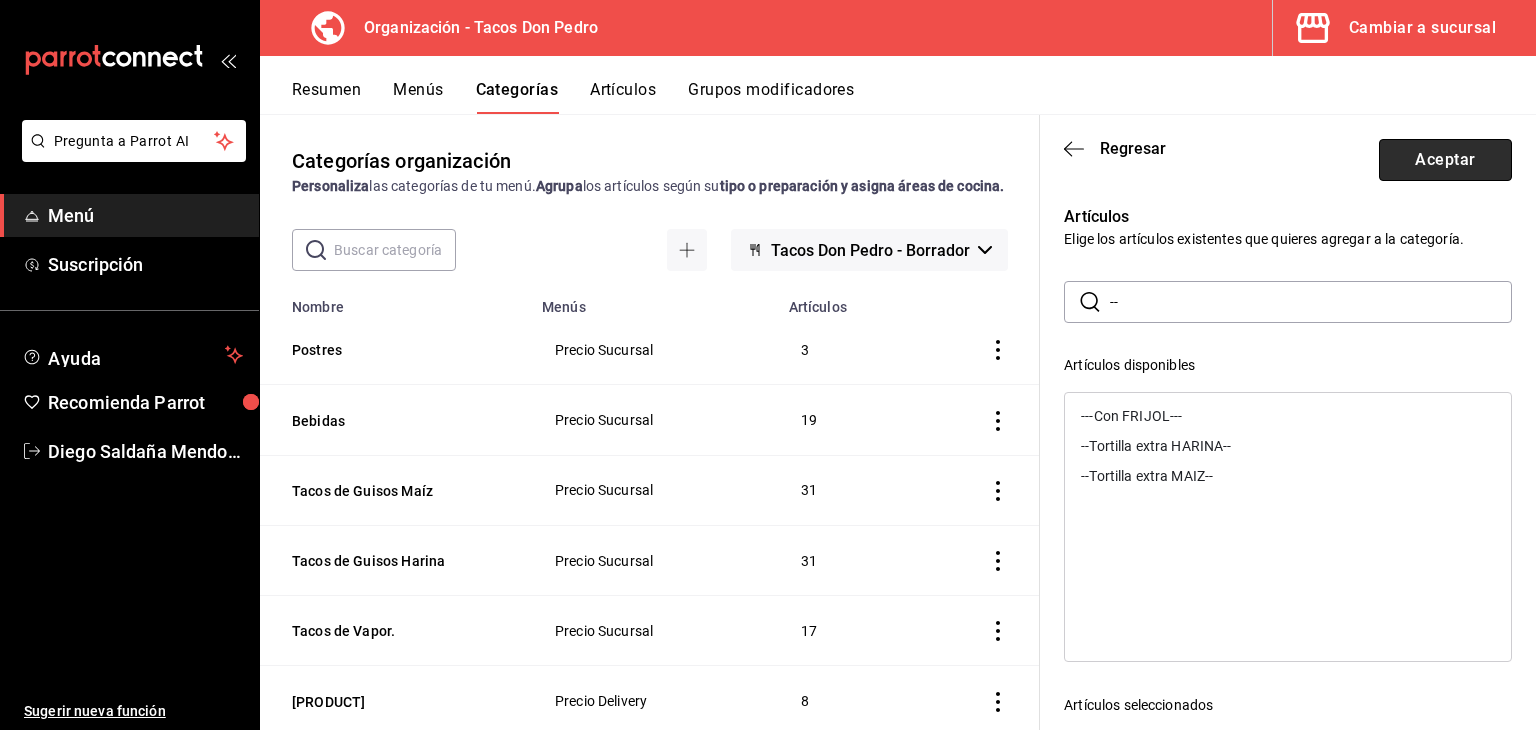 click on "Aceptar" at bounding box center (1445, 160) 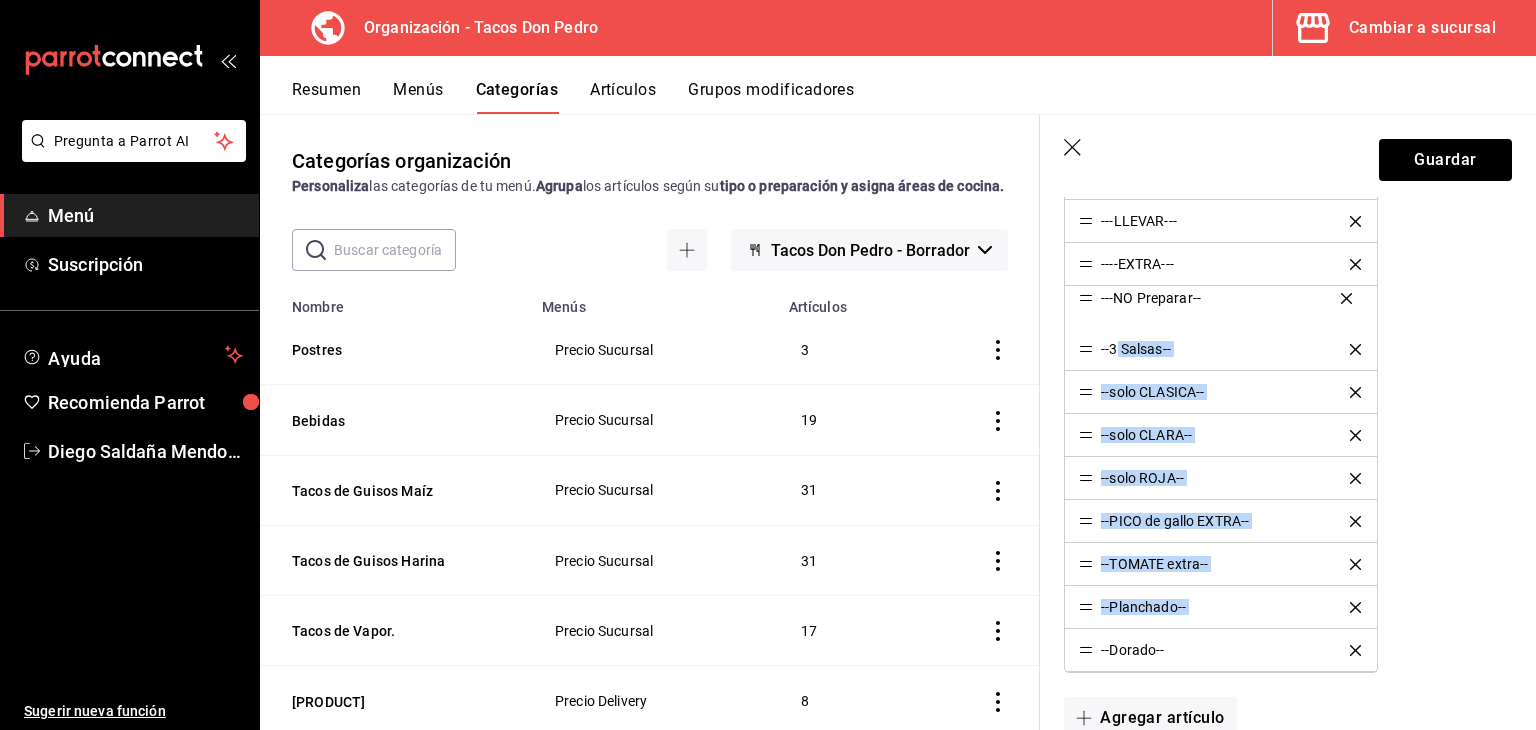 drag, startPoint x: 1083, startPoint y: 648, endPoint x: 1116, endPoint y: 301, distance: 348.56564 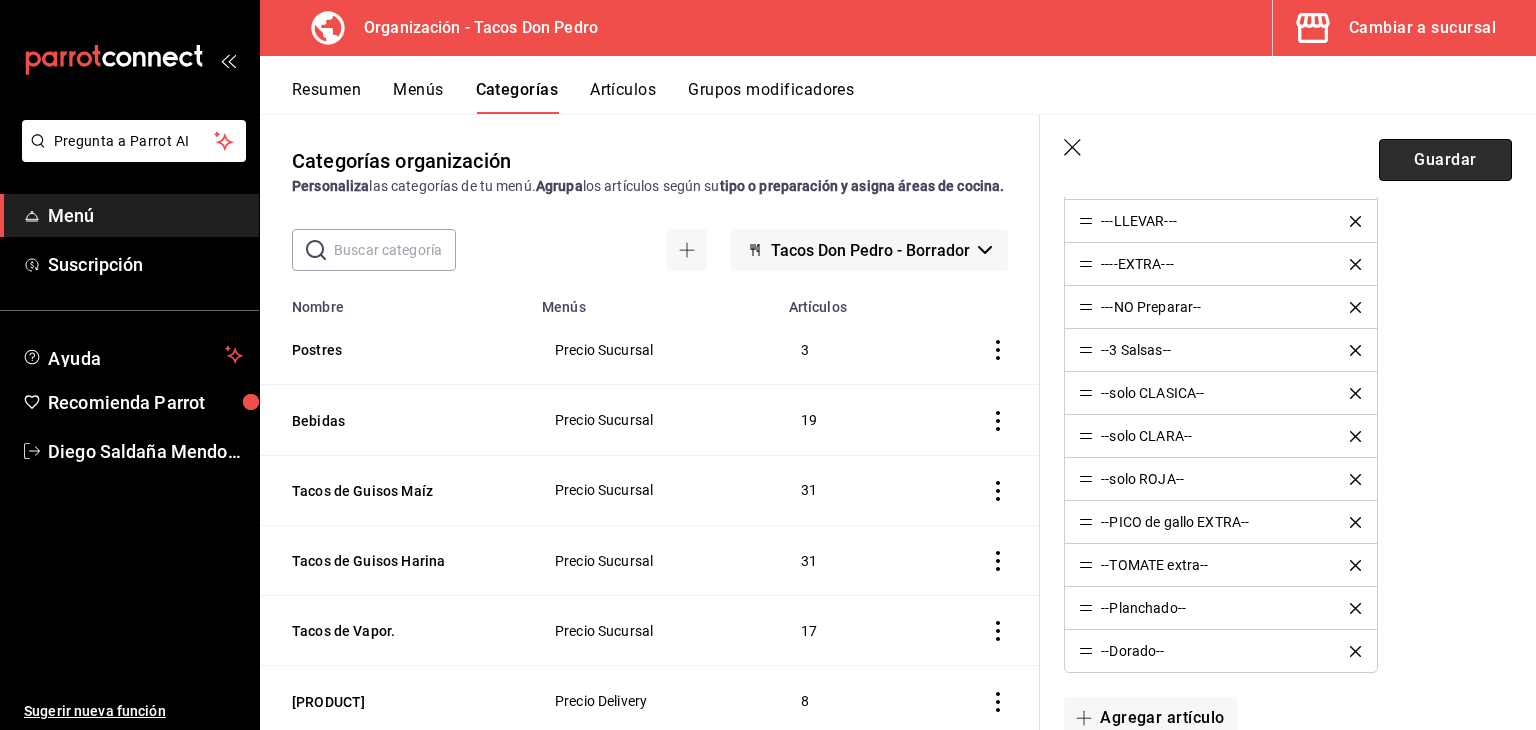 click on "Guardar" at bounding box center [1445, 160] 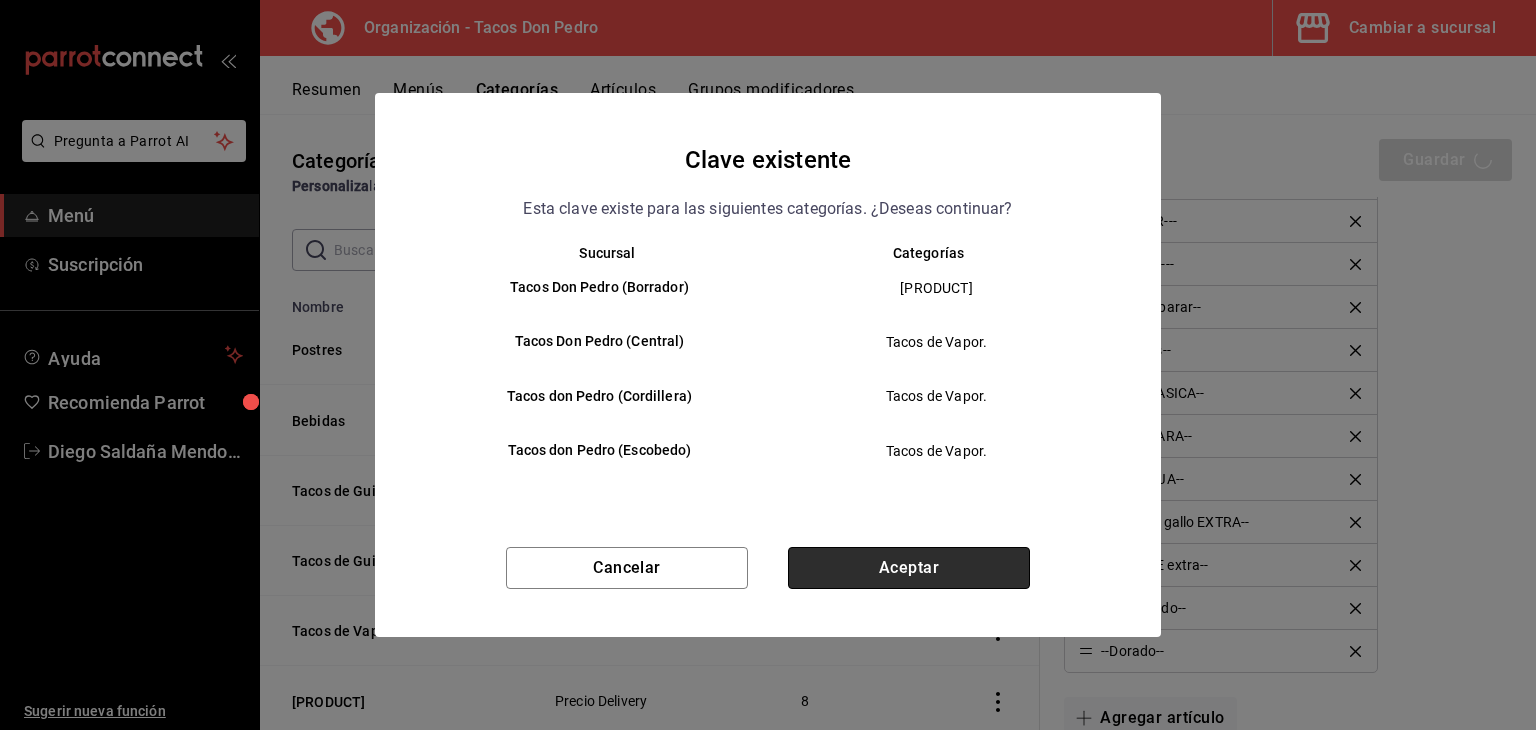 click on "Aceptar" at bounding box center (909, 568) 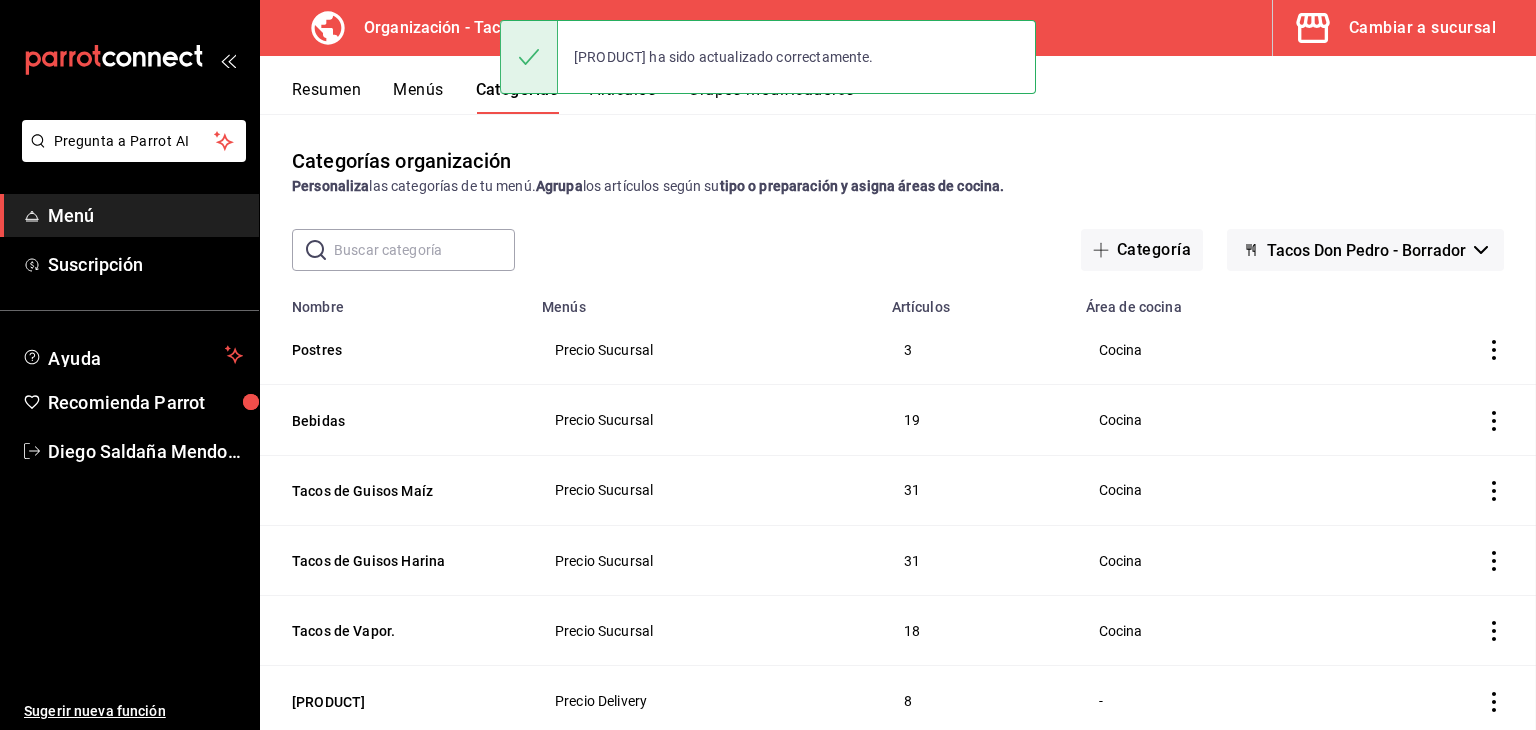 scroll, scrollTop: 0, scrollLeft: 0, axis: both 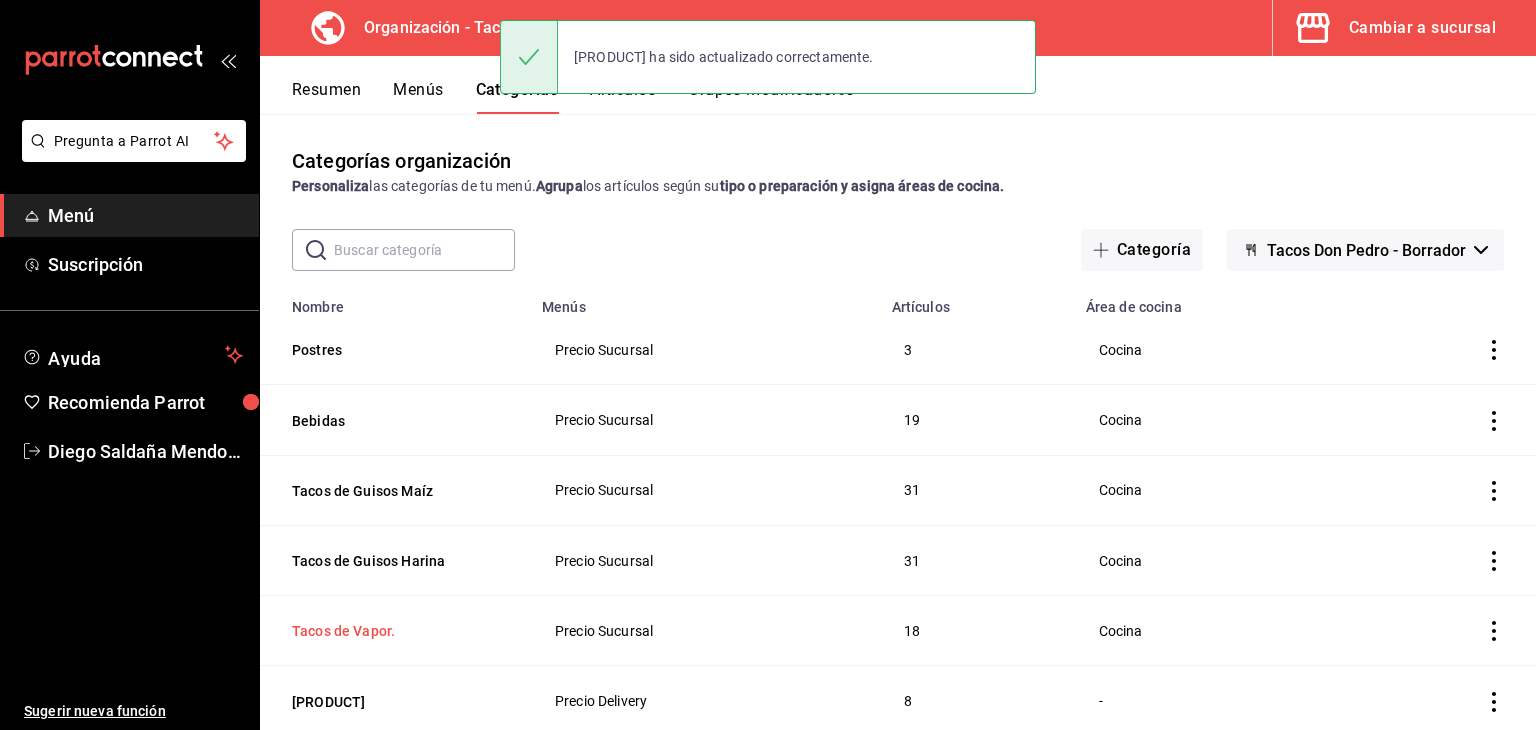 click on "Tacos de Vapor." at bounding box center [392, 631] 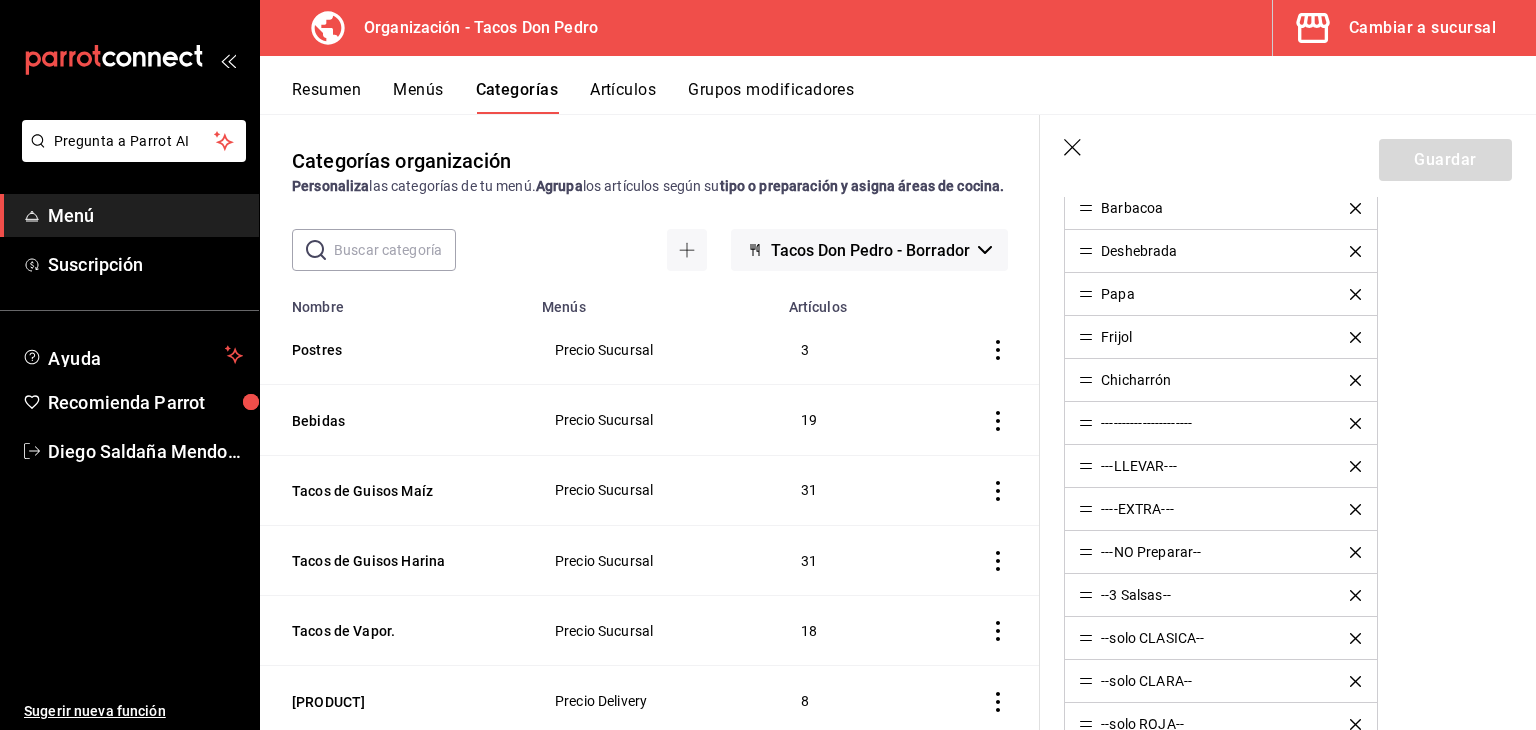 scroll, scrollTop: 656, scrollLeft: 0, axis: vertical 